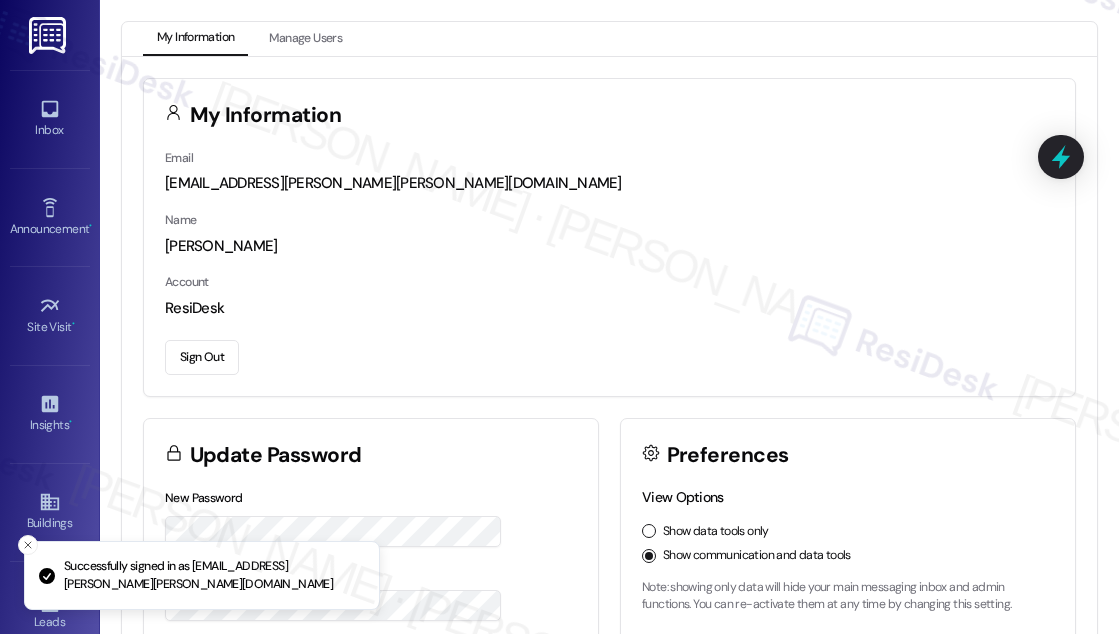 scroll, scrollTop: 0, scrollLeft: 0, axis: both 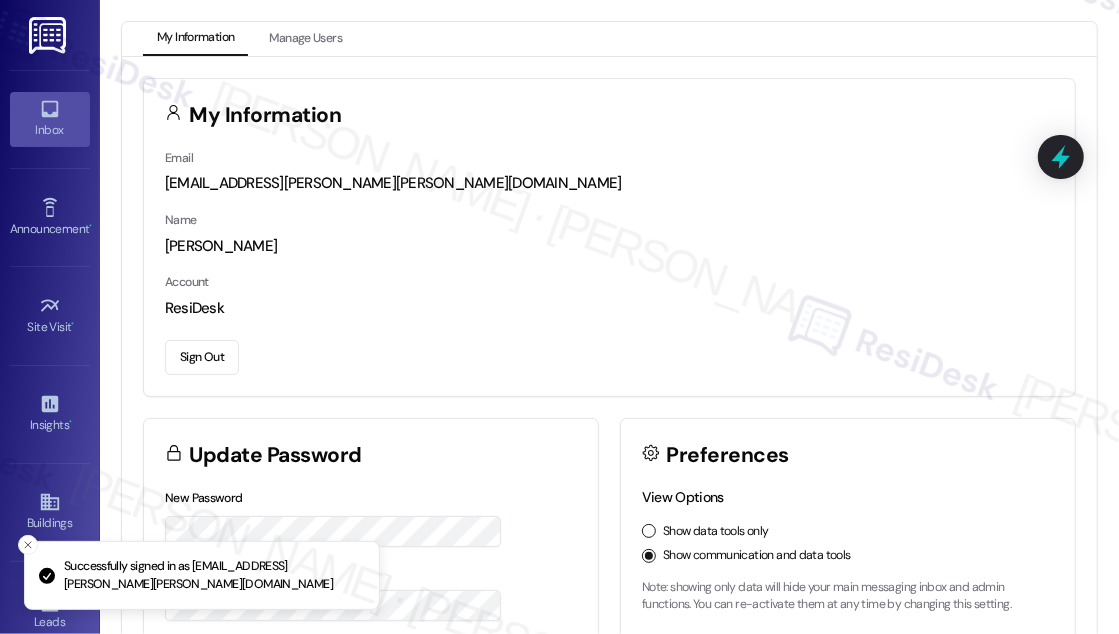 click on "Inbox" at bounding box center [50, 119] 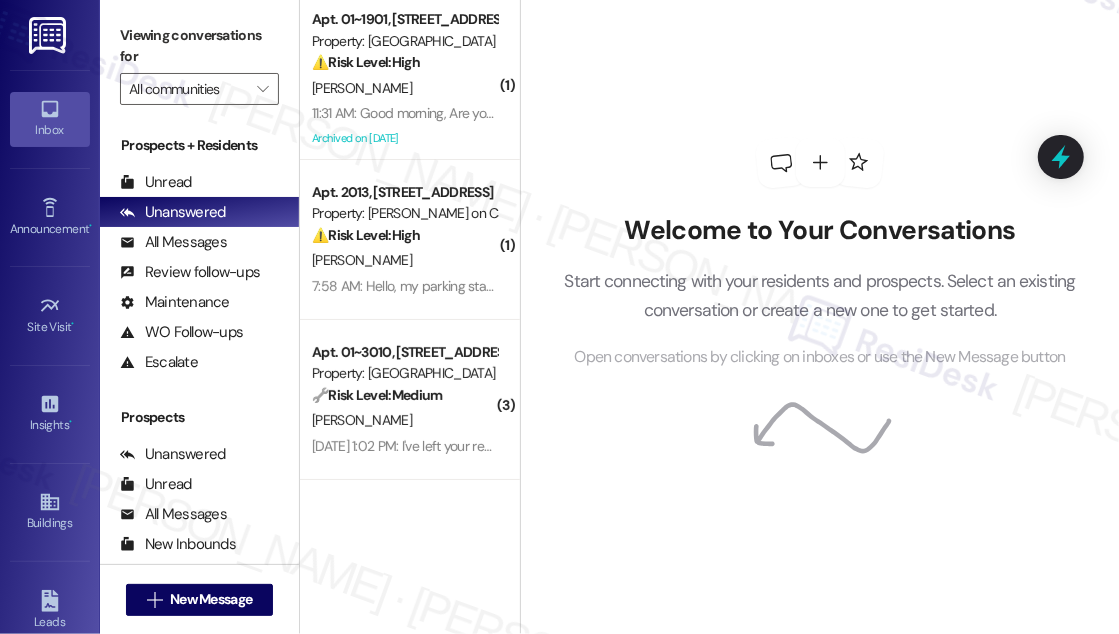 drag, startPoint x: 1035, startPoint y: 91, endPoint x: 1002, endPoint y: 99, distance: 33.955853 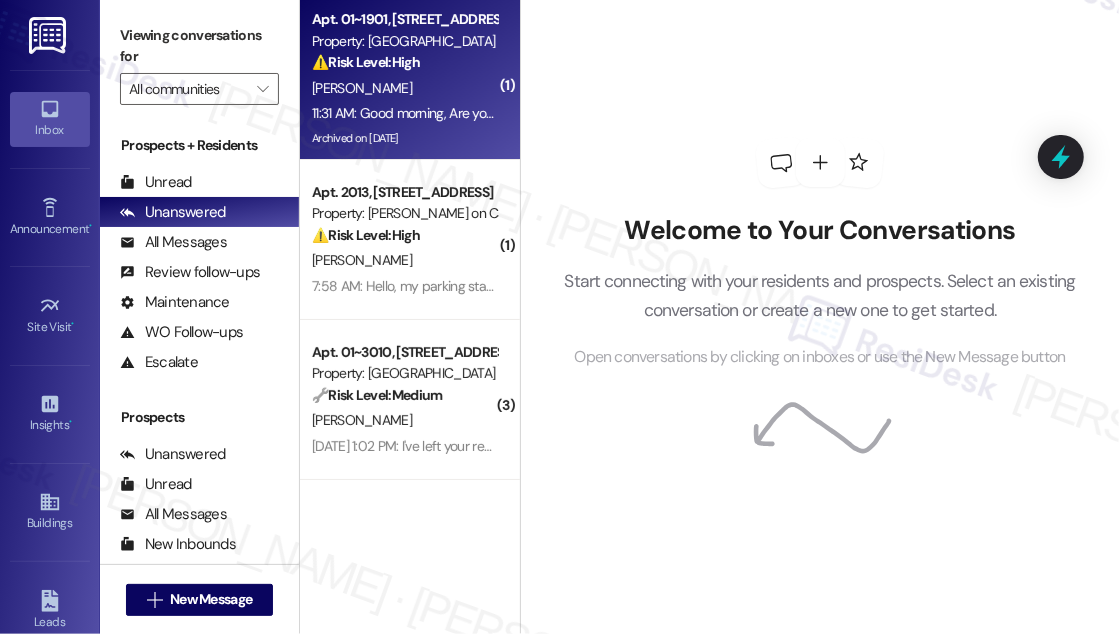 click on "11:31 AM: Good morning,
Are you able to grant me access to the portal so I can pay my rent?
Thank you 11:31 AM: Good morning,
Are you able to grant me access to the portal so I can pay my rent?
Thank you" at bounding box center [607, 113] 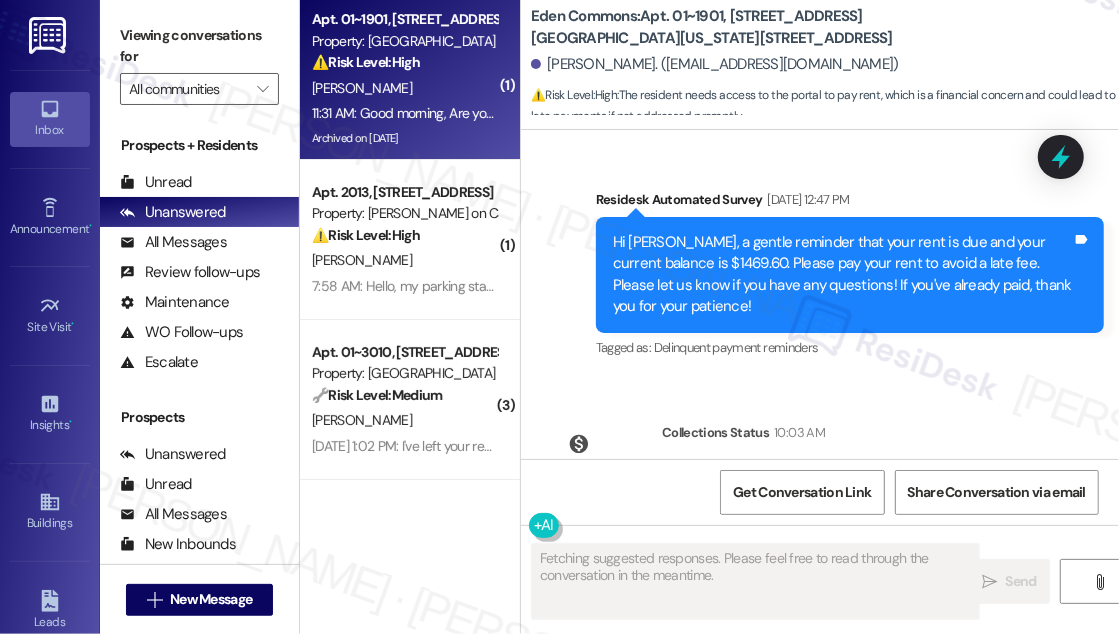 scroll, scrollTop: 7932, scrollLeft: 0, axis: vertical 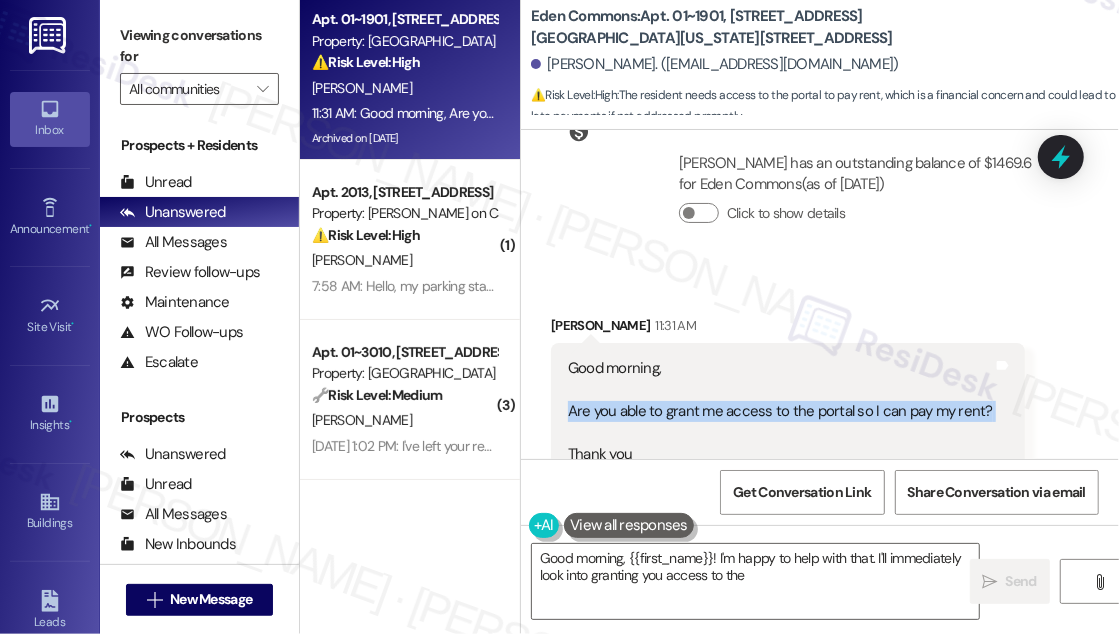 drag, startPoint x: 563, startPoint y: 337, endPoint x: 754, endPoint y: 361, distance: 192.50195 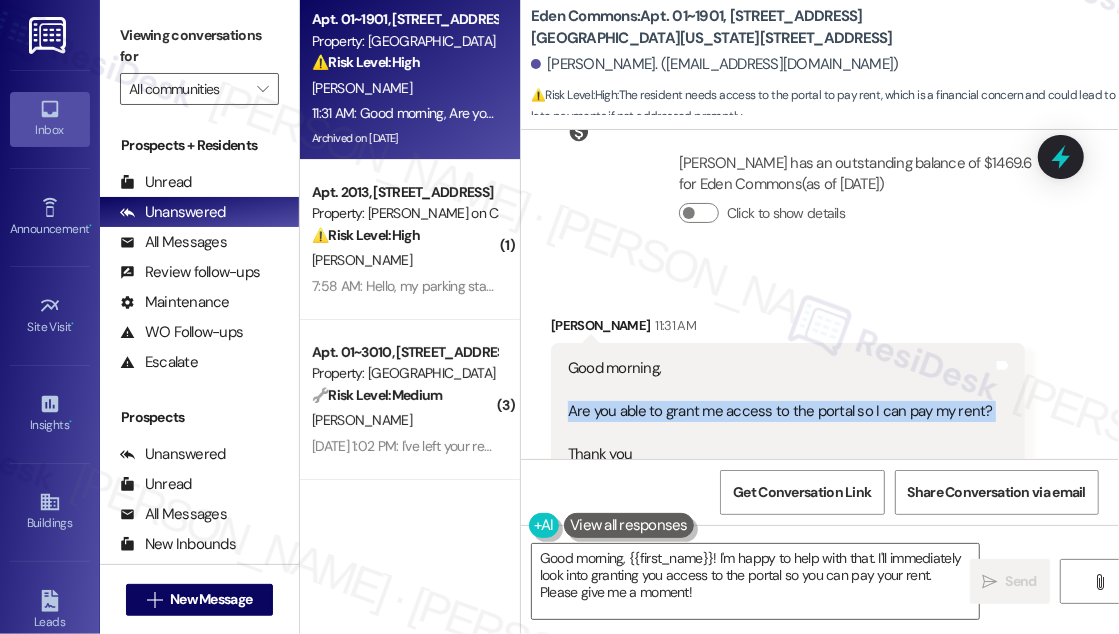 click on "Good morning,
Are you able to grant me access to the portal so I can pay my rent?
Thank you" at bounding box center [780, 411] 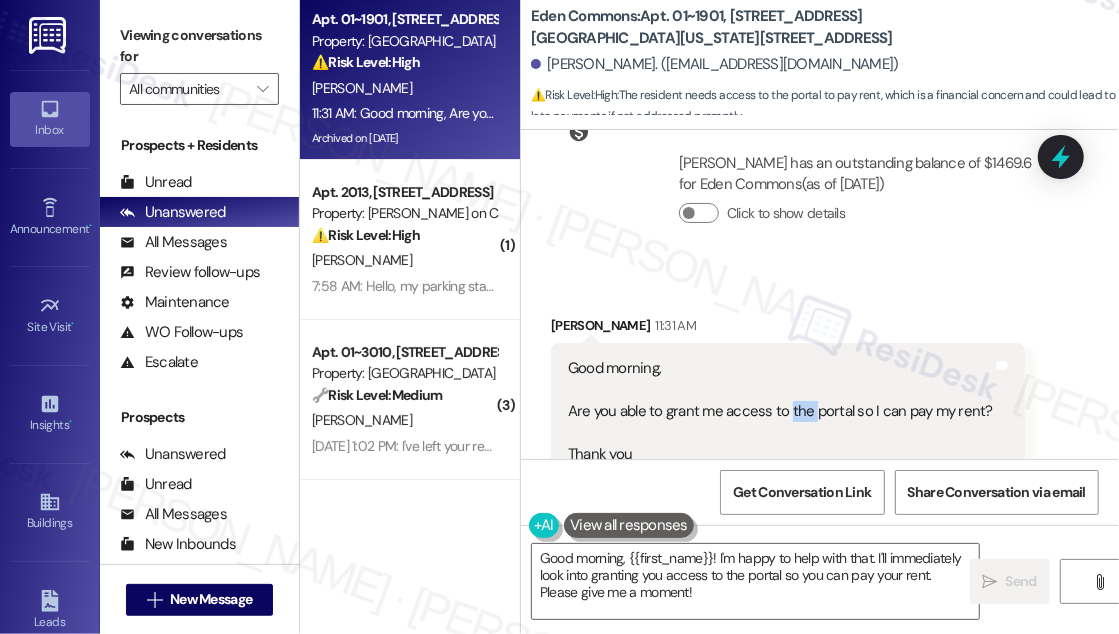 click on "Good morning,
Are you able to grant me access to the portal so I can pay my rent?
Thank you" at bounding box center (780, 411) 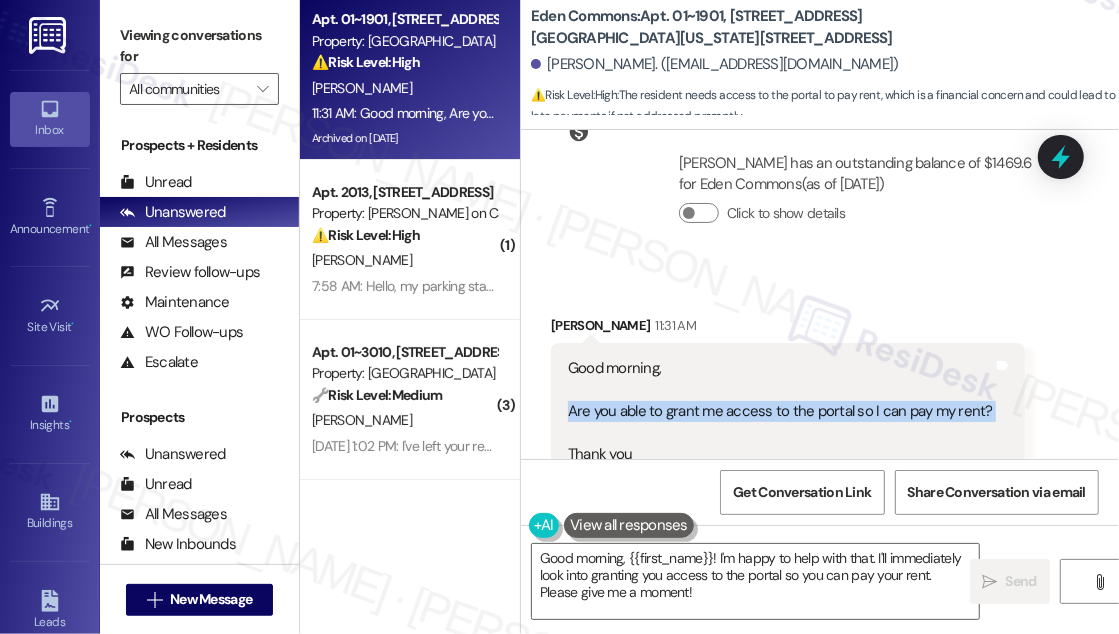 click on "Good morning,
Are you able to grant me access to the portal so I can pay my rent?
Thank you" at bounding box center [780, 411] 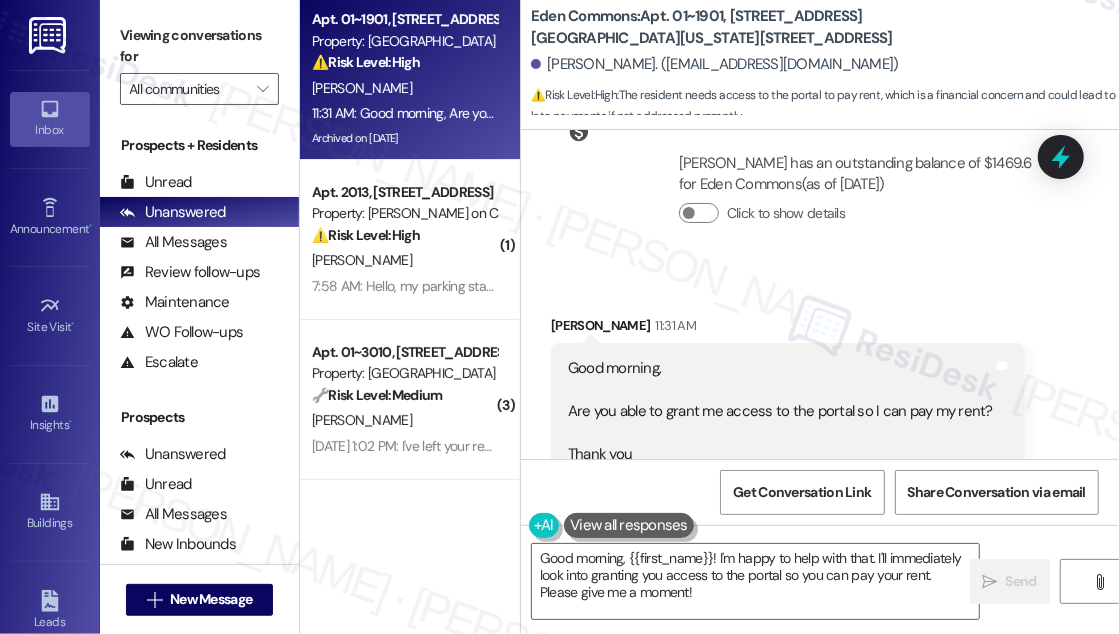 click on "[PERSON_NAME] 11:31 AM" at bounding box center (788, 329) 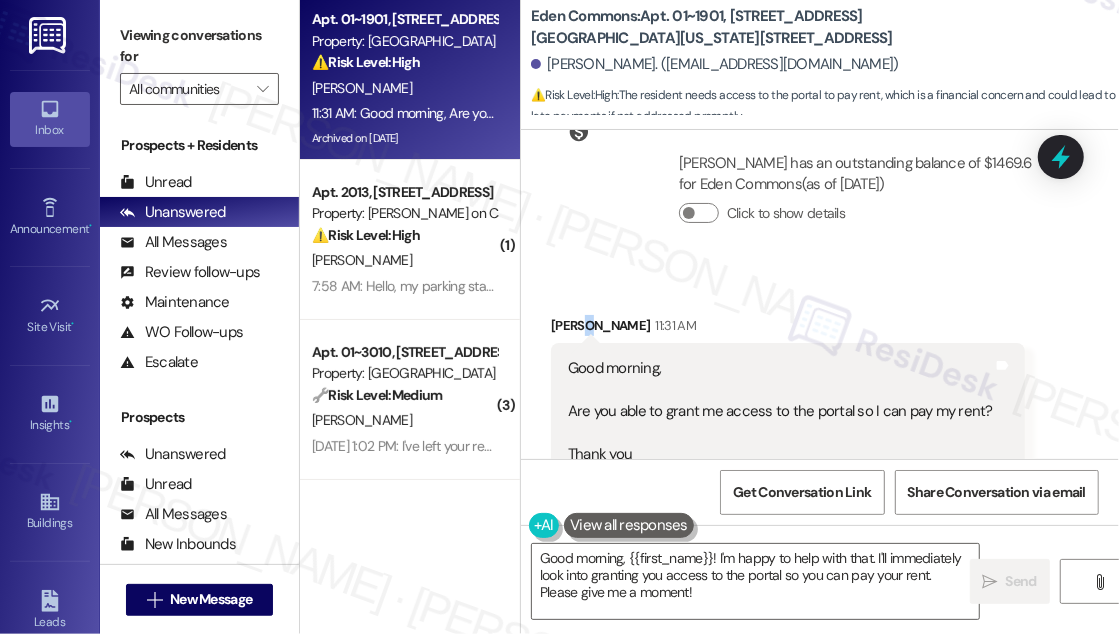 click on "[PERSON_NAME] 11:31 AM" at bounding box center [788, 329] 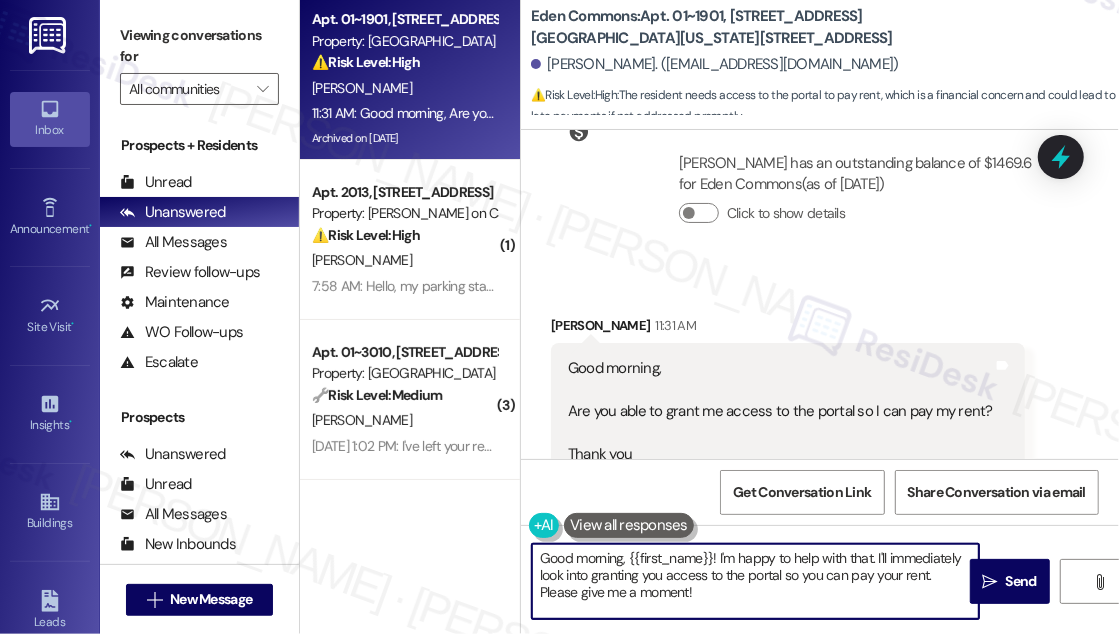 click on "Good morning, {{first_name}}! I'm happy to help with that. I'll immediately look into granting you access to the portal so you can pay your rent. Please give me a moment!" at bounding box center (755, 581) 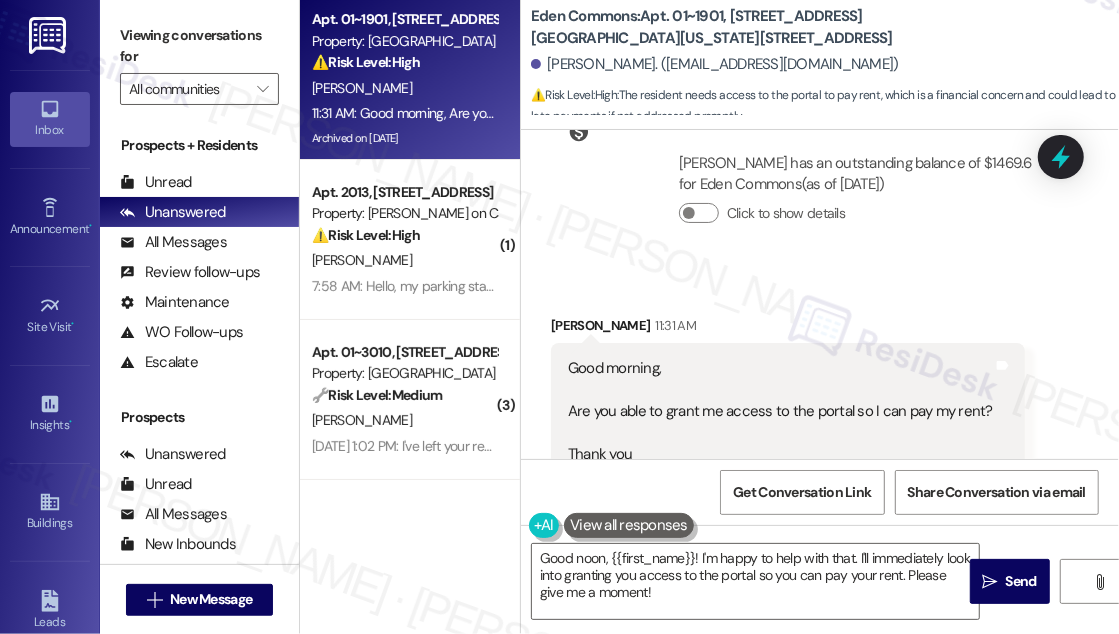 click on "Good morning,
Are you able to grant me access to the portal so I can pay my rent?
Thank you" at bounding box center (780, 411) 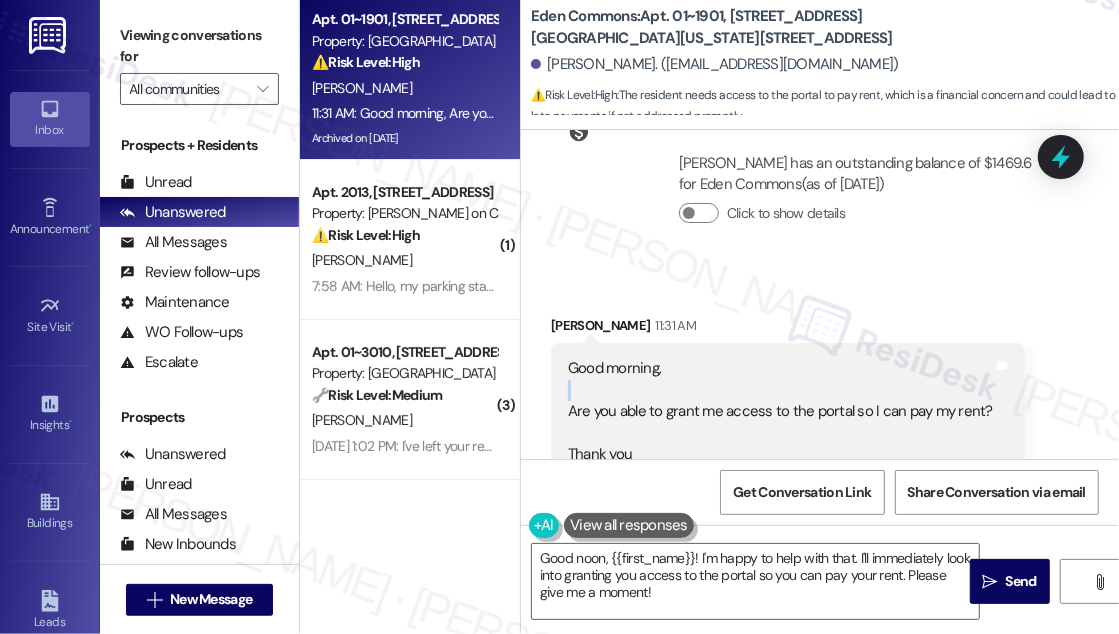 click on "Good morning,
Are you able to grant me access to the portal so I can pay my rent?
Thank you" at bounding box center [780, 411] 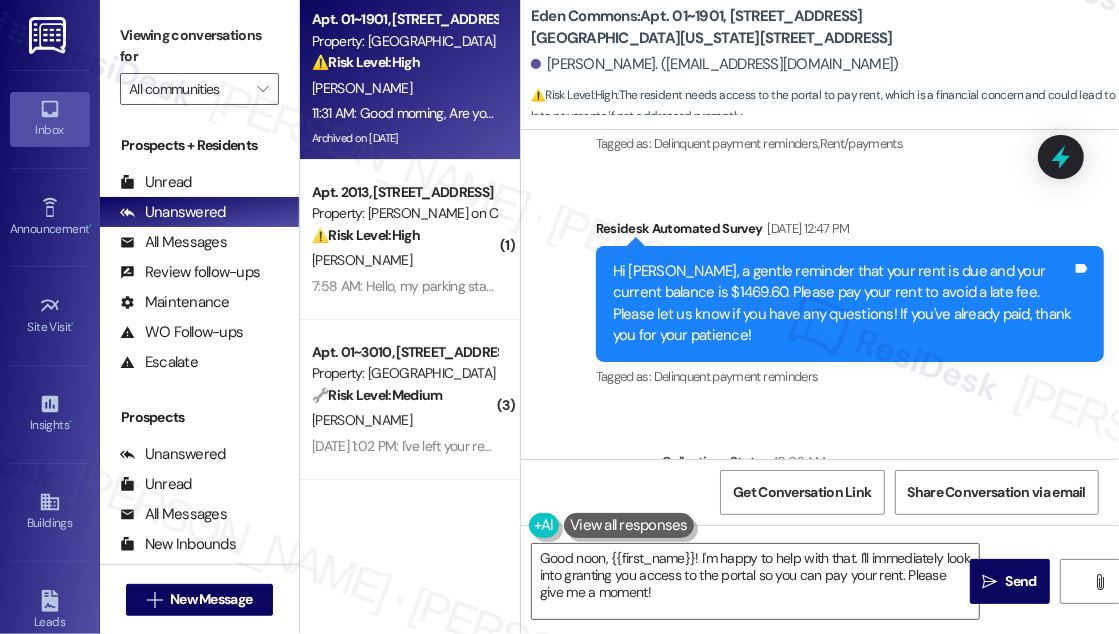 scroll, scrollTop: 7568, scrollLeft: 0, axis: vertical 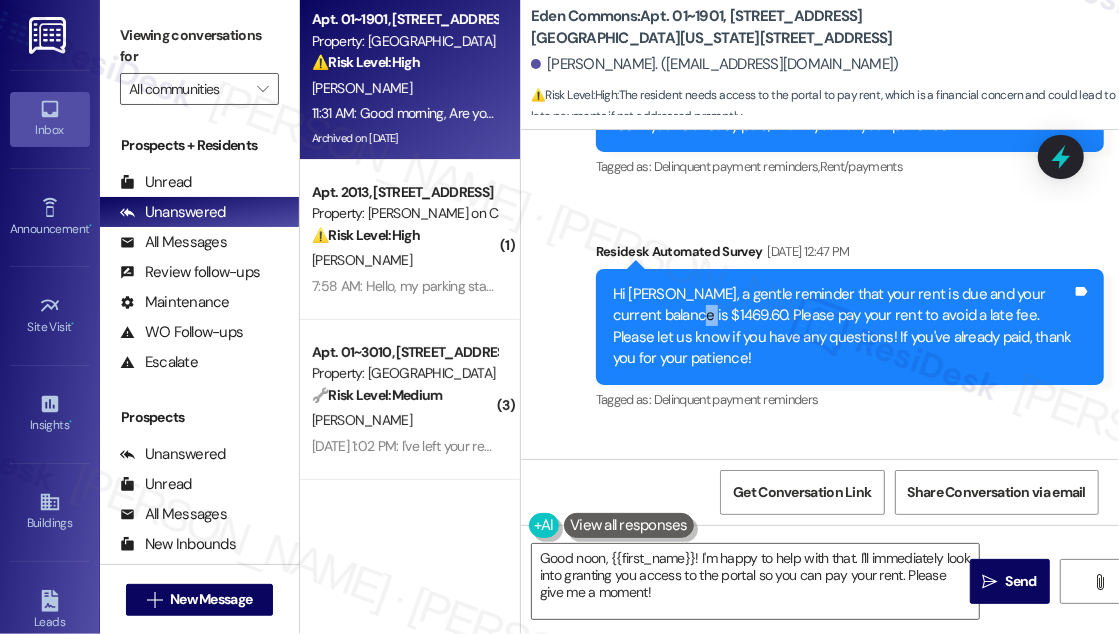 drag, startPoint x: 641, startPoint y: 250, endPoint x: 661, endPoint y: 251, distance: 20.024984 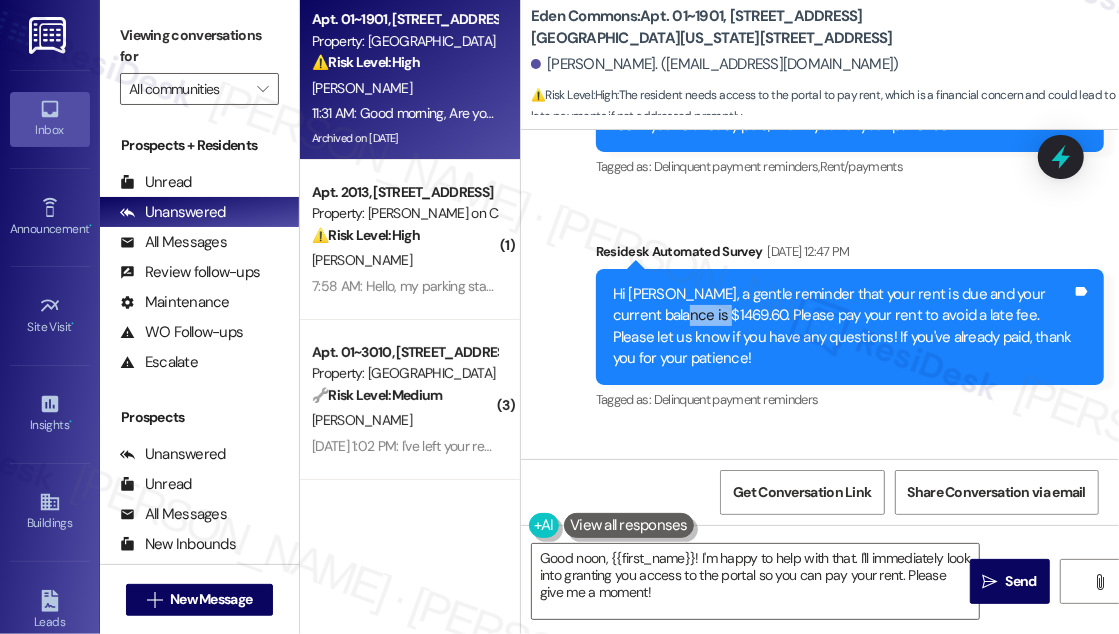 click on "Hi [PERSON_NAME], a gentle reminder that your rent is due and your current balance is $1469.60. Please pay your rent to avoid a late fee. Please let us know if you have any questions! If you've already paid, thank you for your patience!" at bounding box center [842, 327] 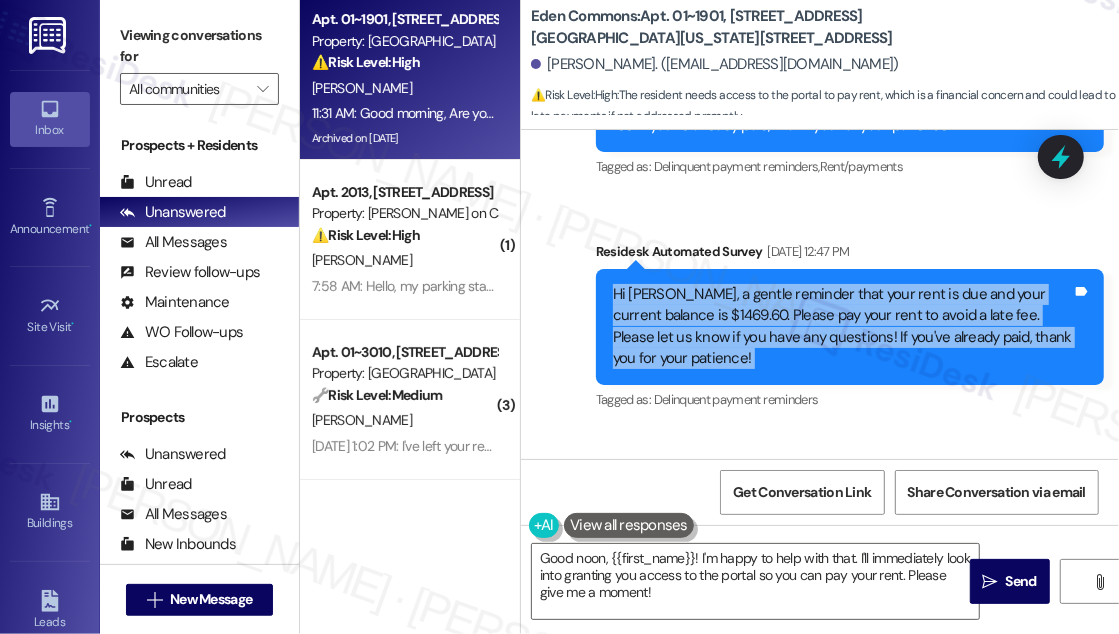 click on "Hi [PERSON_NAME], a gentle reminder that your rent is due and your current balance is $1469.60. Please pay your rent to avoid a late fee. Please let us know if you have any questions! If you've already paid, thank you for your patience!" at bounding box center (842, 327) 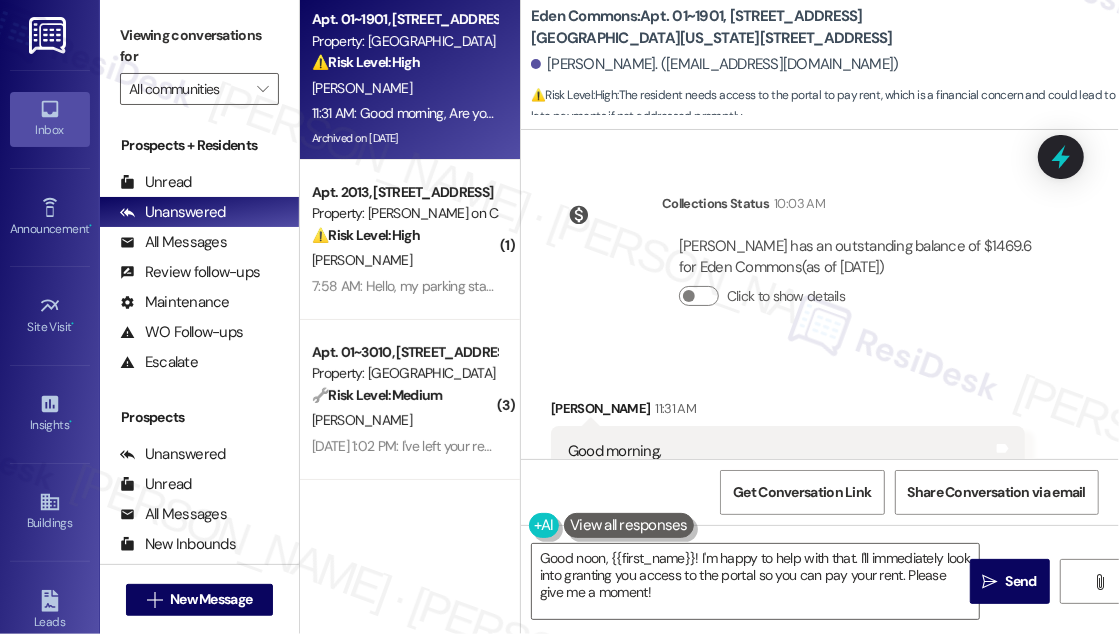 scroll, scrollTop: 7932, scrollLeft: 0, axis: vertical 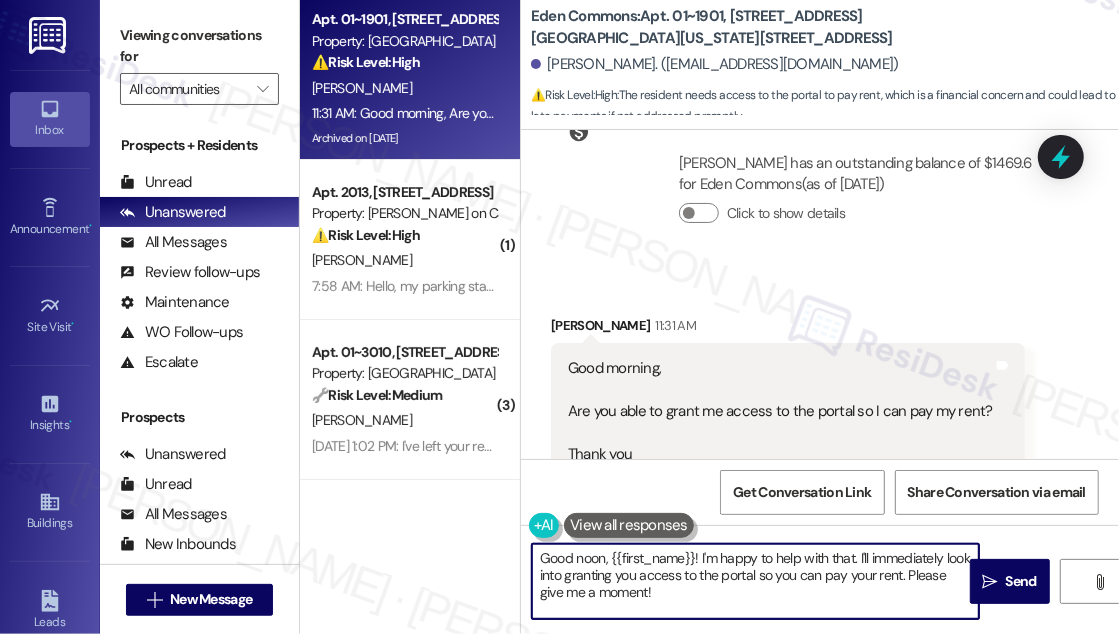 click on "Good noon, {{first_name}}! I'm happy to help with that. I'll immediately look into granting you access to the portal so you can pay your rent. Please give me a moment!" at bounding box center [755, 581] 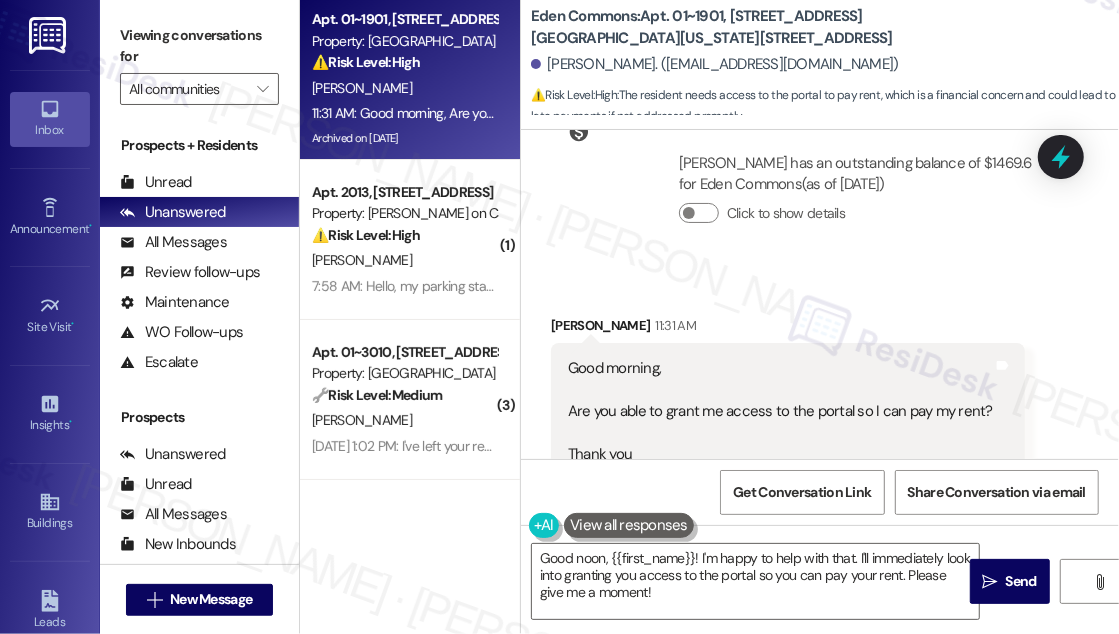 drag, startPoint x: 1039, startPoint y: 116, endPoint x: 1027, endPoint y: 111, distance: 13 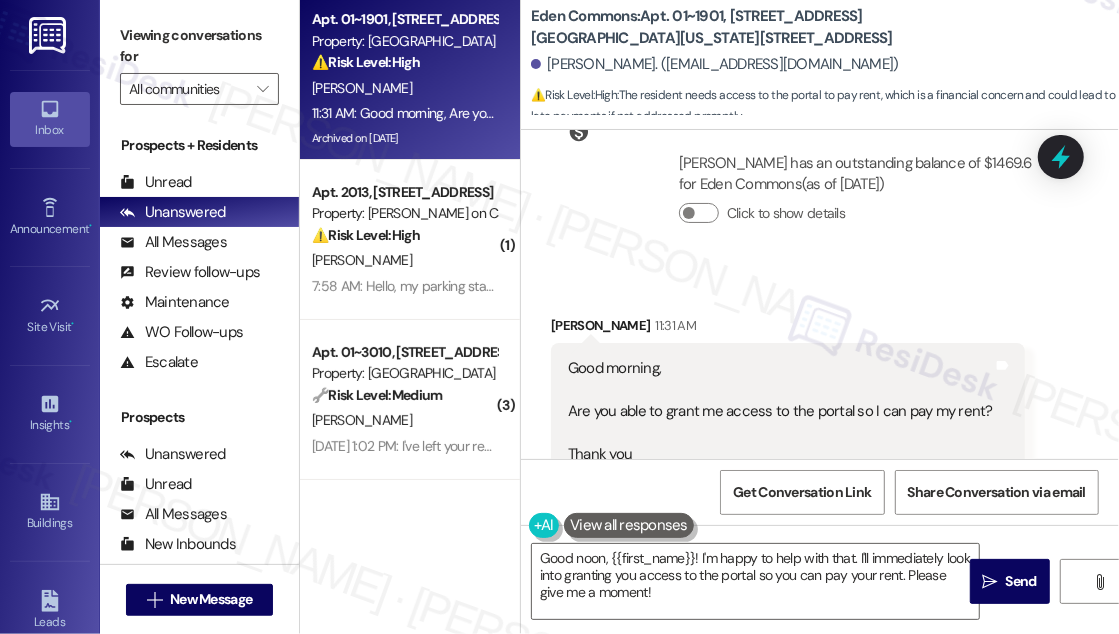 drag, startPoint x: 994, startPoint y: 96, endPoint x: 973, endPoint y: 96, distance: 21 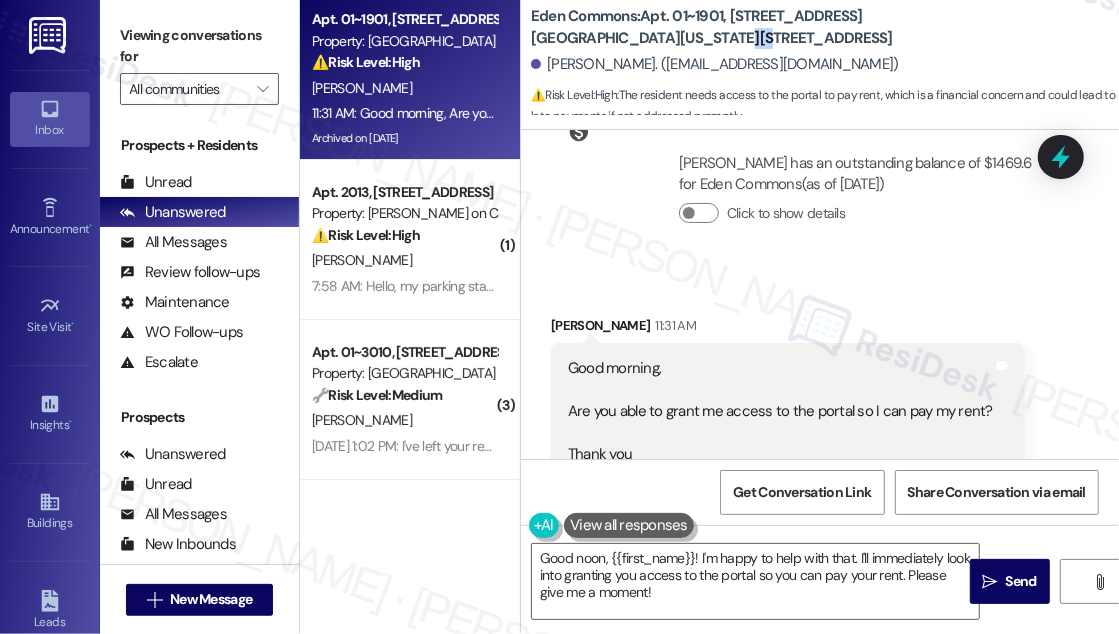 click on "Eden Commons:  Apt. 01~1901, [STREET_ADDRESS][GEOGRAPHIC_DATA][US_STATE][STREET_ADDRESS]" at bounding box center [731, 27] 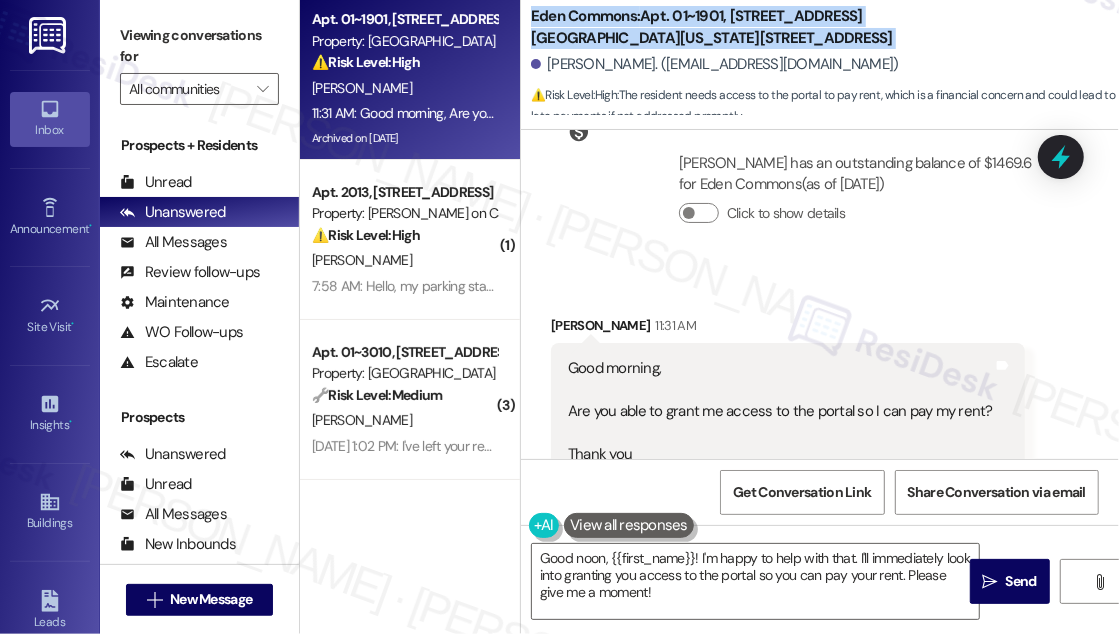click on "Eden Commons:  Apt. 01~1901, [STREET_ADDRESS][GEOGRAPHIC_DATA][US_STATE][STREET_ADDRESS]" at bounding box center (731, 27) 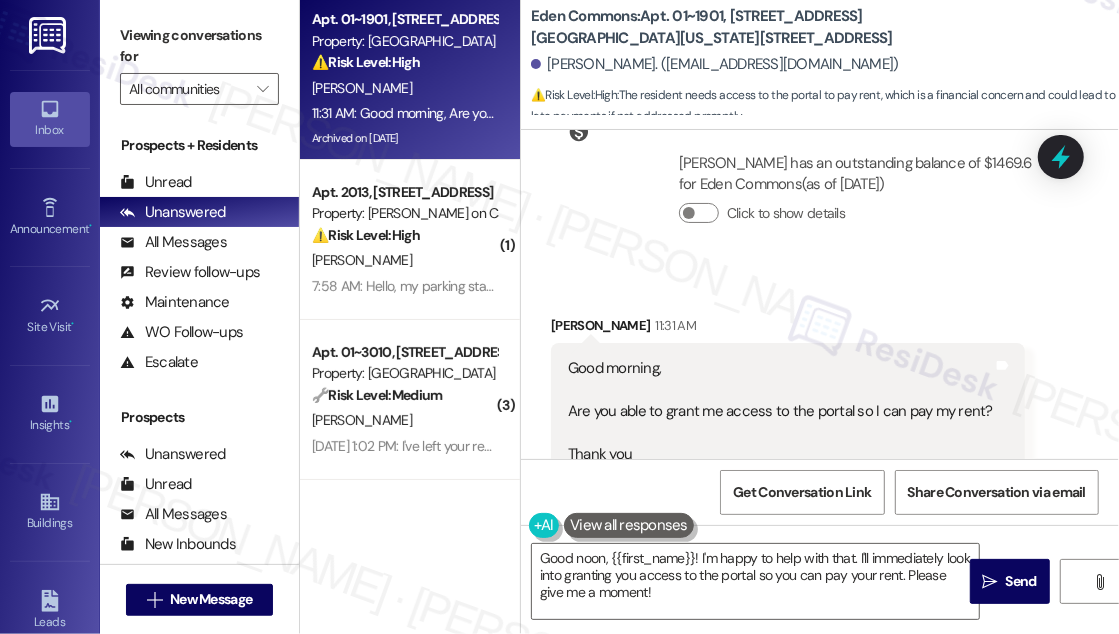 click on "[PERSON_NAME]. ([EMAIL_ADDRESS][DOMAIN_NAME])" at bounding box center (825, 65) 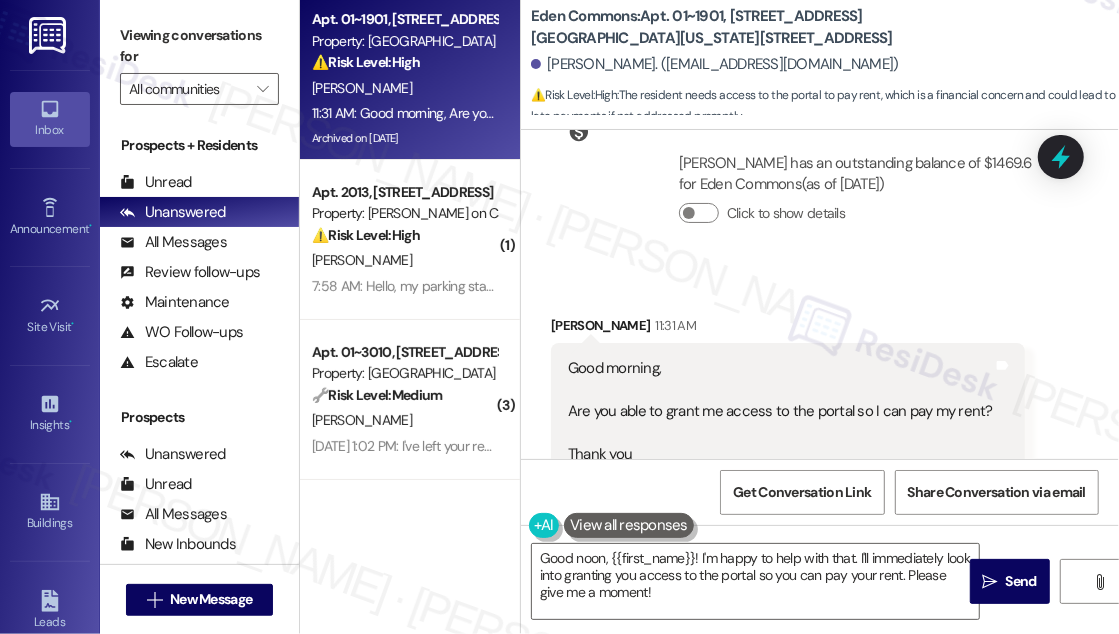 click on "⚠️  Risk Level:  High :  The resident needs access to the portal to pay rent, which is a financial concern and could lead to late payments if not addressed promptly." at bounding box center (825, 106) 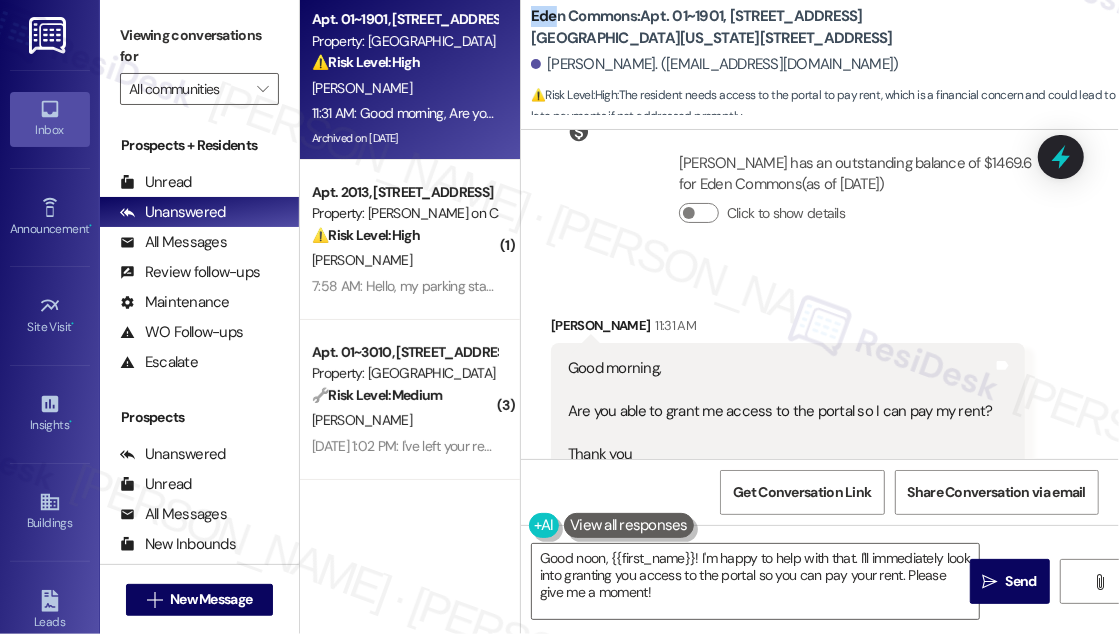 drag, startPoint x: 528, startPoint y: 10, endPoint x: 560, endPoint y: 10, distance: 32 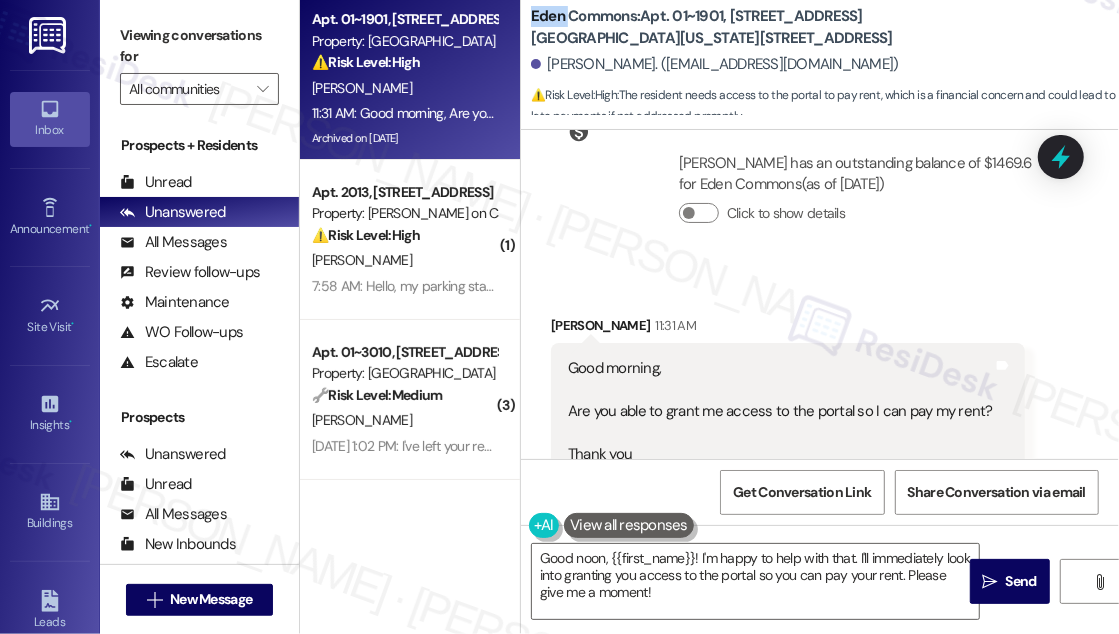 click on "Eden Commons:  Apt. 01~1901, [STREET_ADDRESS][GEOGRAPHIC_DATA][US_STATE][STREET_ADDRESS]" at bounding box center (731, 27) 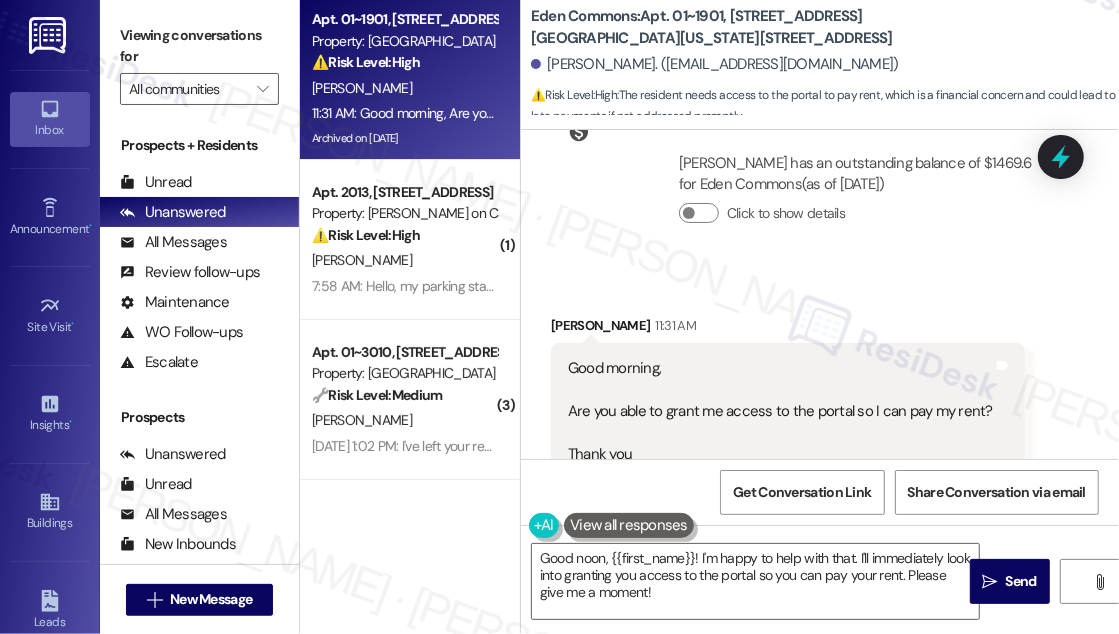 click on "[PERSON_NAME]. ([EMAIL_ADDRESS][DOMAIN_NAME])" at bounding box center [825, 65] 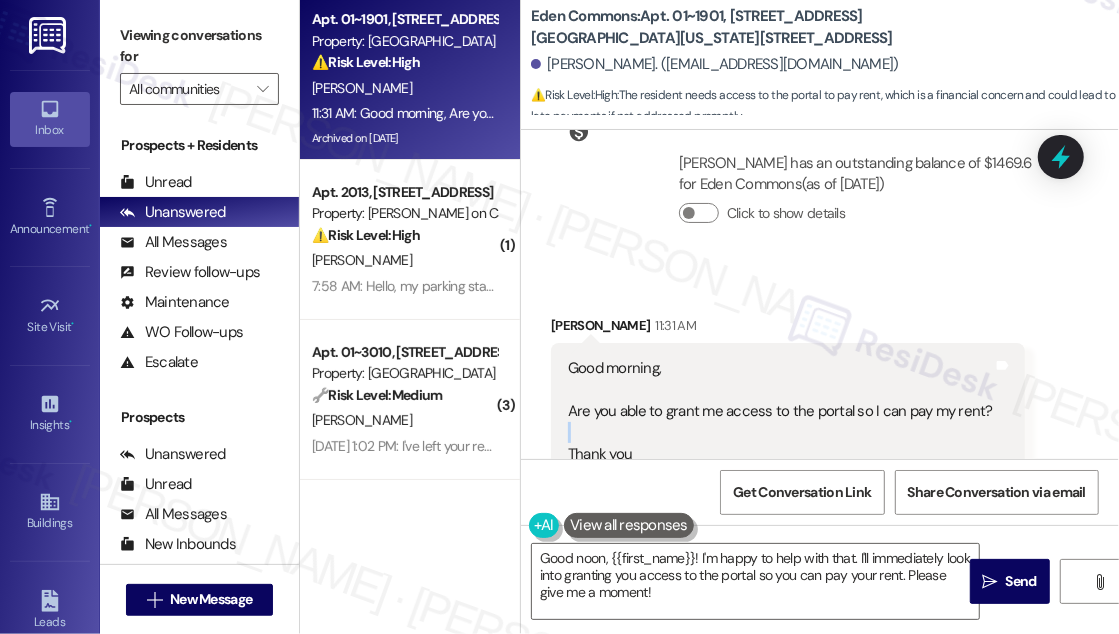 click on "Good morning,
Are you able to grant me access to the portal so I can pay my rent?
Thank you" at bounding box center [780, 411] 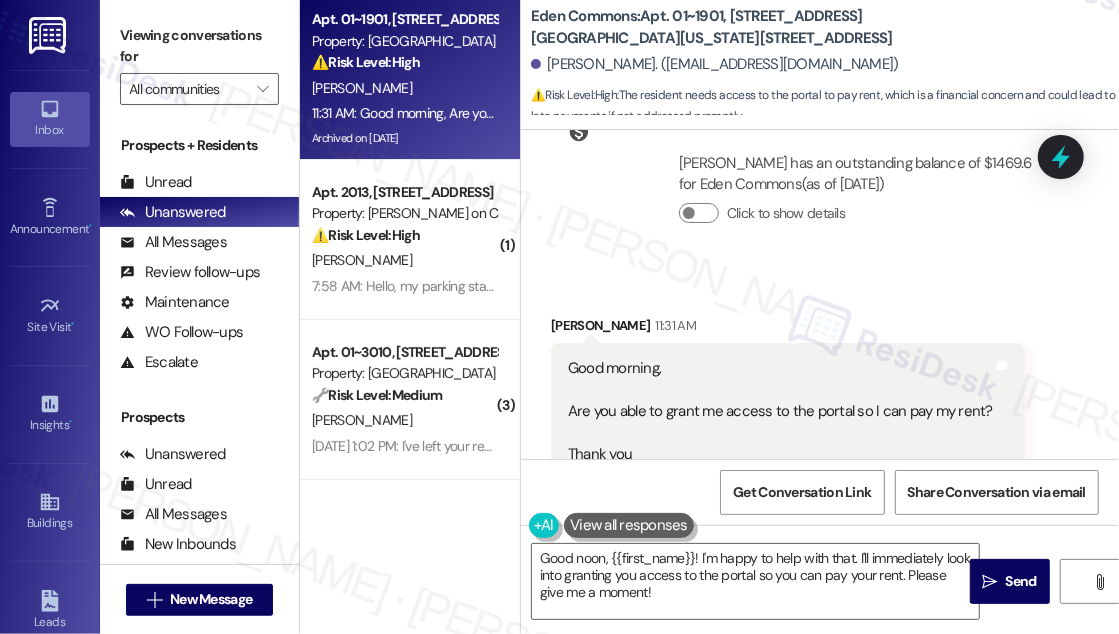 click on "Good morning,
Are you able to grant me access to the portal so I can pay my rent?
Thank you" at bounding box center [780, 411] 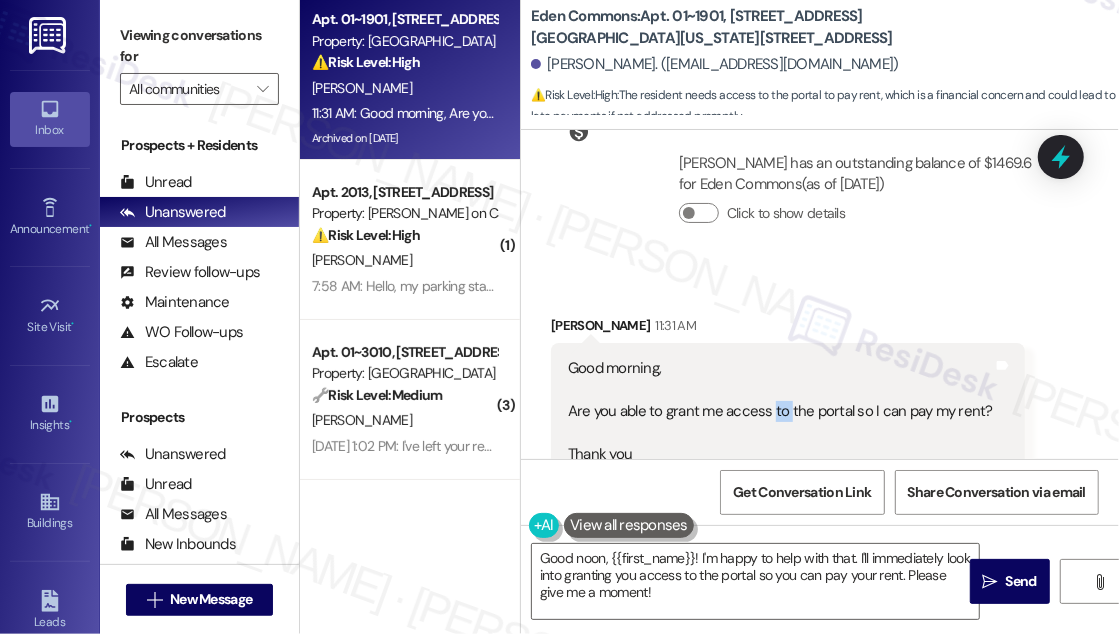 click on "Good morning,
Are you able to grant me access to the portal so I can pay my rent?
Thank you" at bounding box center [780, 411] 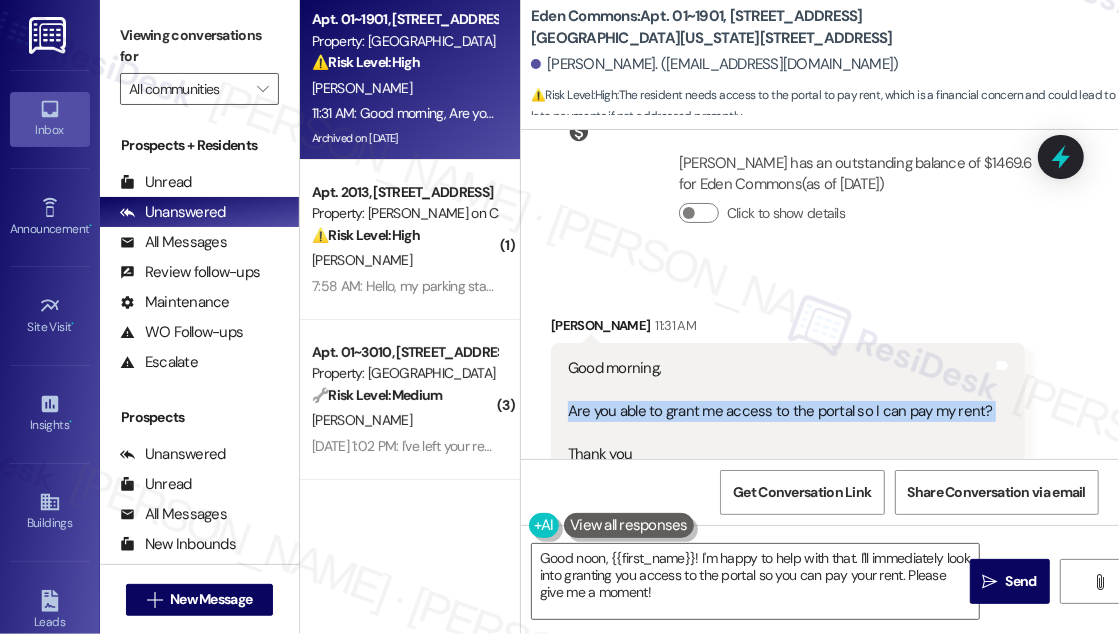 click on "Good morning,
Are you able to grant me access to the portal so I can pay my rent?
Thank you" at bounding box center (780, 411) 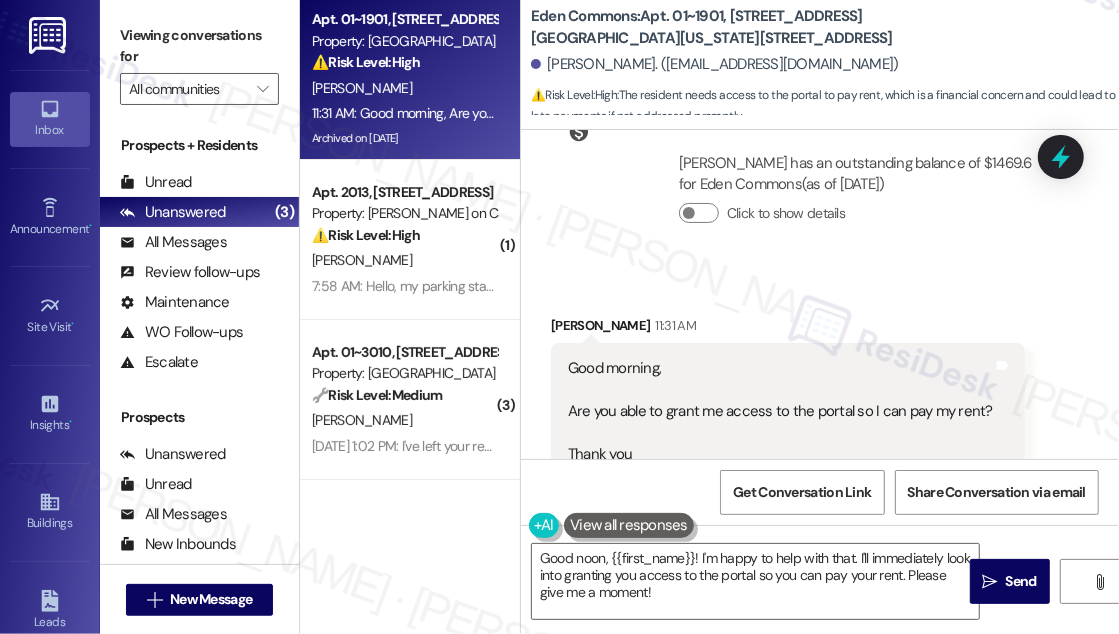 click on "[PERSON_NAME] has an outstanding balance of $1469.6 for Eden Commons  (as of [DATE]) Click to show details" at bounding box center [860, 196] 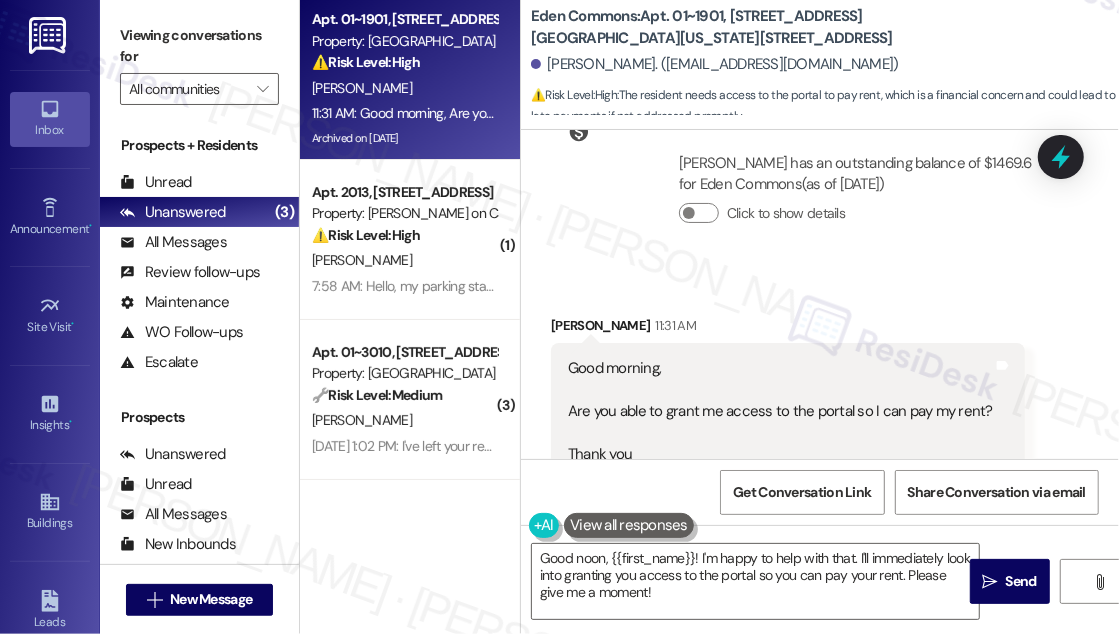 click on "Collections Status 10:03 AM [PERSON_NAME] has an outstanding balance of $1469.6 for Eden Commons  (as of [DATE]) Click to show details" at bounding box center [805, 182] 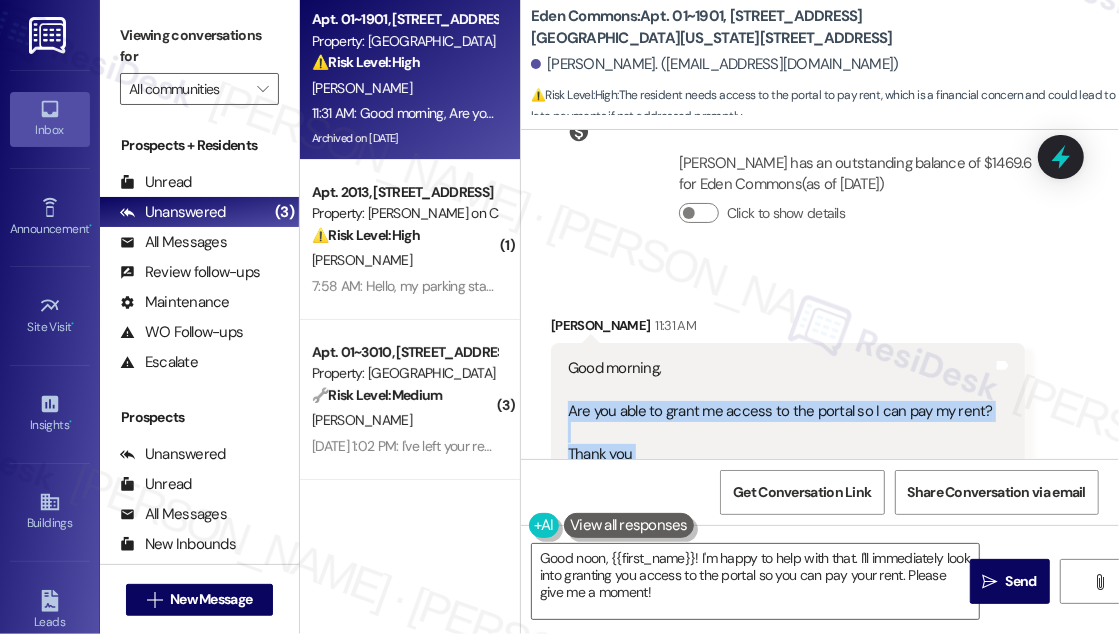 drag, startPoint x: 1002, startPoint y: 345, endPoint x: 568, endPoint y: 338, distance: 434.05646 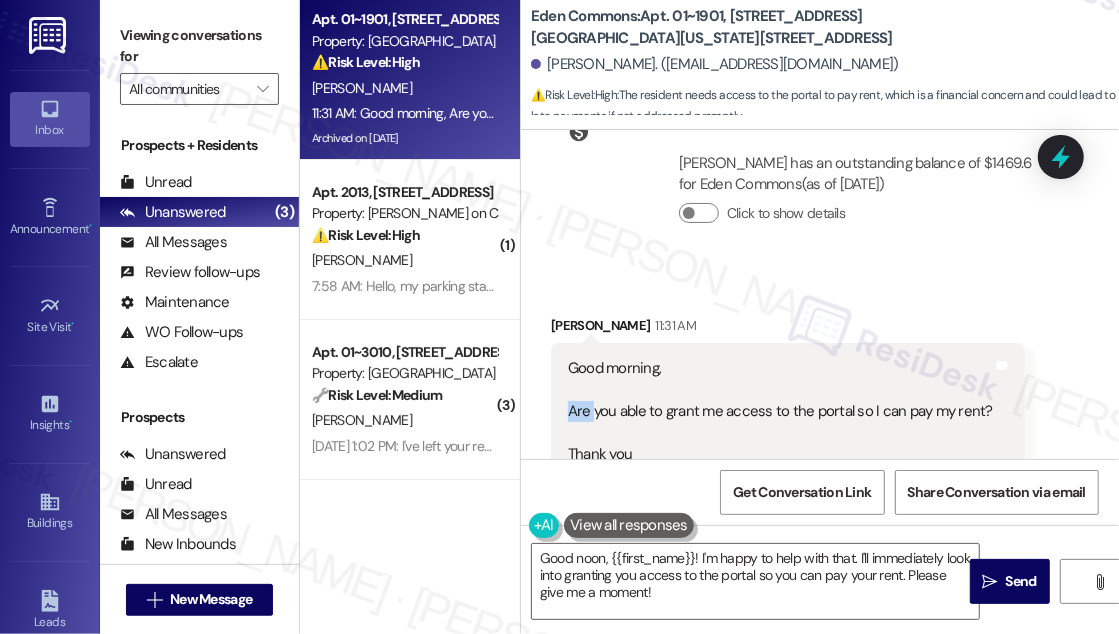 click on "Good morning,
Are you able to grant me access to the portal so I can pay my rent?
Thank you" at bounding box center (780, 411) 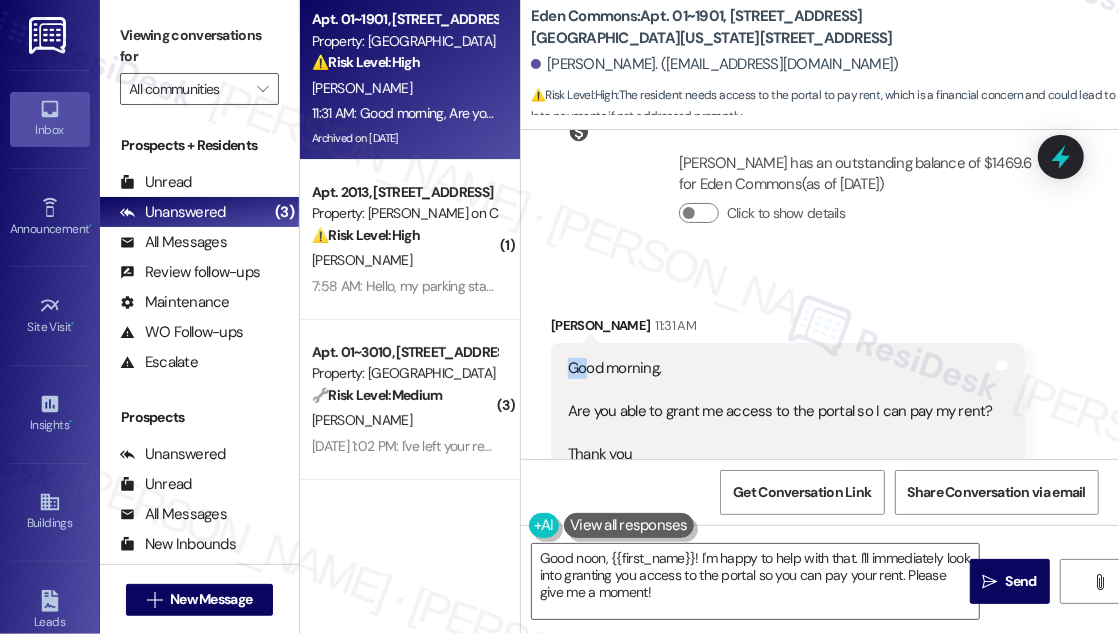 drag, startPoint x: 568, startPoint y: 298, endPoint x: 587, endPoint y: 302, distance: 19.416489 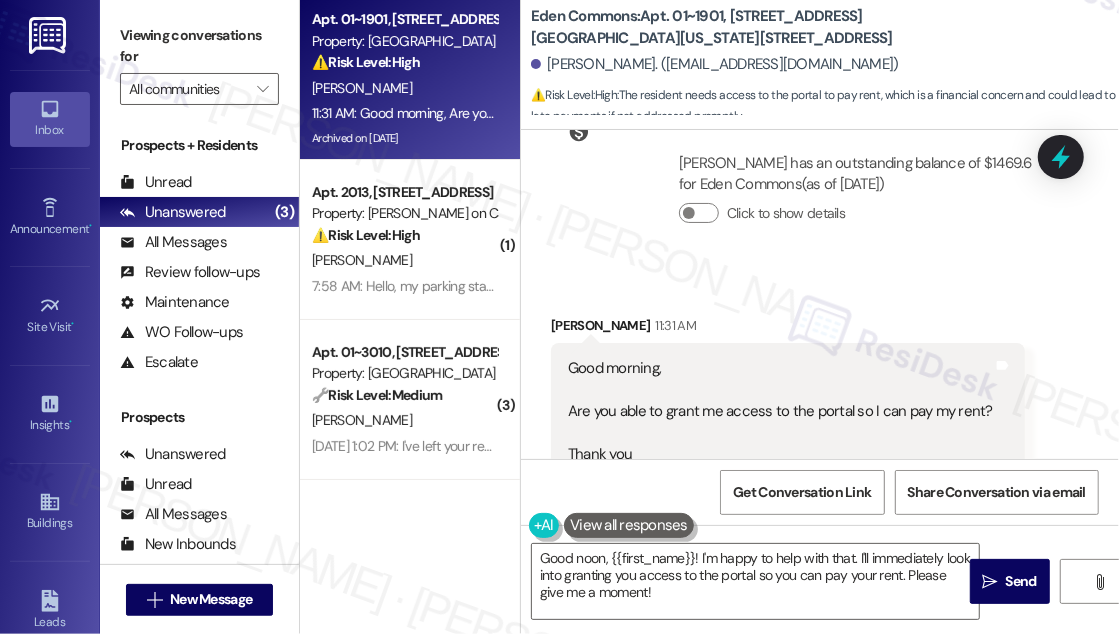 click on "Good morning,
Are you able to grant me access to the portal so I can pay my rent?
Thank you" at bounding box center (780, 411) 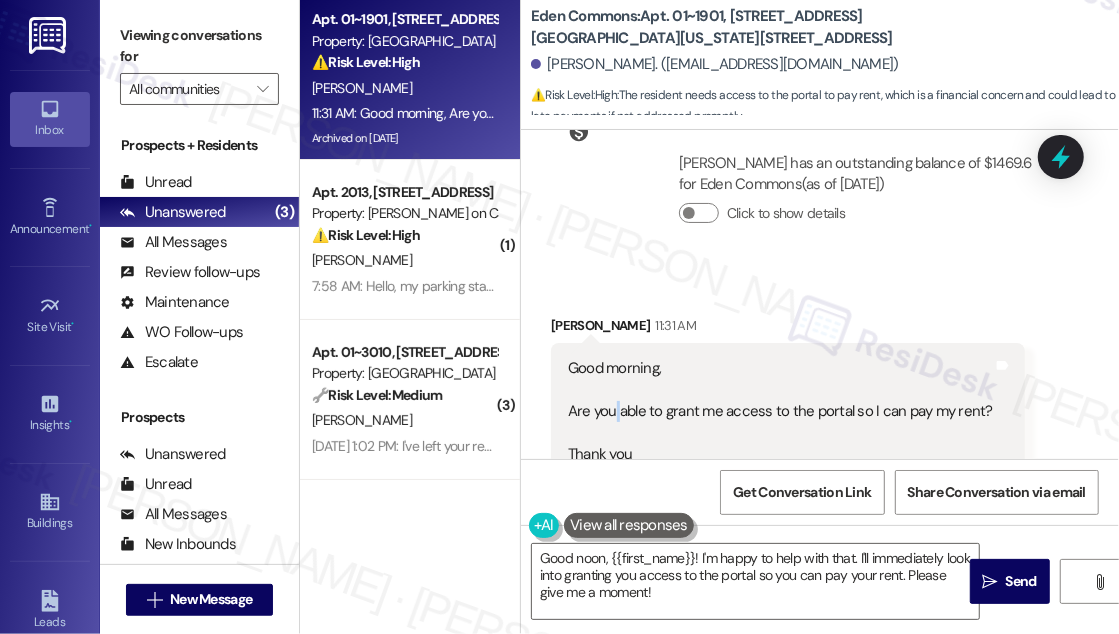 click on "Good morning,
Are you able to grant me access to the portal so I can pay my rent?
Thank you" at bounding box center [780, 411] 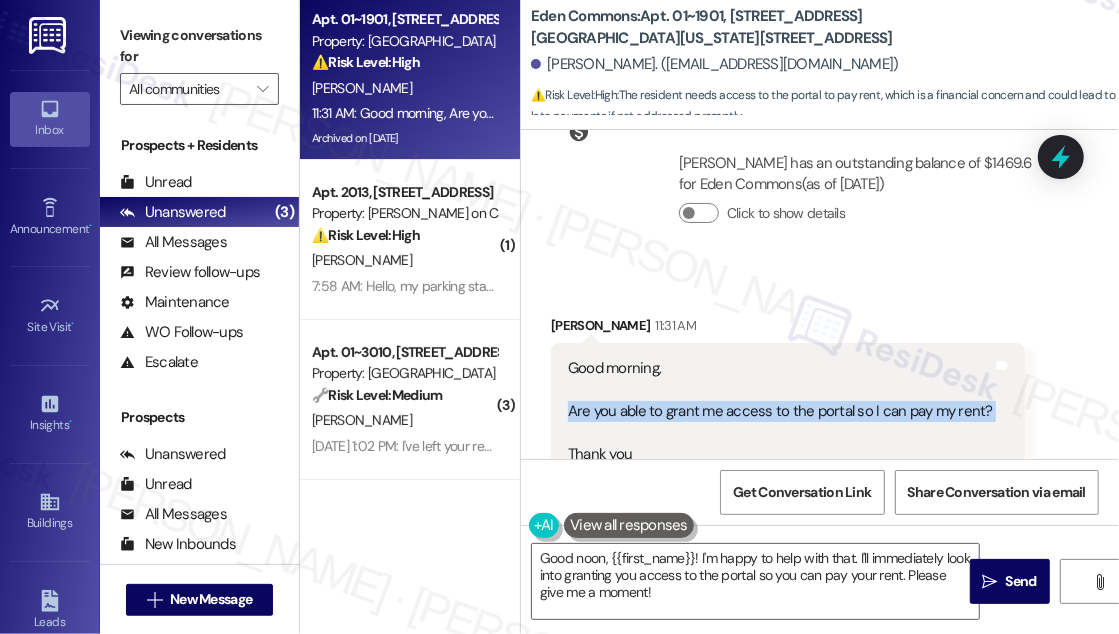 click on "Good morning,
Are you able to grant me access to the portal so I can pay my rent?
Thank you" at bounding box center (780, 411) 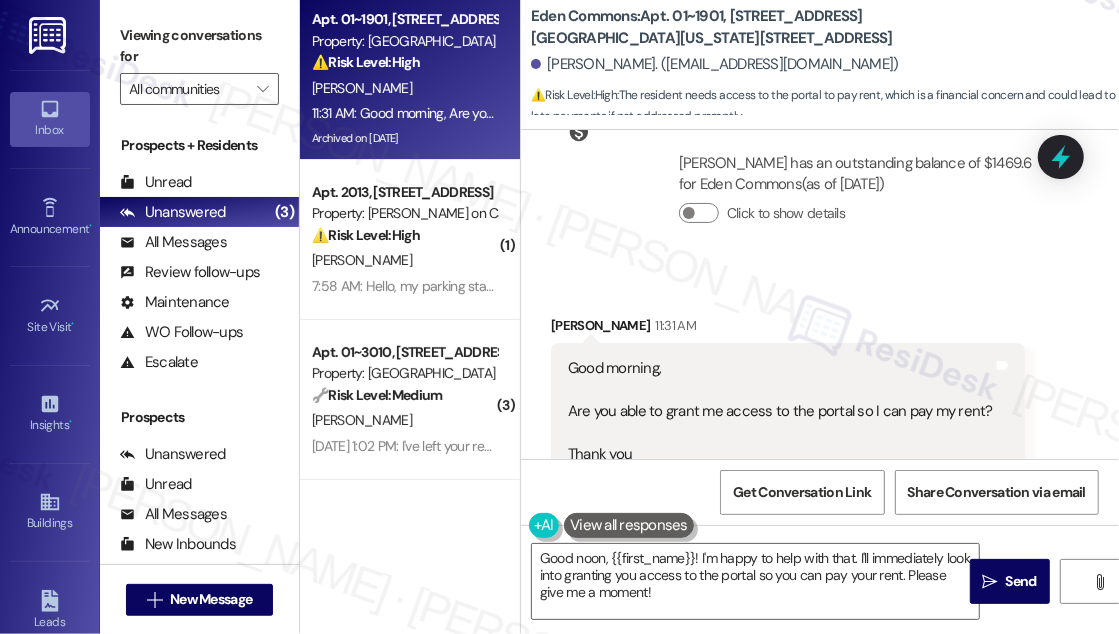 click on "Received via SMS [PERSON_NAME] 11:31 AM Good morning,
Are you able to grant me access to the portal so I can pay my rent?
Thank you Tags and notes Tagged as:   Access ,  Click to highlight conversations about Access Rent/payments Click to highlight conversations about Rent/payments" at bounding box center [820, 397] 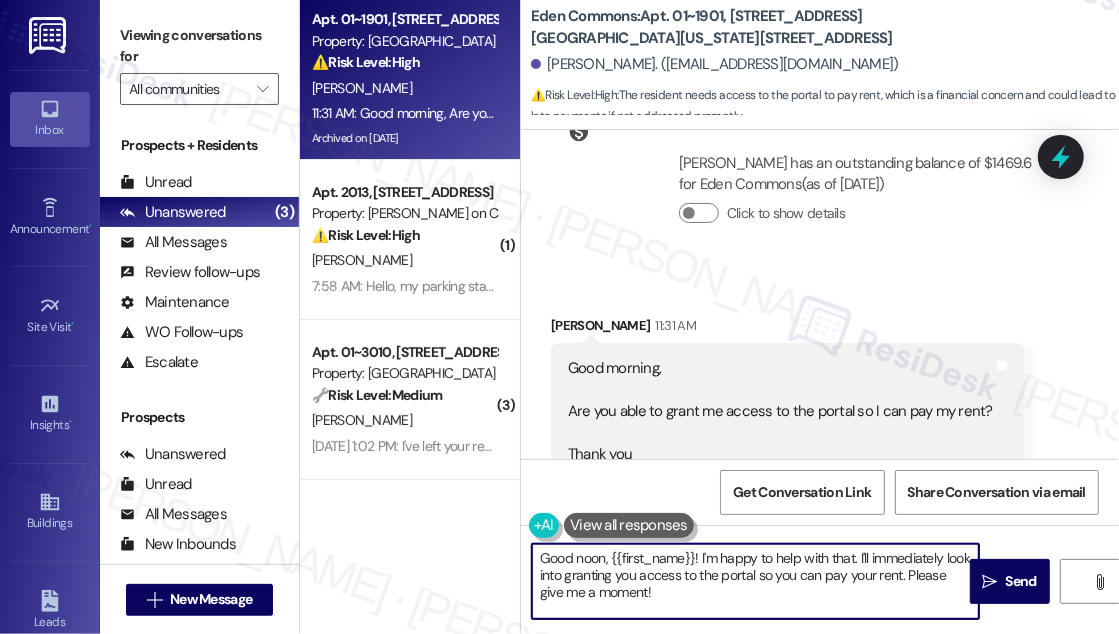 click on "Good noon, {{first_name}}! I'm happy to help with that. I'll immediately look into granting you access to the portal so you can pay your rent. Please give me a moment!" at bounding box center (755, 581) 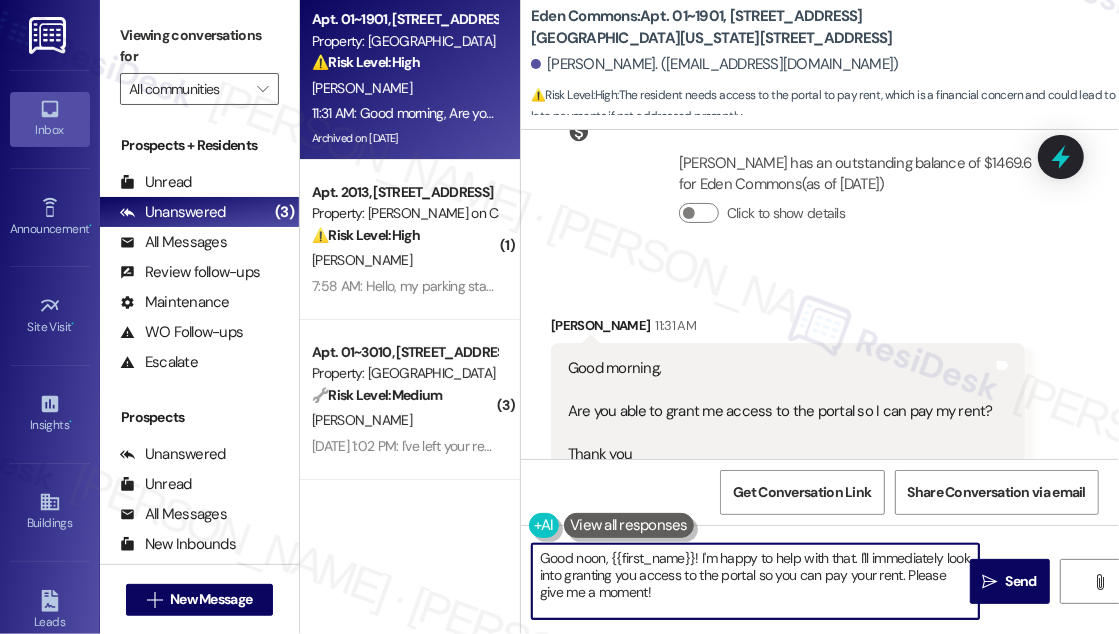 click on "Good noon, {{first_name}}! I'm happy to help with that. I'll immediately look into granting you access to the portal so you can pay your rent. Please give me a moment!" at bounding box center [755, 581] 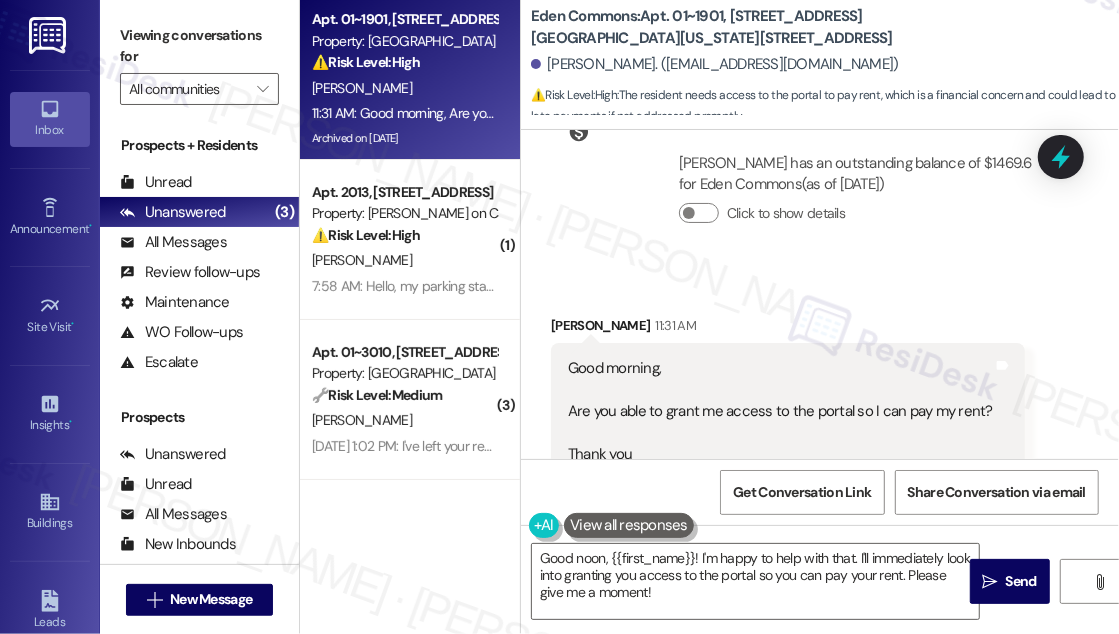 click on "Good noon, {{first_name}}! I'm happy to help with that. I'll immediately look into granting you access to the portal so you can pay your rent. Please give me a moment!  Send " at bounding box center (820, 600) 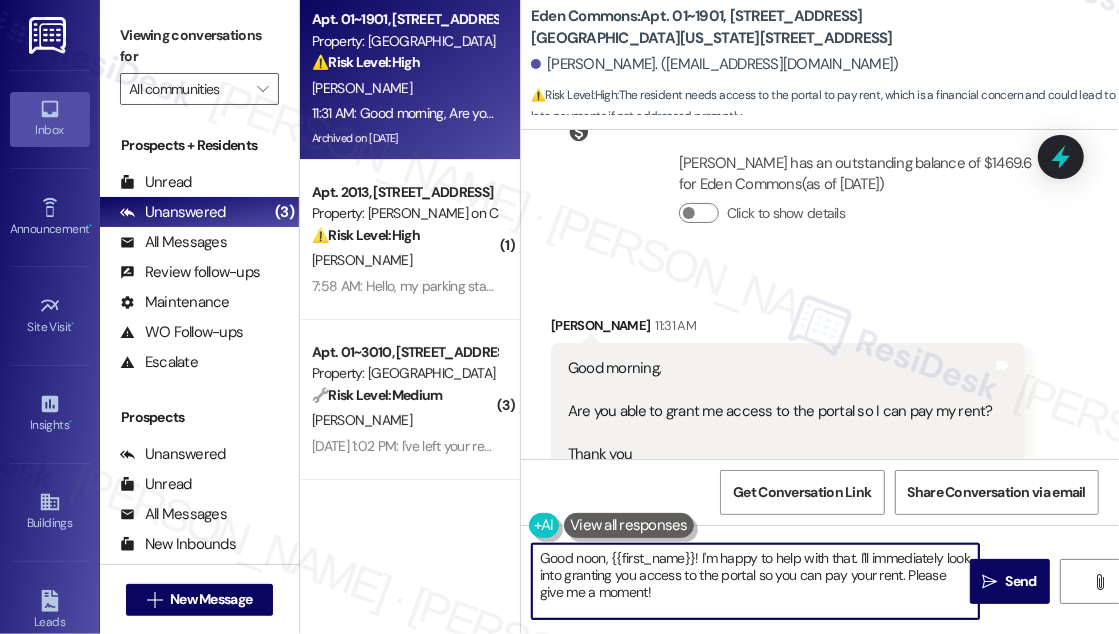 drag, startPoint x: 859, startPoint y: 555, endPoint x: 711, endPoint y: 575, distance: 149.34523 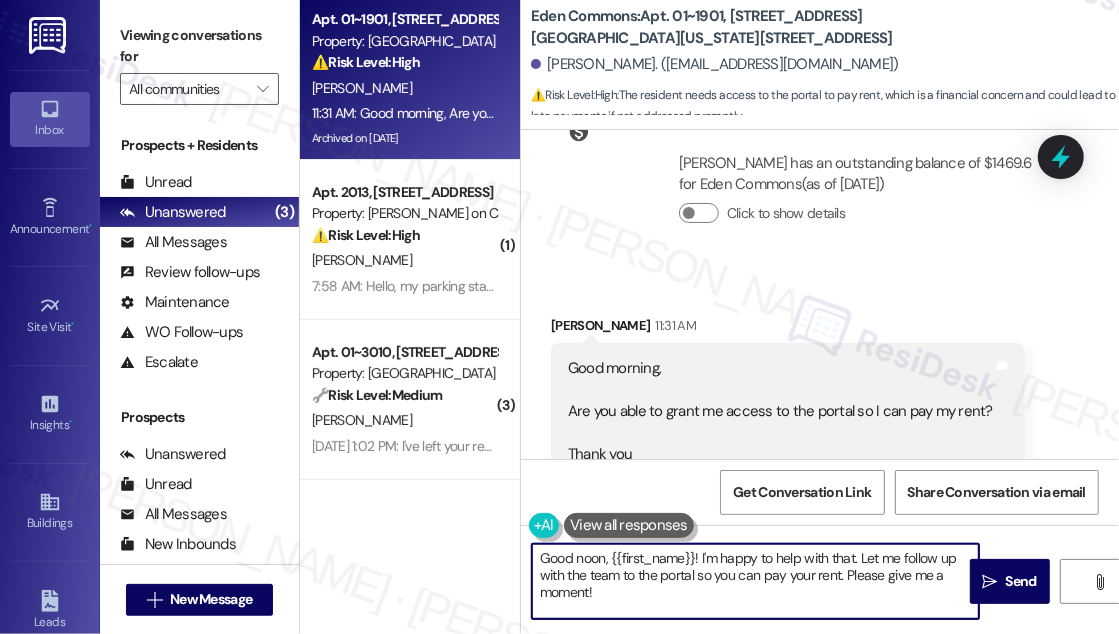 drag, startPoint x: 698, startPoint y: 576, endPoint x: 623, endPoint y: 570, distance: 75.23962 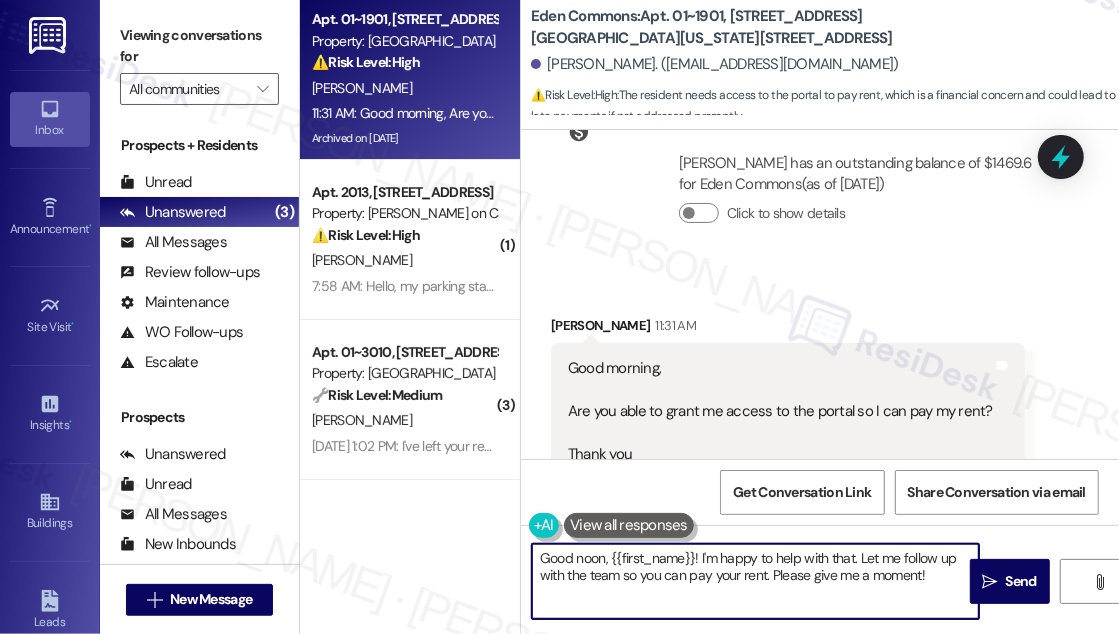 click on "Good noon, {{first_name}}! I'm happy to help with that. Let me follow up with the team so you can pay your rent. Please give me a moment!" at bounding box center [755, 581] 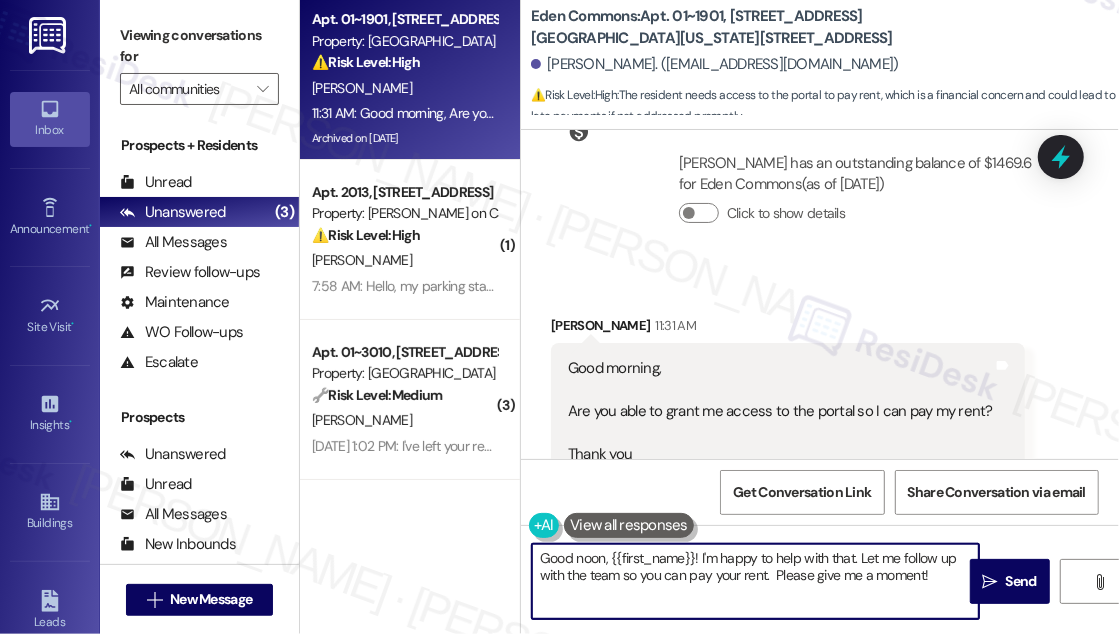 paste on "to the portal" 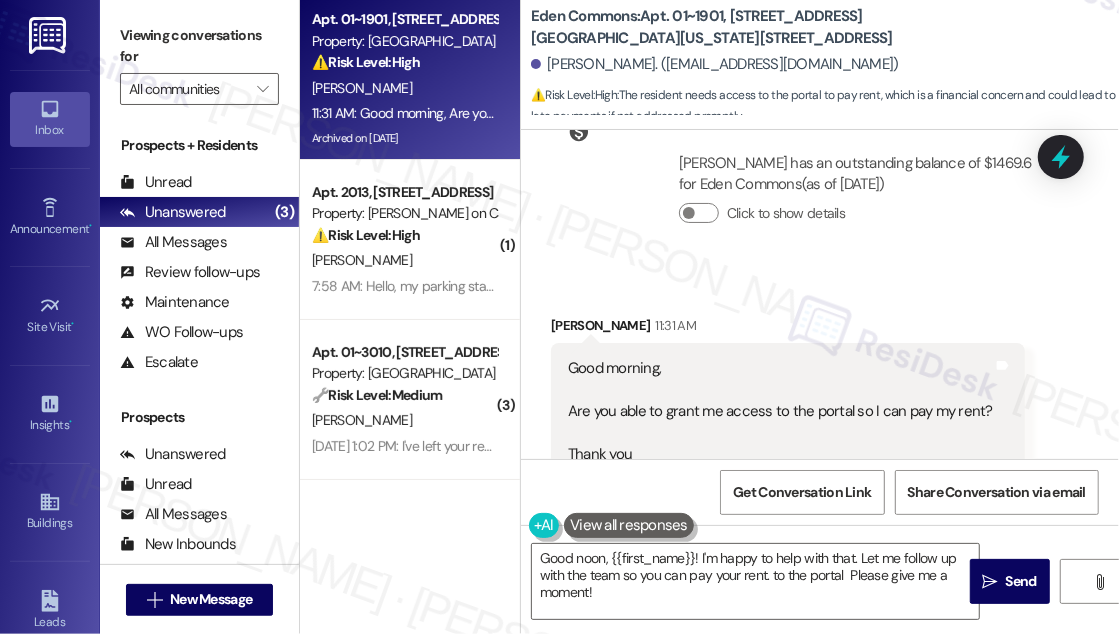click on "Good morning,
Are you able to grant me access to the portal so I can pay my rent?
Thank you" at bounding box center [780, 411] 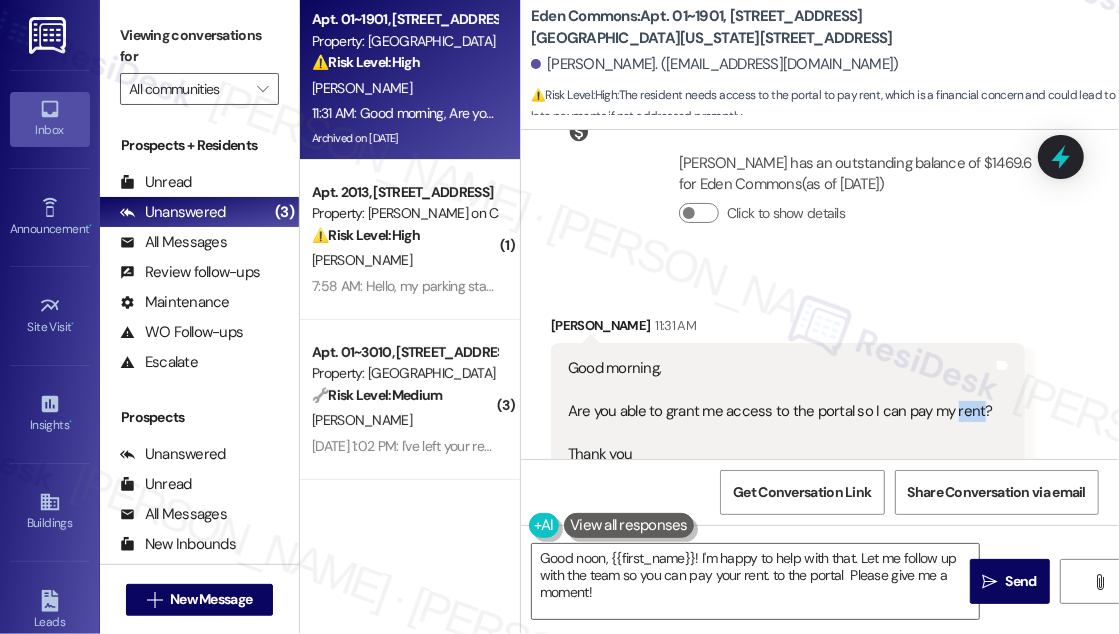 click on "Good morning,
Are you able to grant me access to the portal so I can pay my rent?
Thank you" at bounding box center [780, 411] 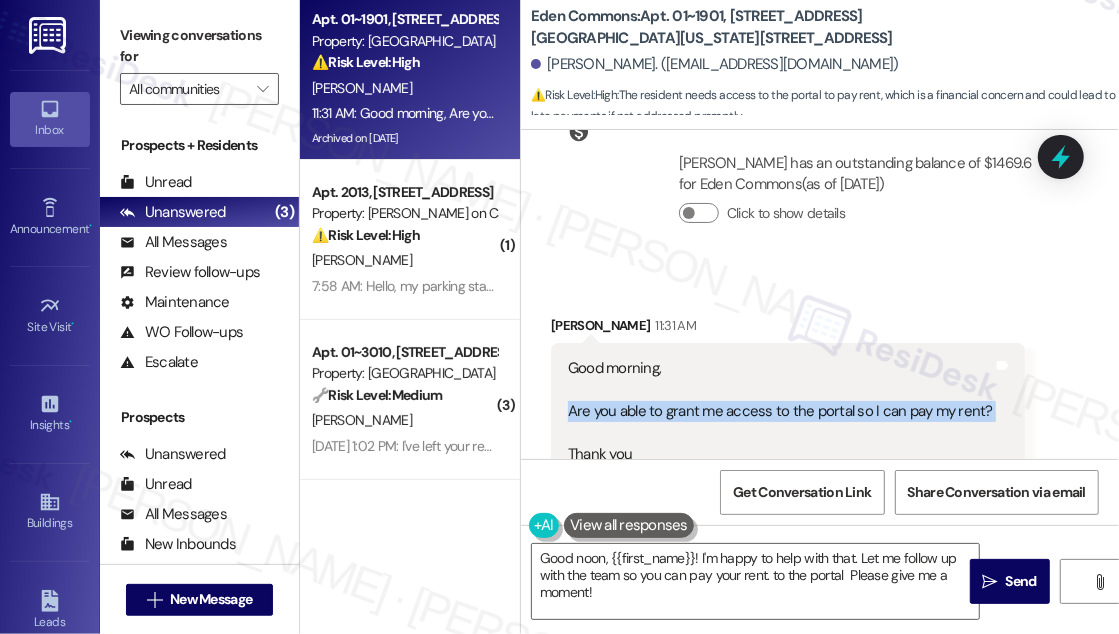 click on "Good morning,
Are you able to grant me access to the portal so I can pay my rent?
Thank you" at bounding box center (780, 411) 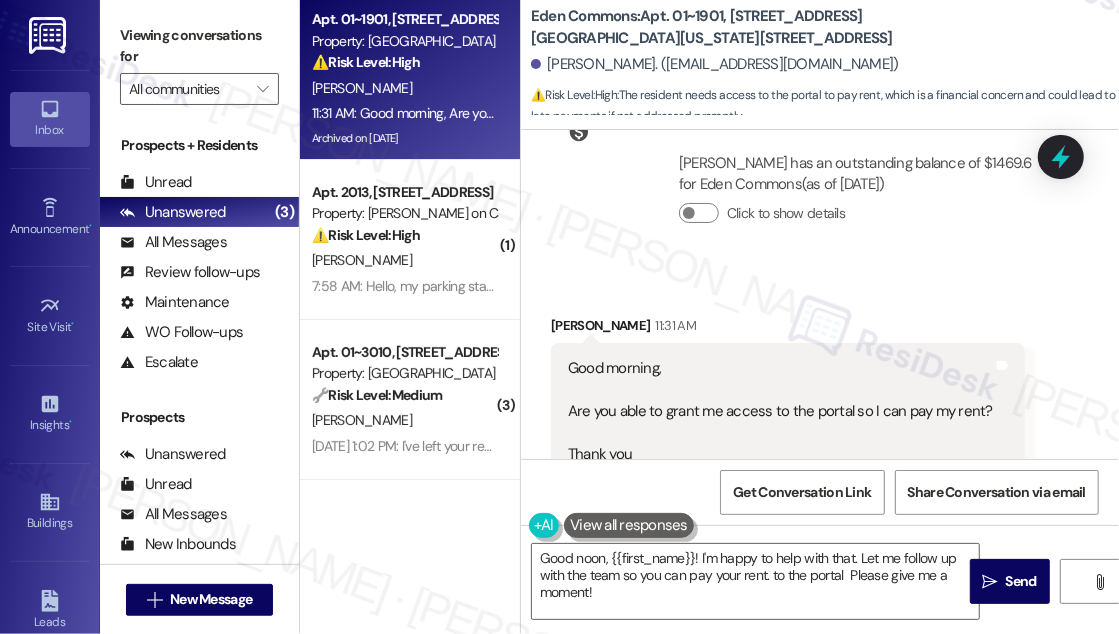 click on "Received via SMS [PERSON_NAME] 11:31 AM Good morning,
Are you able to grant me access to the portal so I can pay my rent?
Thank you Tags and notes Tagged as:   Access ,  Click to highlight conversations about Access Rent/payments Click to highlight conversations about Rent/payments" at bounding box center (788, 412) 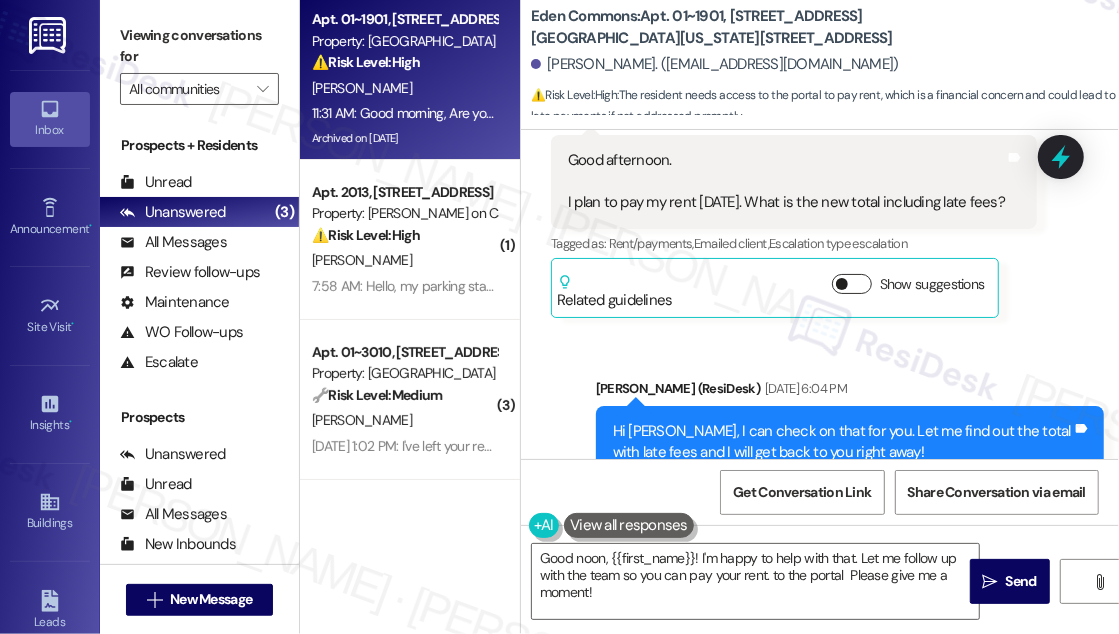 scroll, scrollTop: 5750, scrollLeft: 0, axis: vertical 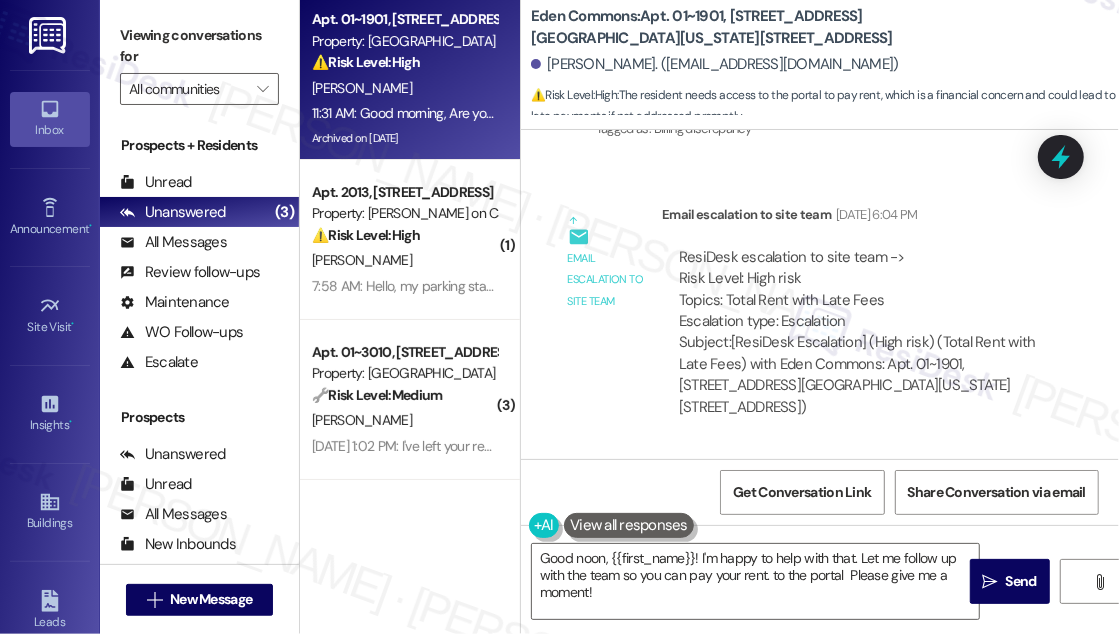 click on "ResiDesk escalation to site team ->
Risk Level: High risk
Topics: Total Rent with Late Fees
Escalation type: Escalation" at bounding box center [860, 290] 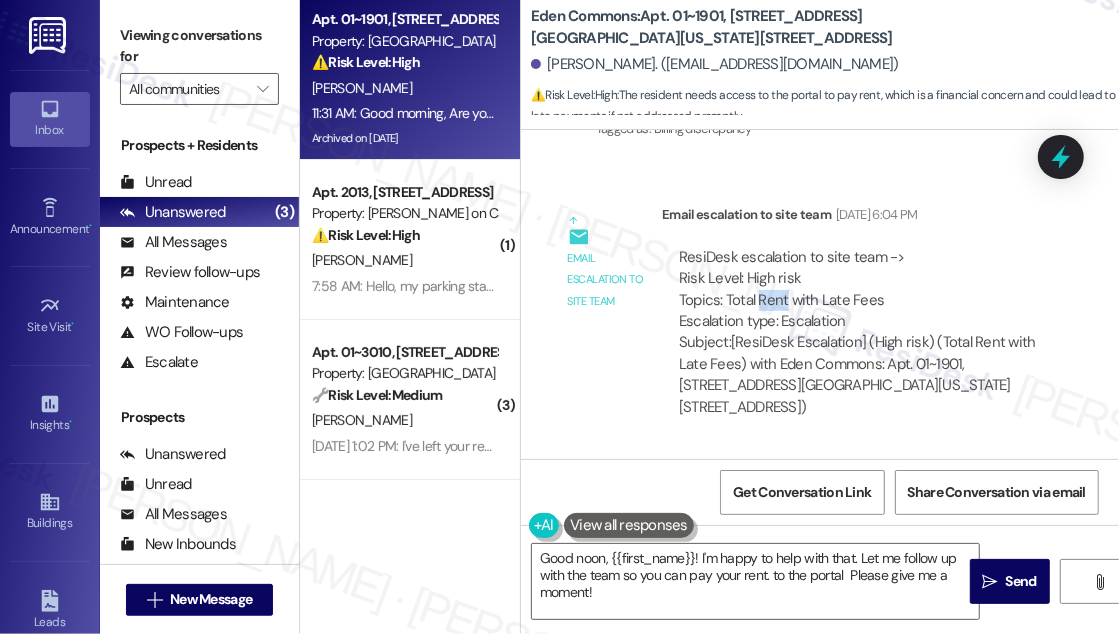 click on "ResiDesk escalation to site team ->
Risk Level: High risk
Topics: Total Rent with Late Fees
Escalation type: Escalation" at bounding box center [860, 290] 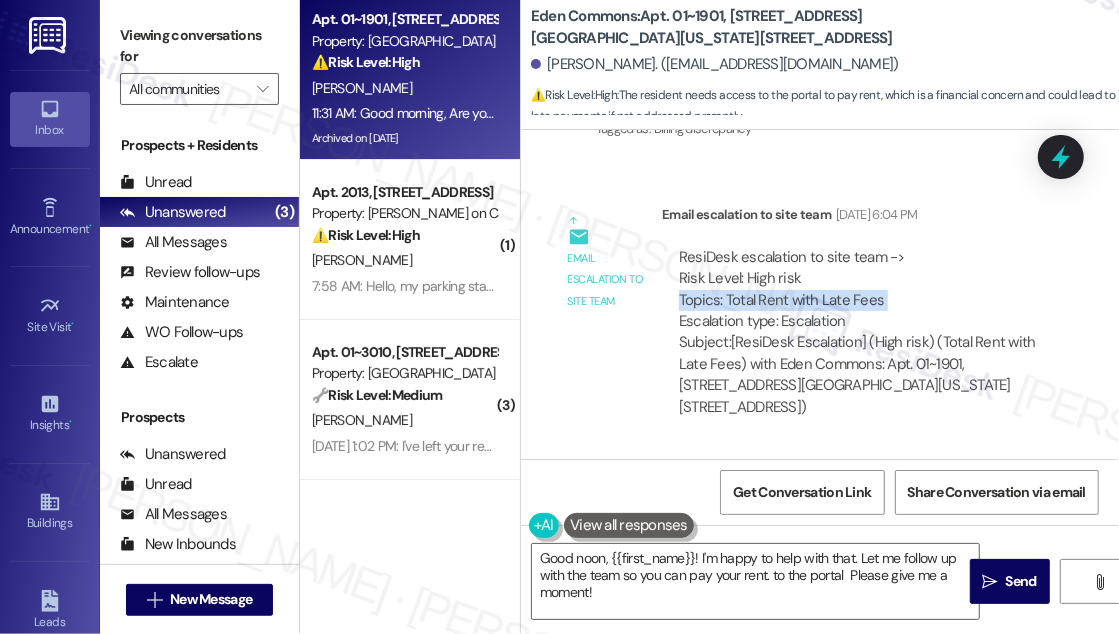 click on "ResiDesk escalation to site team ->
Risk Level: High risk
Topics: Total Rent with Late Fees
Escalation type: Escalation" at bounding box center (860, 290) 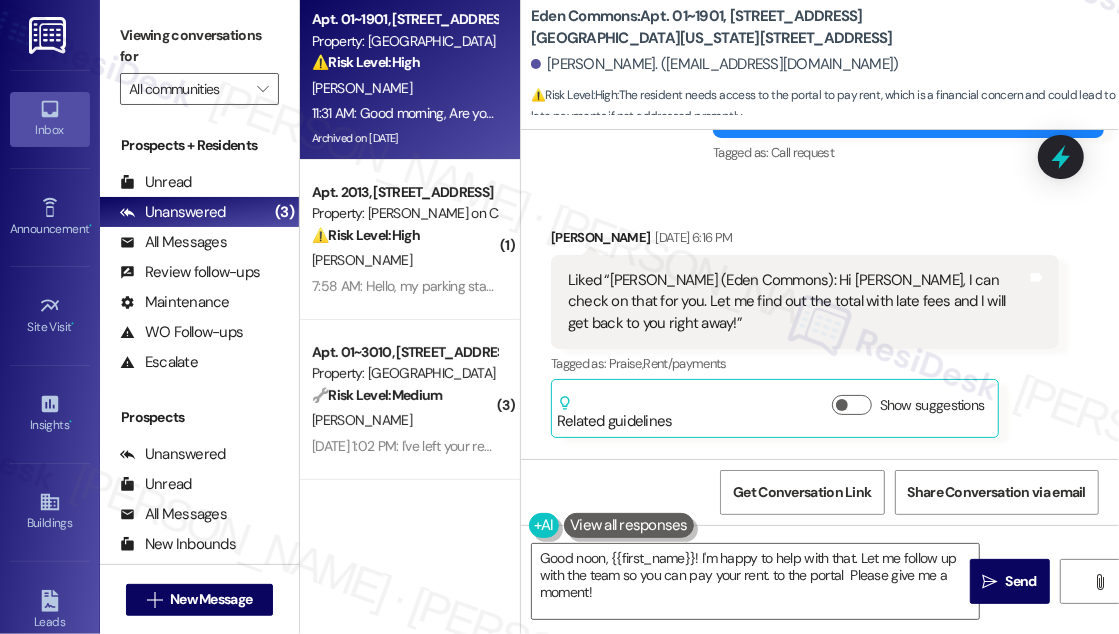 scroll, scrollTop: 6296, scrollLeft: 0, axis: vertical 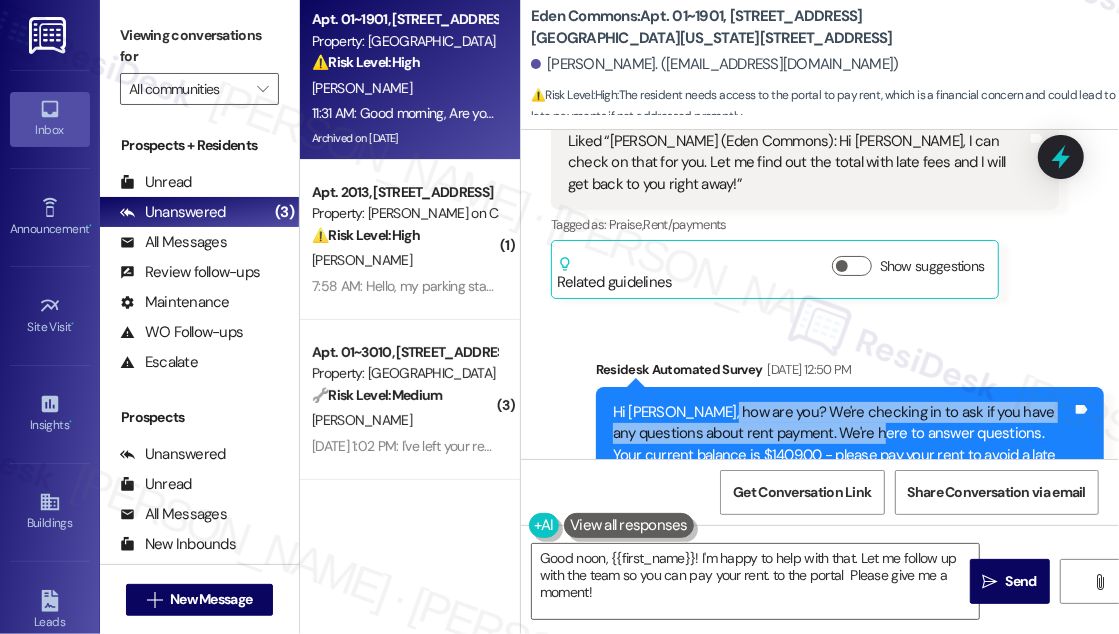 drag, startPoint x: 713, startPoint y: 335, endPoint x: 835, endPoint y: 363, distance: 125.17188 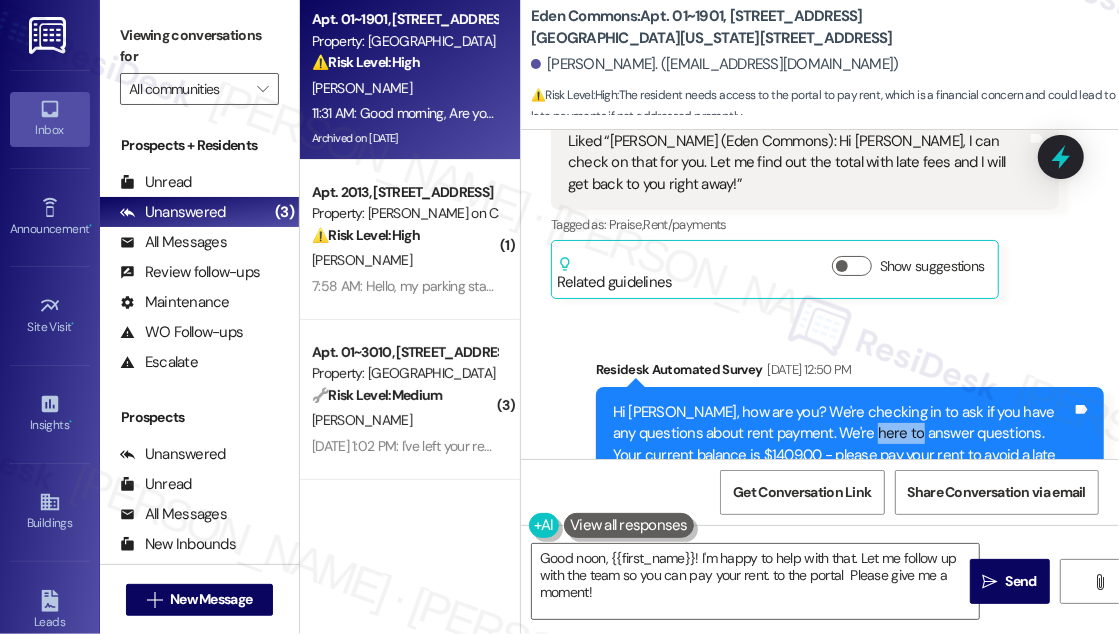 click on "Hi [PERSON_NAME], how are you? We're checking in to ask if you have any questions about rent payment. We're here to answer questions. Your current balance is $1409.00 - please pay your rent to avoid a late fee. If you've already paid, thank you for your patience!" at bounding box center (842, 445) 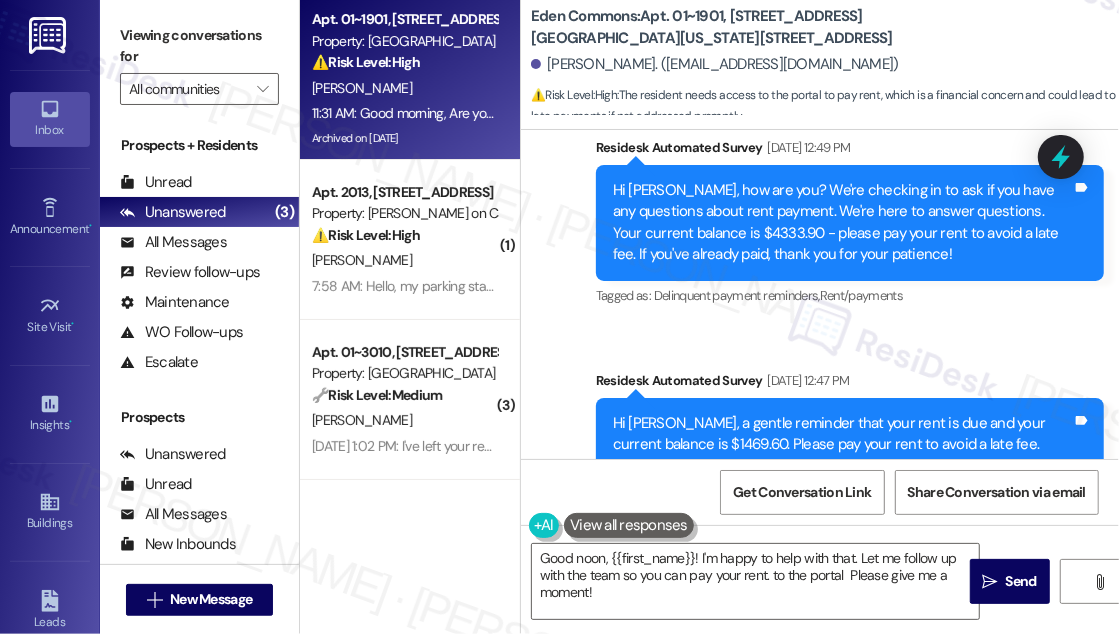 scroll, scrollTop: 7750, scrollLeft: 0, axis: vertical 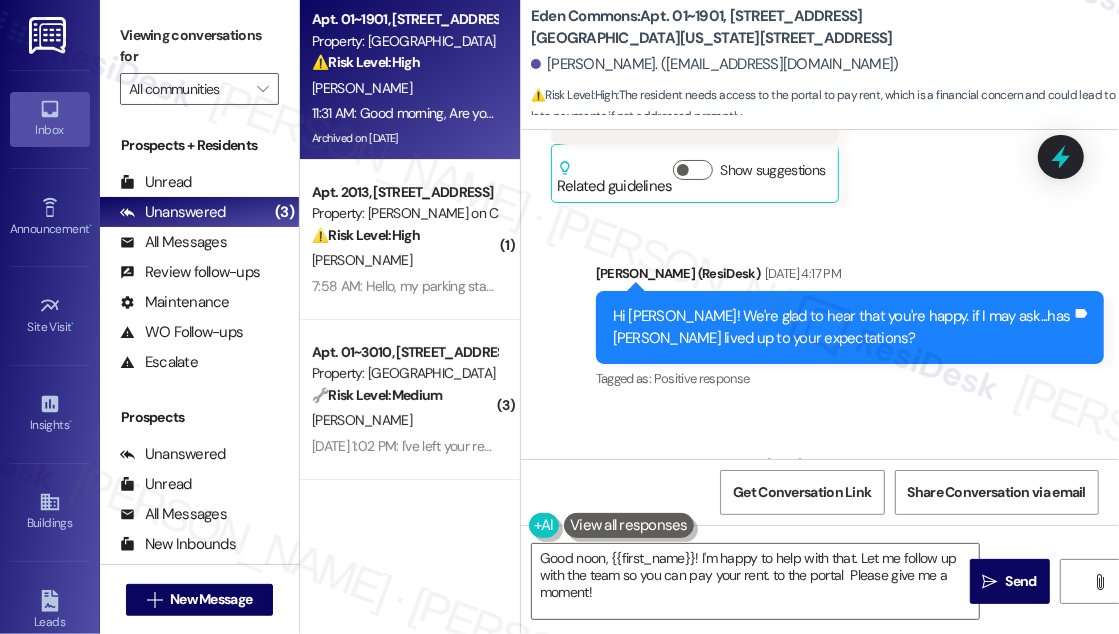 click on "Hi [PERSON_NAME]! We're glad to hear that you're happy. if I may ask...has [PERSON_NAME] lived up to your expectations?" at bounding box center (842, 327) 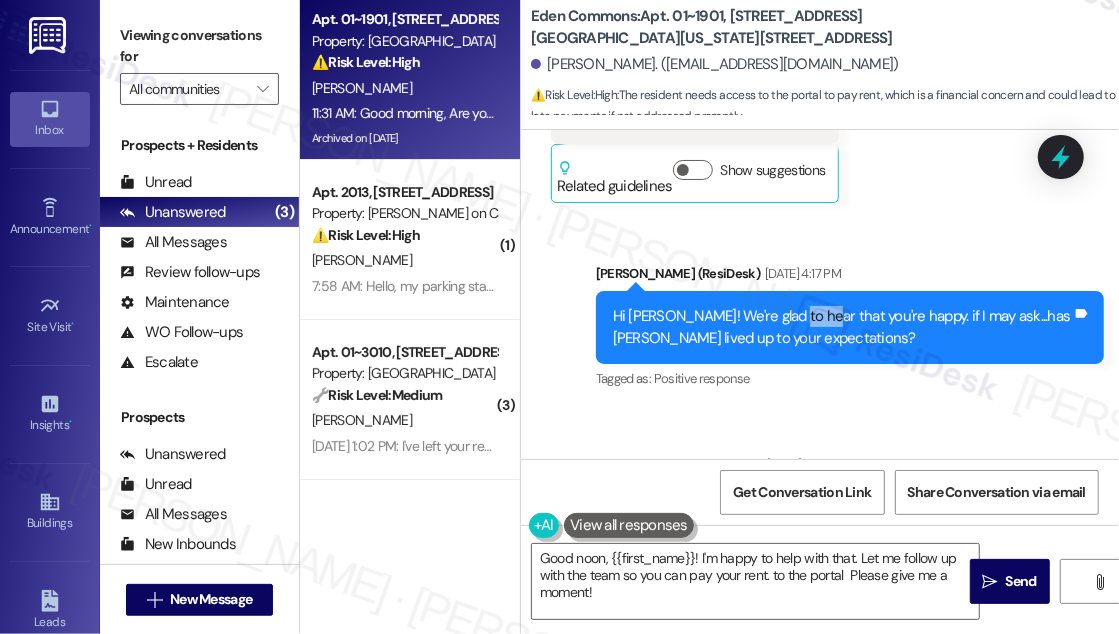 click on "Hi [PERSON_NAME]! We're glad to hear that you're happy. if I may ask...has [PERSON_NAME] lived up to your expectations?" at bounding box center [842, 327] 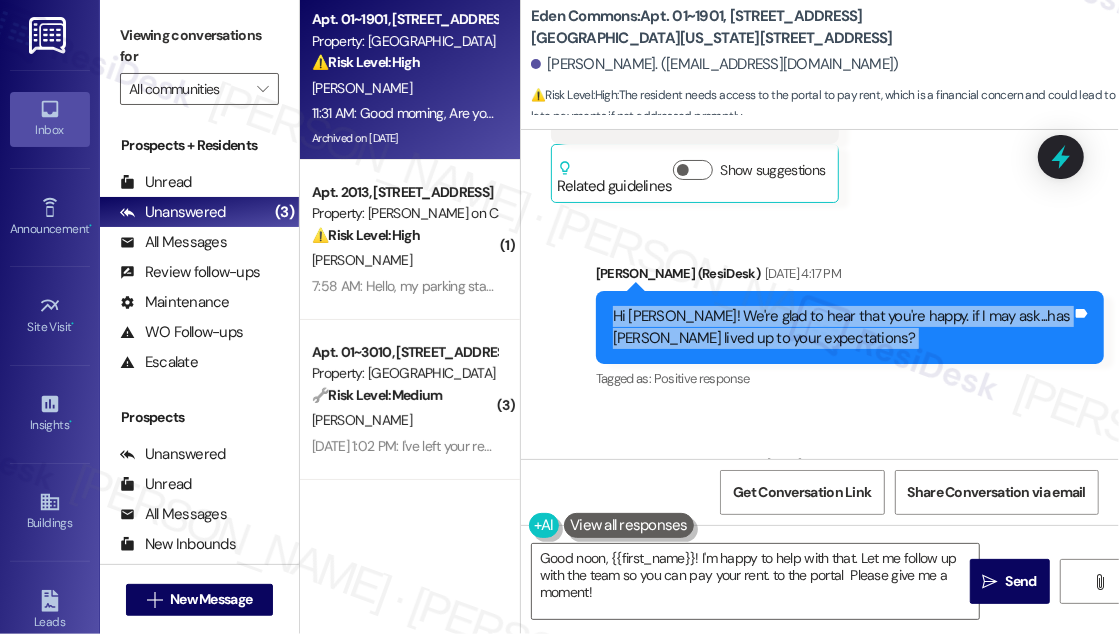 click on "Hi [PERSON_NAME]! We're glad to hear that you're happy. if I may ask...has [PERSON_NAME] lived up to your expectations?" at bounding box center (842, 327) 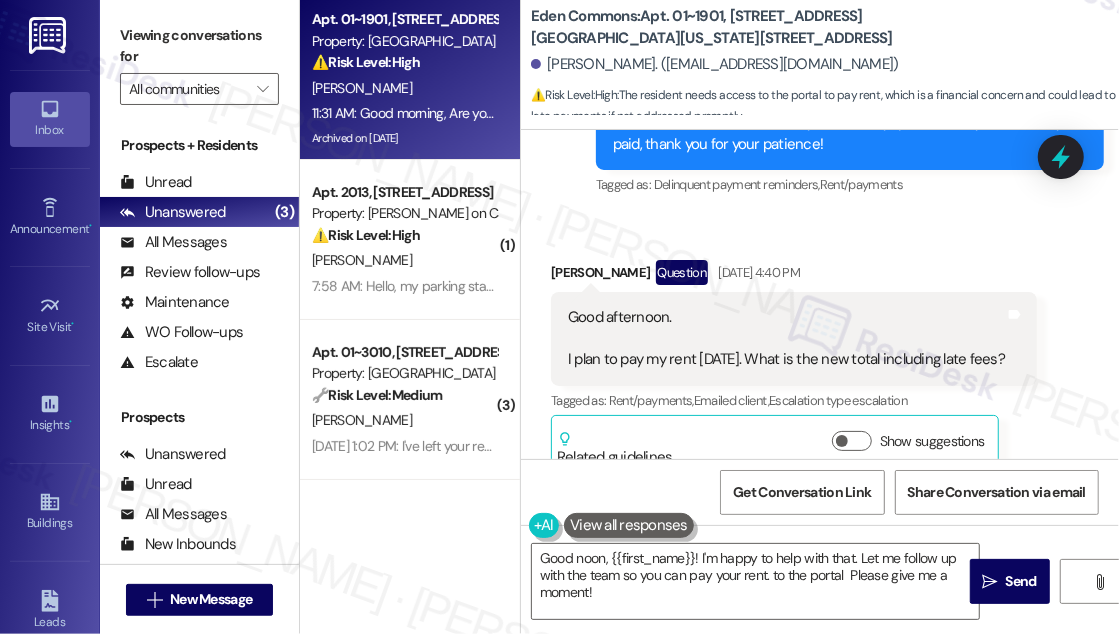scroll, scrollTop: 5272, scrollLeft: 0, axis: vertical 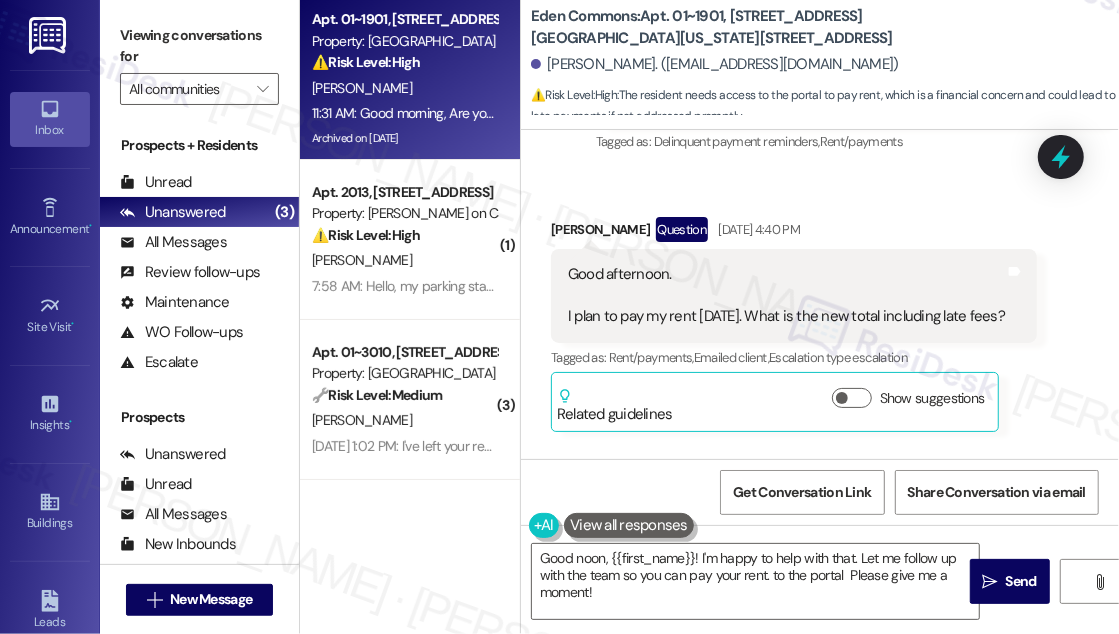 click on "Good afternoon.
I plan to pay my rent [DATE]. What is the new total including late fees?" at bounding box center [786, 296] 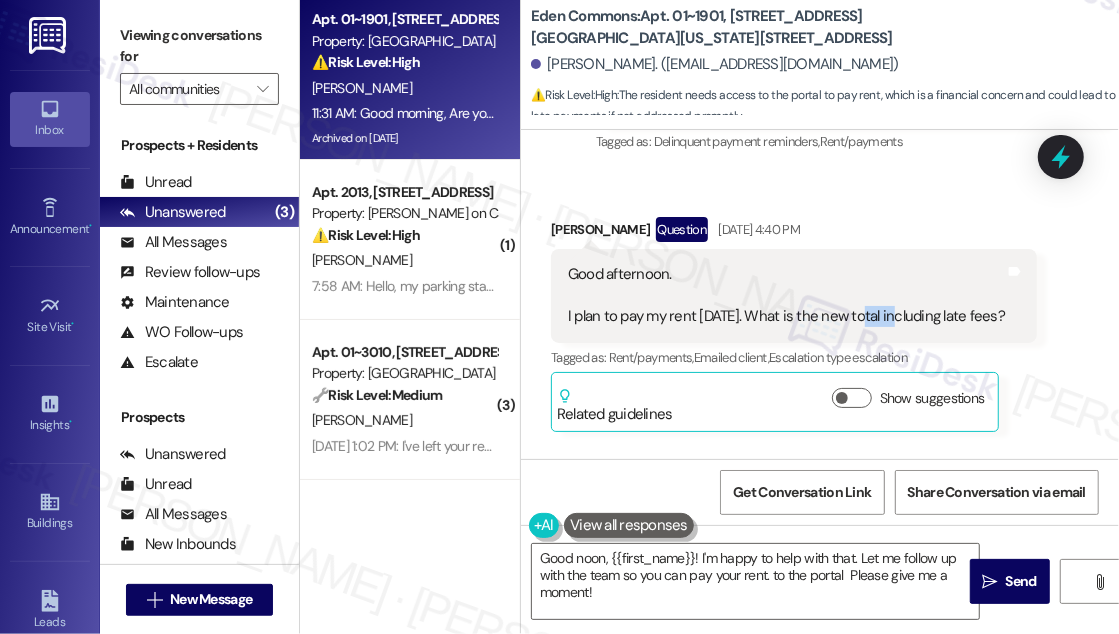 click on "Good afternoon.
I plan to pay my rent [DATE]. What is the new total including late fees?" at bounding box center (786, 296) 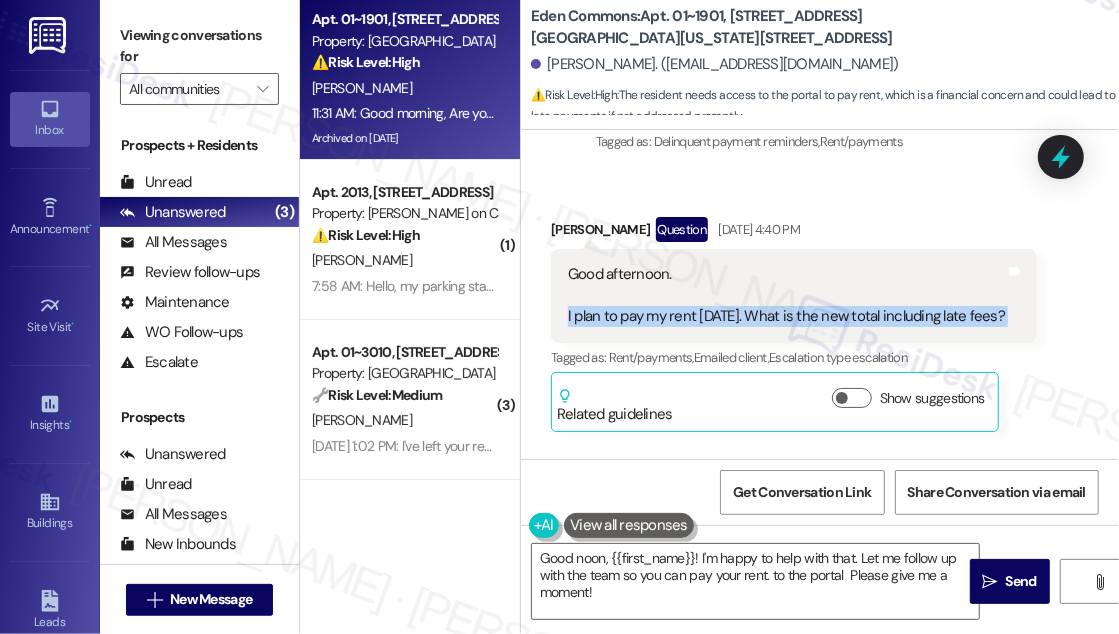 click on "Good afternoon.
I plan to pay my rent [DATE]. What is the new total including late fees?" at bounding box center (786, 296) 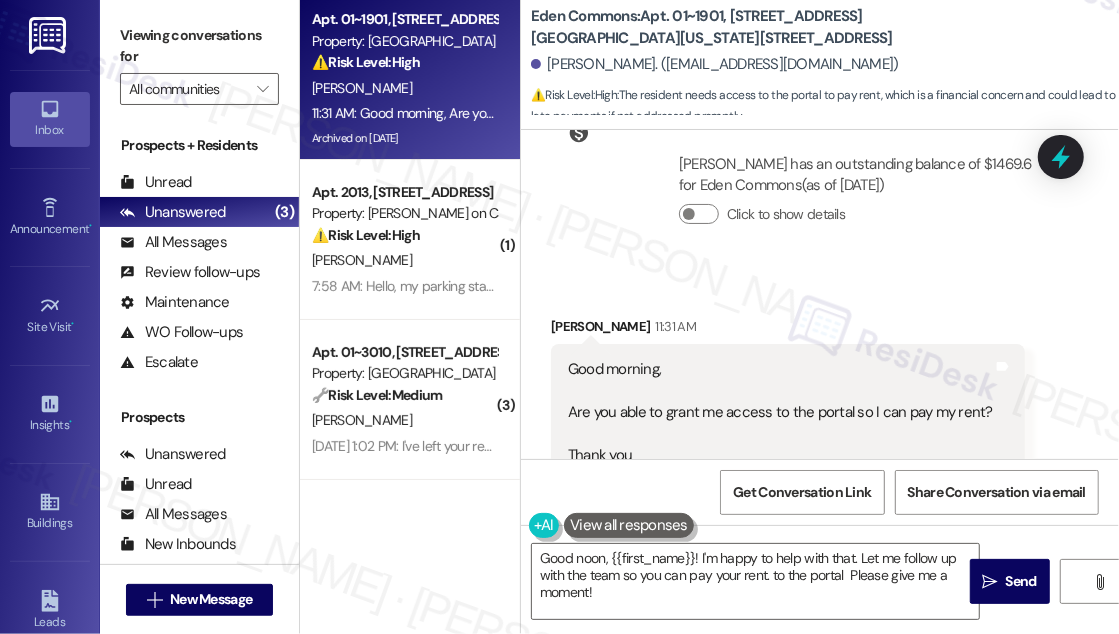 scroll, scrollTop: 7932, scrollLeft: 0, axis: vertical 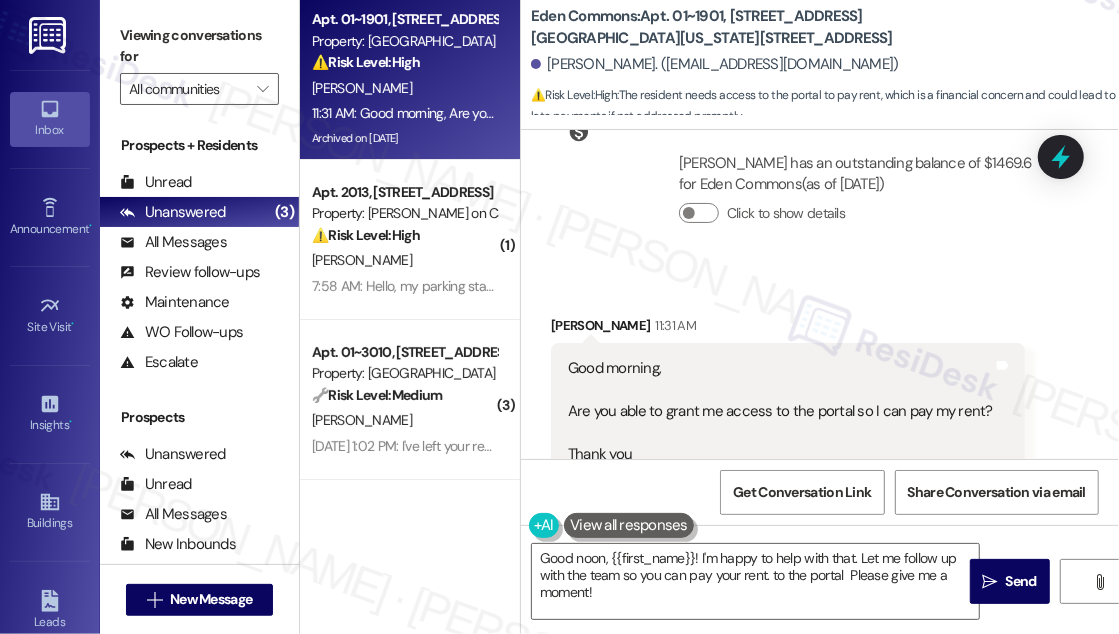 click on "Good morning,
Are you able to grant me access to the portal so I can pay my rent?
Thank you" at bounding box center (780, 411) 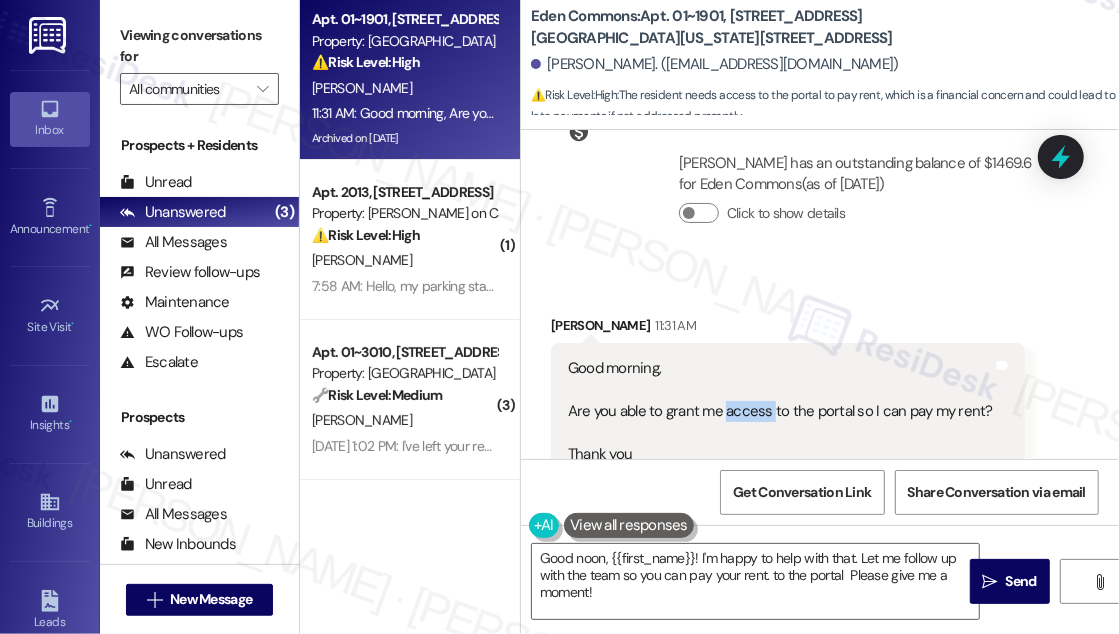 click on "Good morning,
Are you able to grant me access to the portal so I can pay my rent?
Thank you" at bounding box center (780, 411) 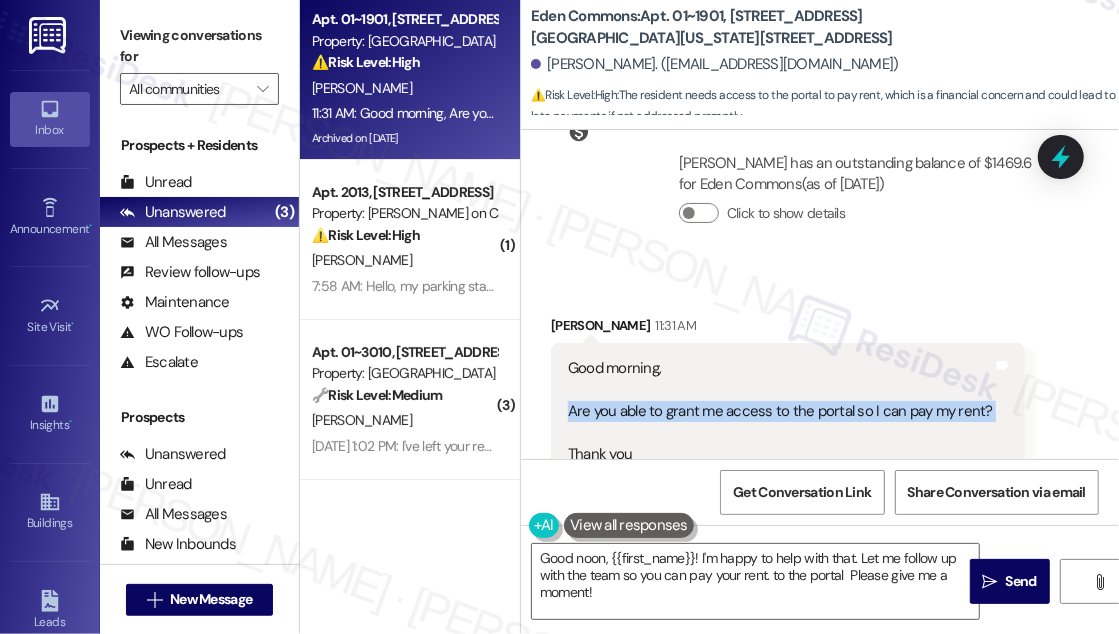 click on "Good morning,
Are you able to grant me access to the portal so I can pay my rent?
Thank you" at bounding box center (780, 411) 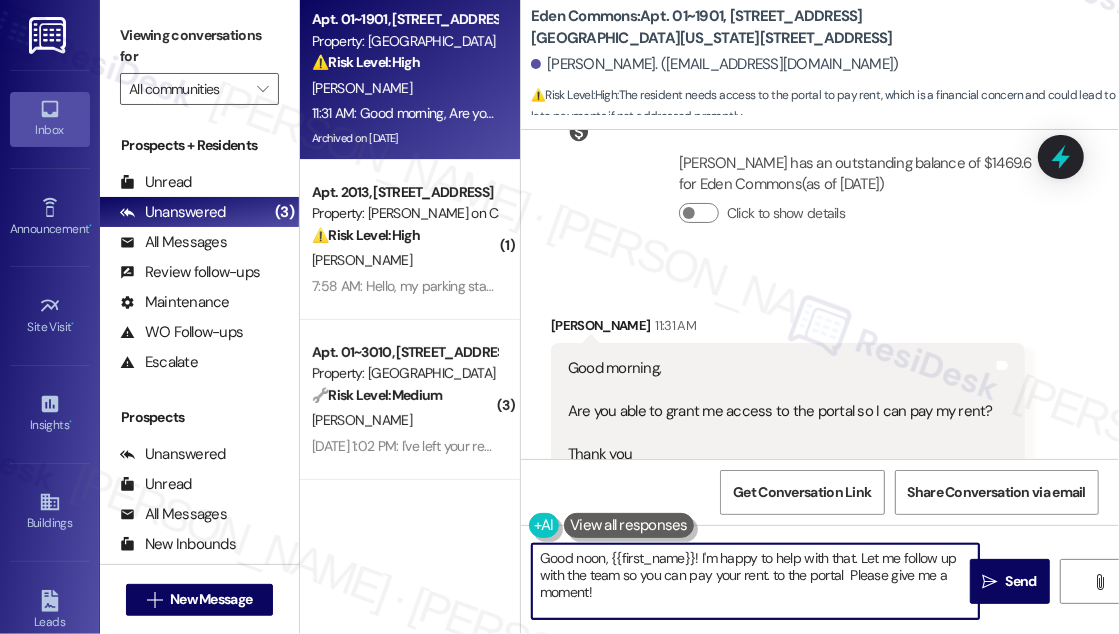 drag, startPoint x: 703, startPoint y: 556, endPoint x: 857, endPoint y: 552, distance: 154.05194 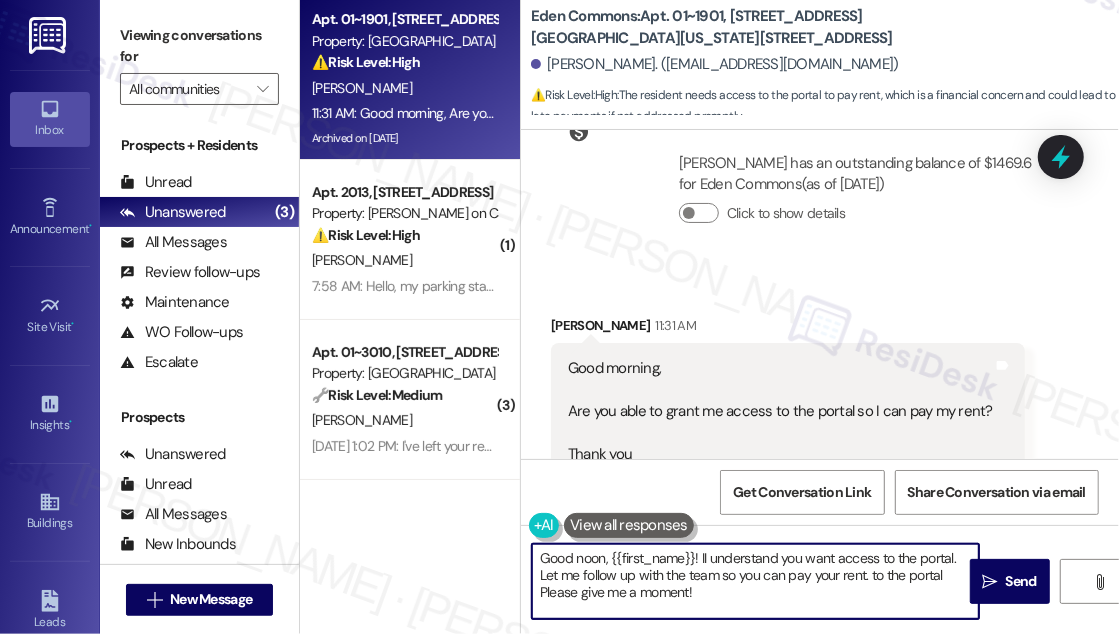 click on "Good noon, {{first_name}}! II understand you want access to the portal. Let me follow up with the team so you can pay your rent. to the portal  Please give me a moment!" at bounding box center [755, 581] 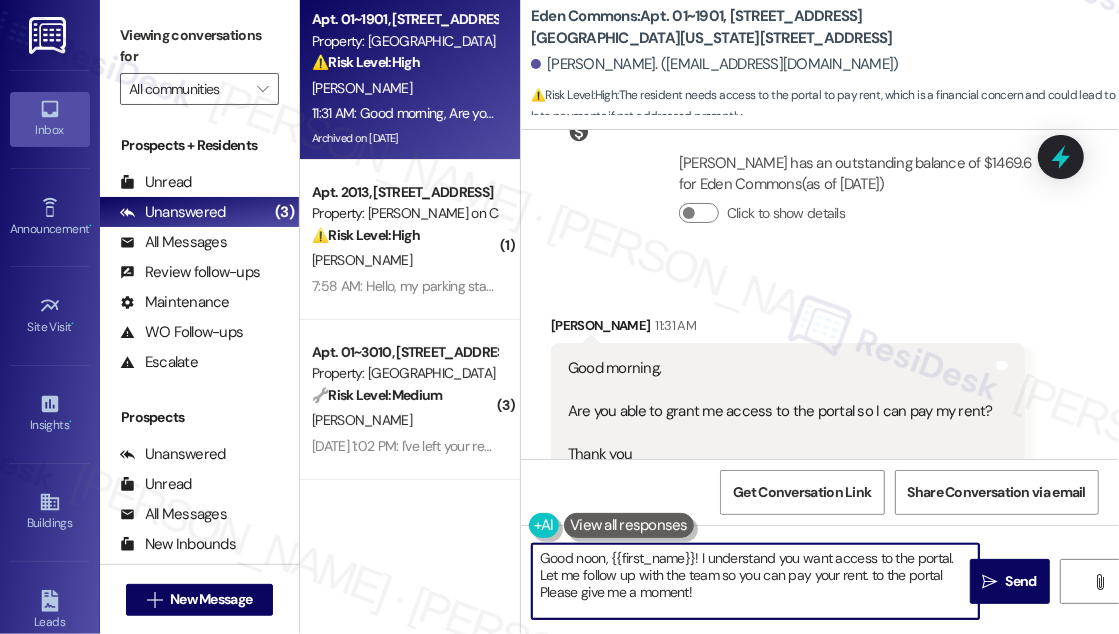click on "Good noon, {{first_name}}! I understand you want access to the portal. Let me follow up with the team so you can pay your rent. to the portal  Please give me a moment!" at bounding box center [755, 581] 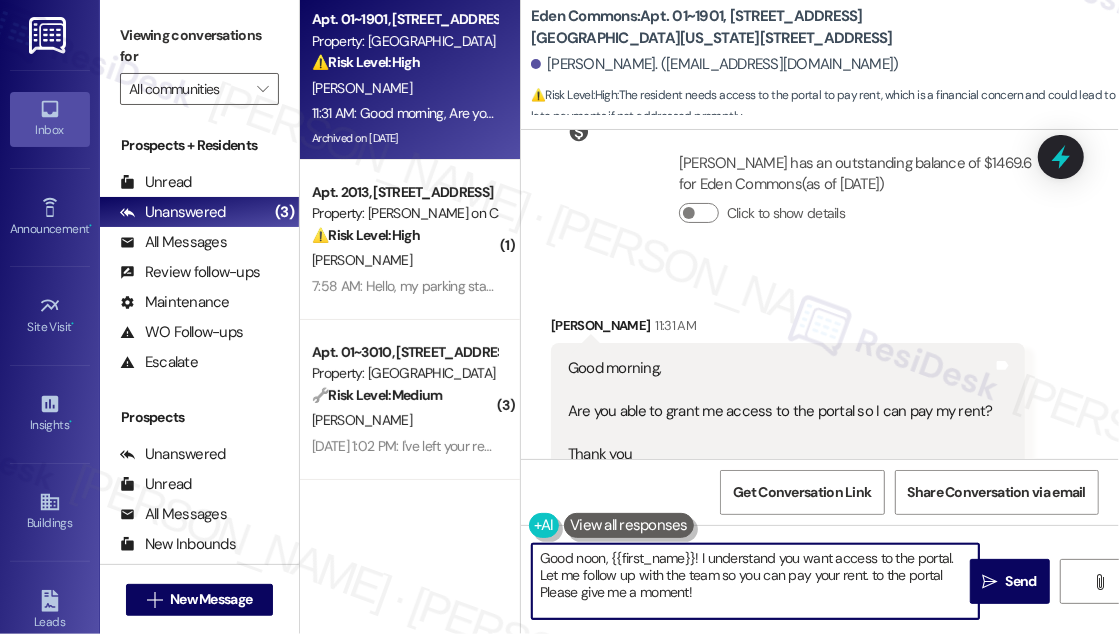 drag, startPoint x: 869, startPoint y: 574, endPoint x: 914, endPoint y: 596, distance: 50.08992 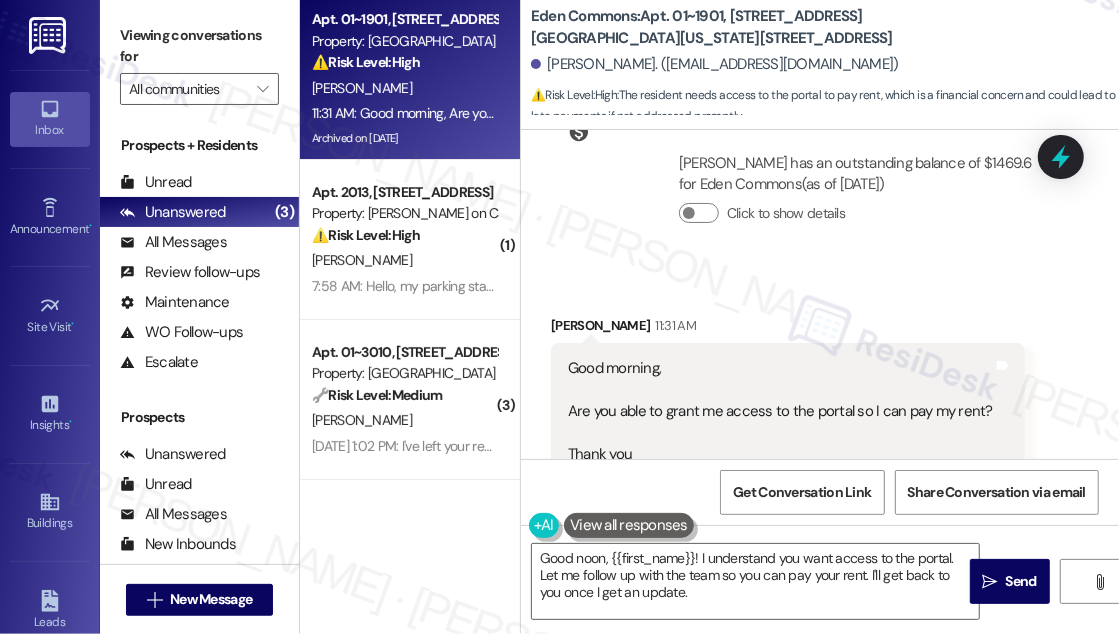 click on "Collections Status 10:03 AM [PERSON_NAME] has an outstanding balance of $1469.6 for Eden Commons  (as of [DATE]) Click to show details" at bounding box center [805, 182] 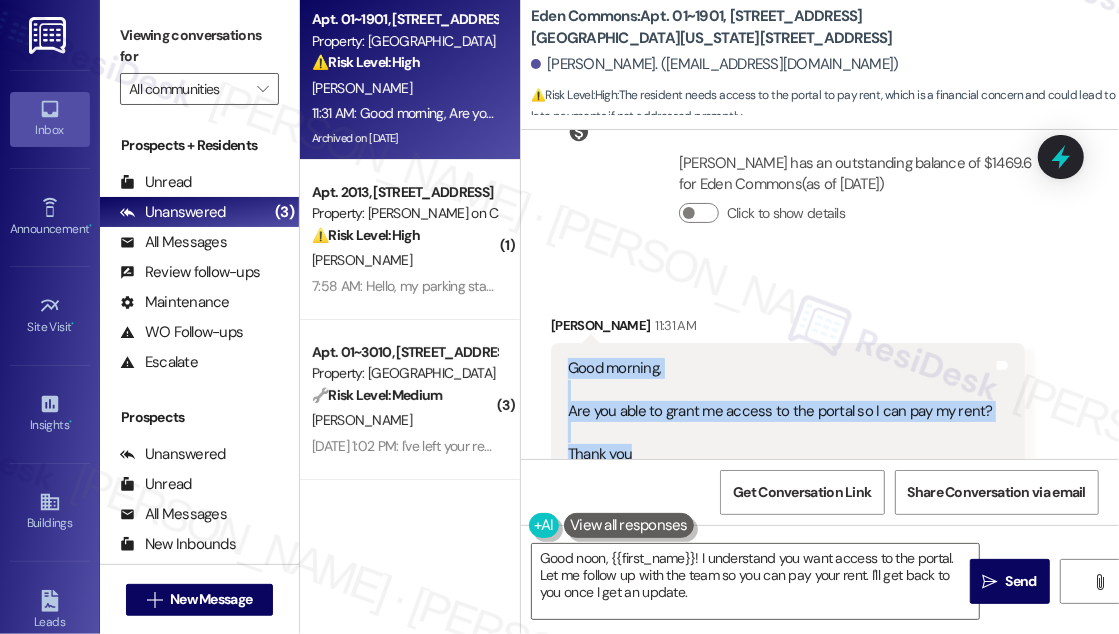 drag, startPoint x: 562, startPoint y: 299, endPoint x: 681, endPoint y: 385, distance: 146.82303 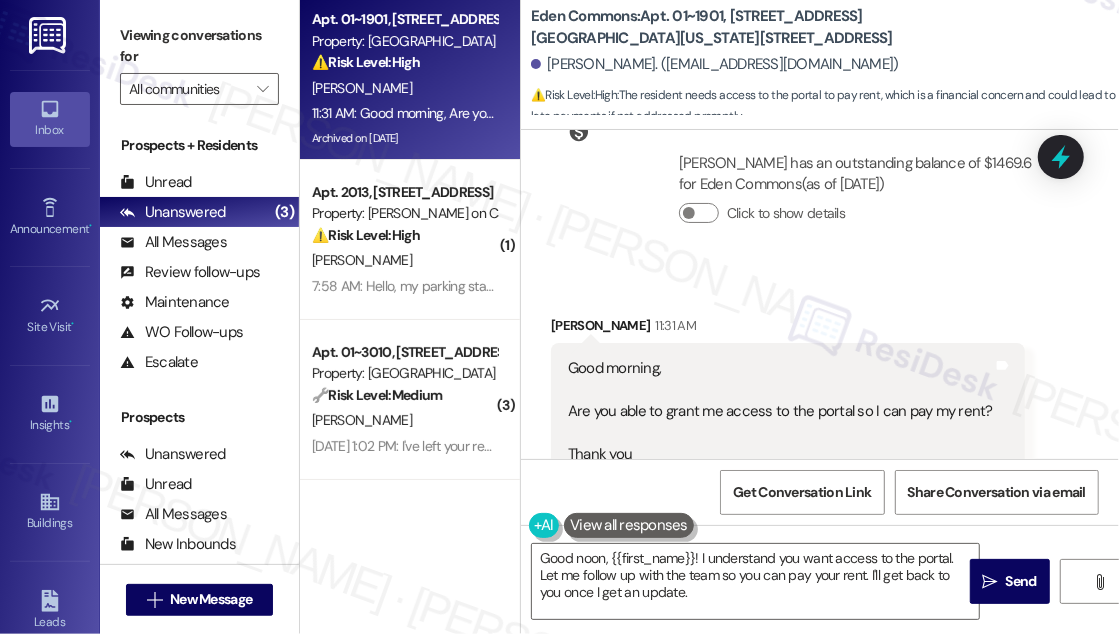 click on "[PERSON_NAME] 11:31 AM" at bounding box center (788, 329) 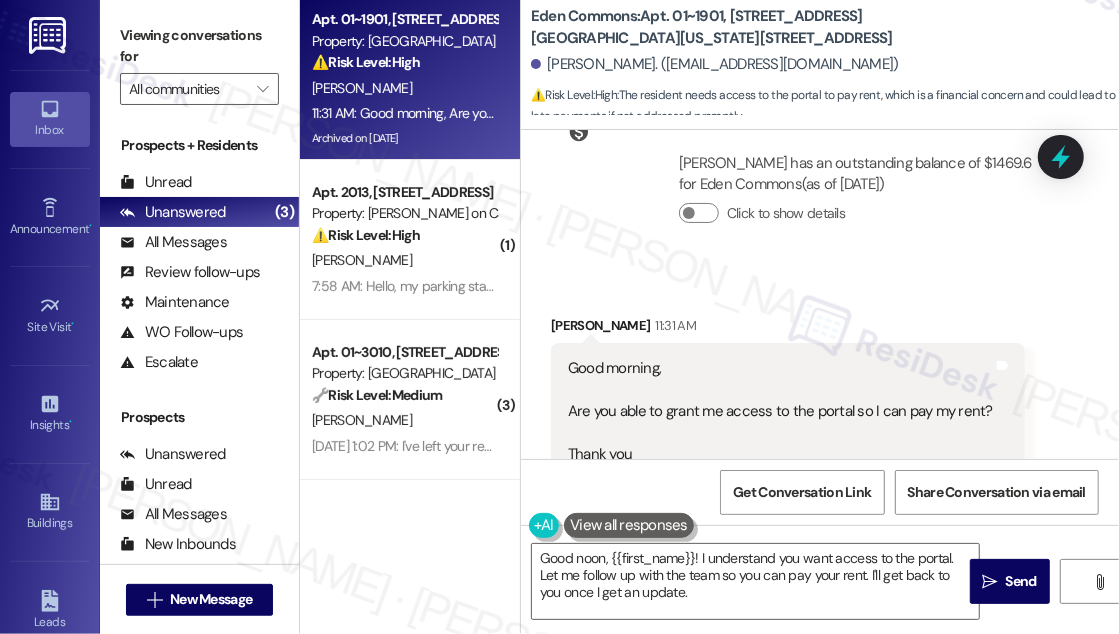 click on "Received via SMS [PERSON_NAME] 11:31 AM Good morning,
Are you able to grant me access to the portal so I can pay my rent?
Thank you Tags and notes Tagged as:   Access ,  Click to highlight conversations about Access Rent/payments Click to highlight conversations about Rent/payments" at bounding box center [820, 397] 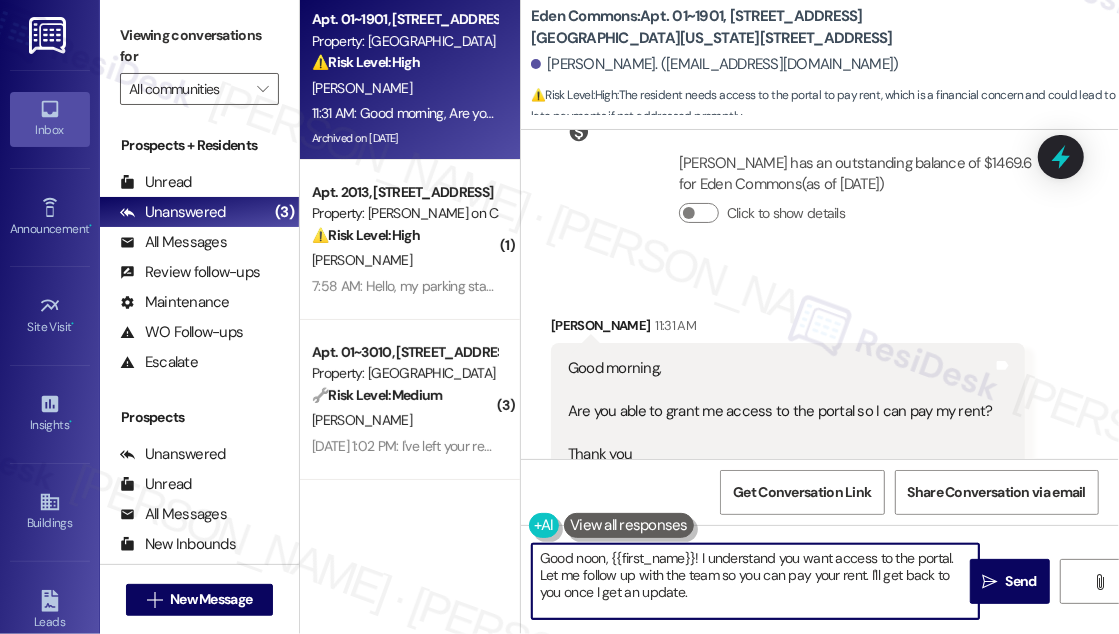 click on "Good noon, {{first_name}}! I understand you want access to the portal. Let me follow up with the team so you can pay your rent. I'll get back to you once I get an update." at bounding box center (755, 581) 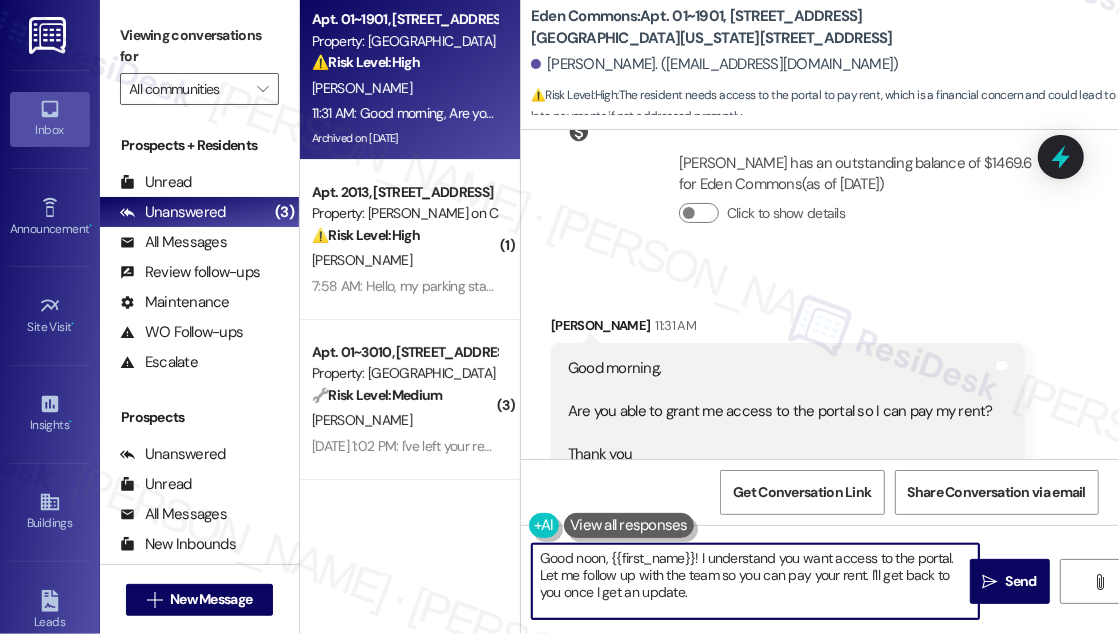 drag, startPoint x: 730, startPoint y: 590, endPoint x: 569, endPoint y: 577, distance: 161.52399 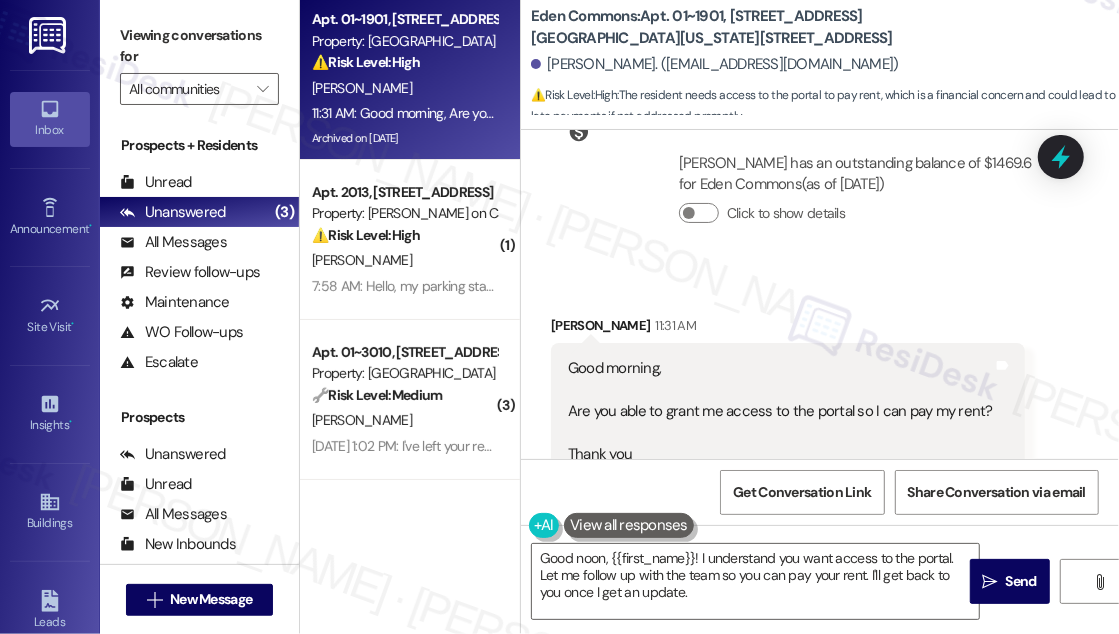 click on "Good morning,
Are you able to grant me access to the portal so I can pay my rent?
Thank you" at bounding box center (780, 411) 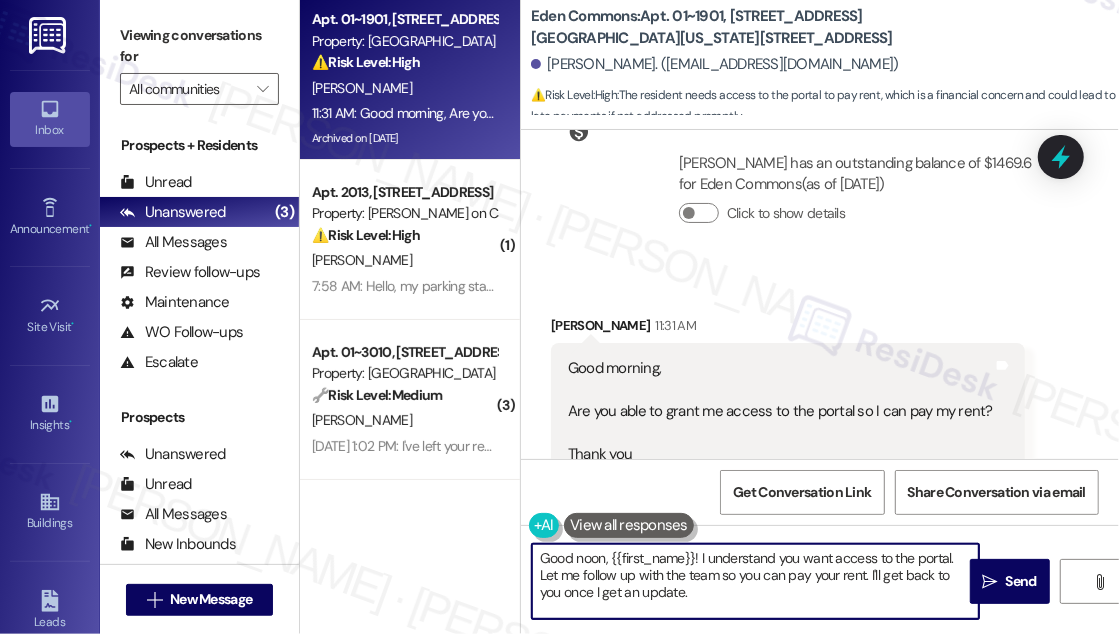 click on "Good noon, {{first_name}}! I understand you want access to the portal. Let me follow up with the team so you can pay your rent. I'll get back to you once I get an update." at bounding box center [755, 581] 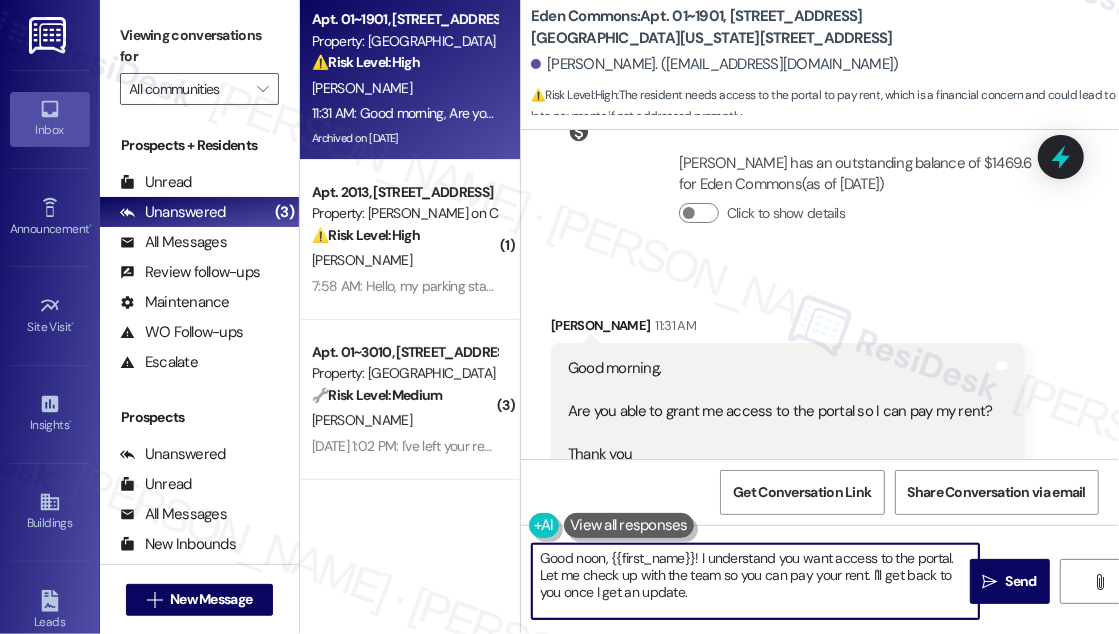 click on "Good noon, {{first_name}}! I understand you want access to the portal. Let me check up with the team so you can pay your rent. I'll get back to you once I get an update." at bounding box center [755, 581] 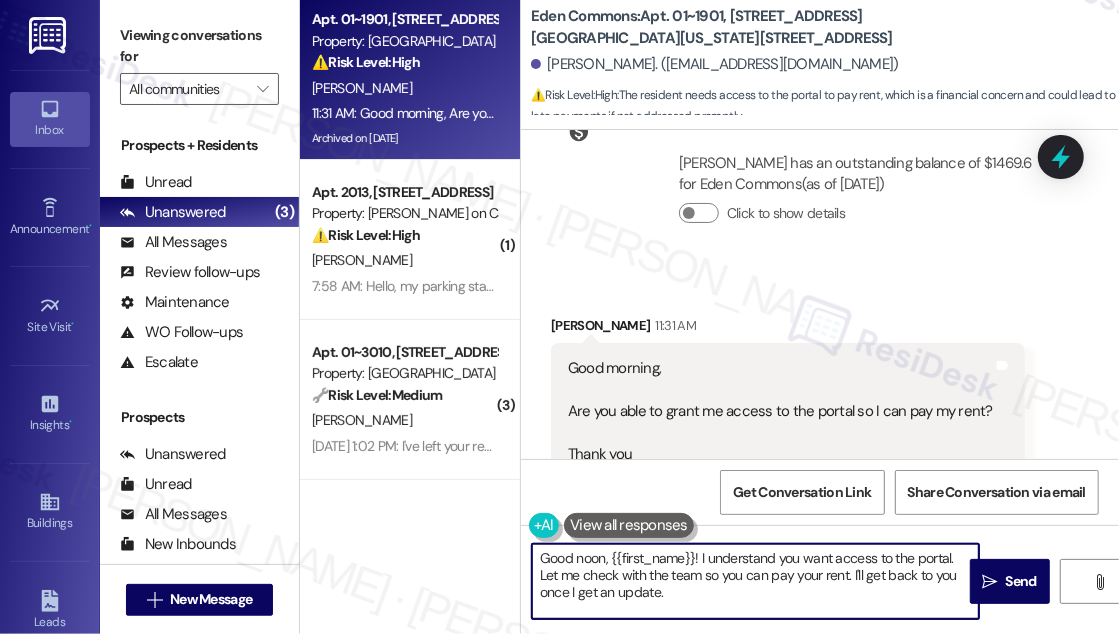 click on "Good noon, {{first_name}}! I understand you want access to the portal. Let me check with the team so you can pay your rent. I'll get back to you once I get an update." at bounding box center (755, 581) 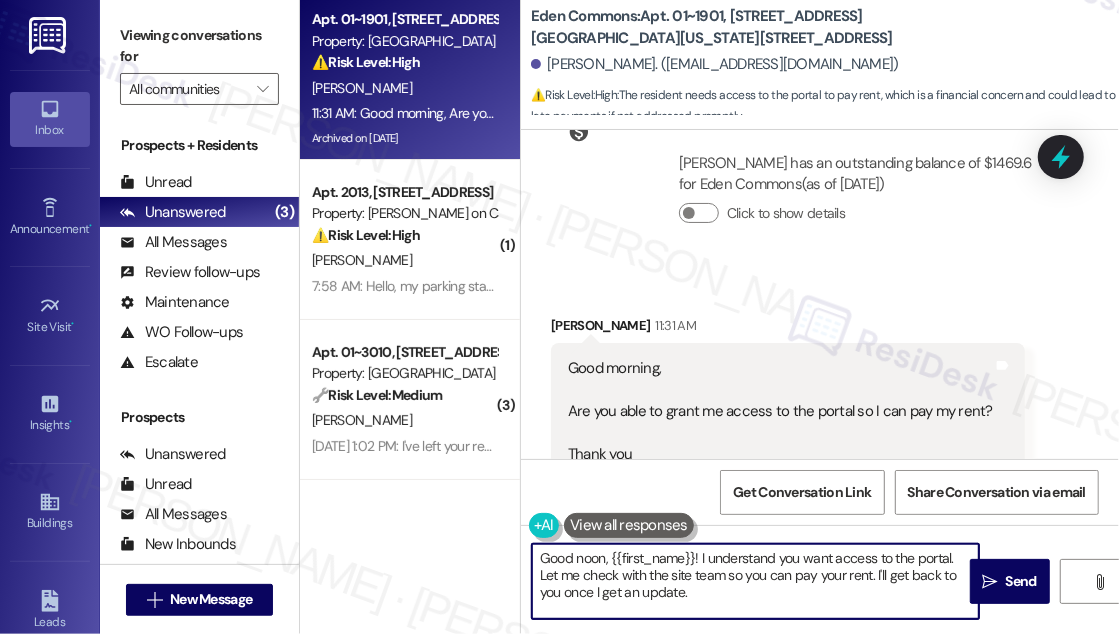 type on "Good noon, {{first_name}}! I understand you want access to the portal. Let me check with the site team so you can pay your rent. I'll get back to you once I get an update." 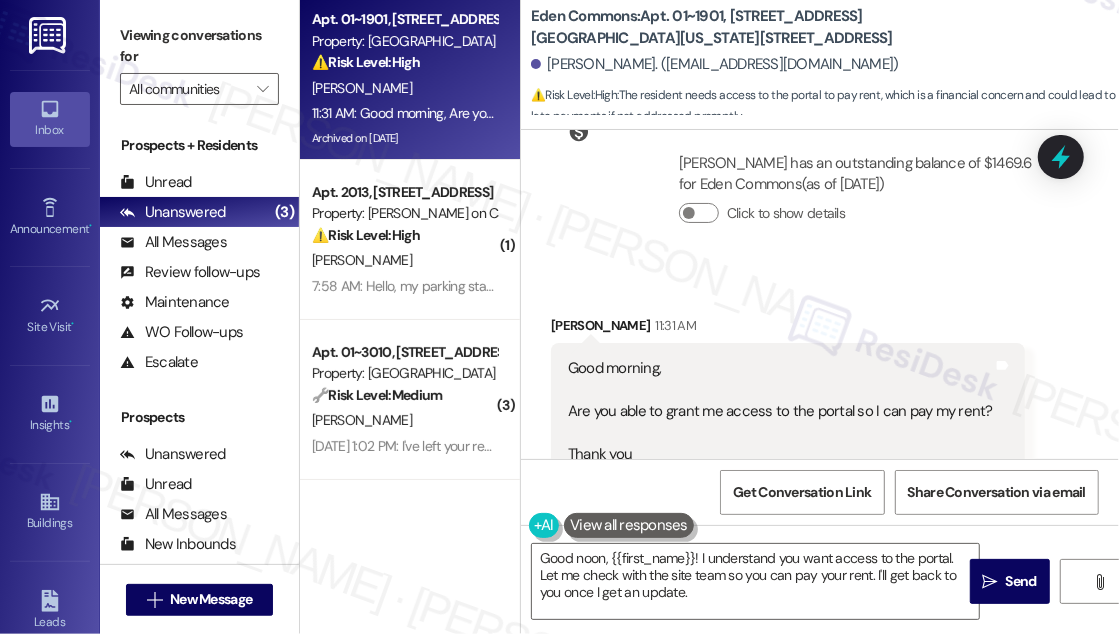click on "Good morning,
Are you able to grant me access to the portal so I can pay my rent?
Thank you" at bounding box center [780, 411] 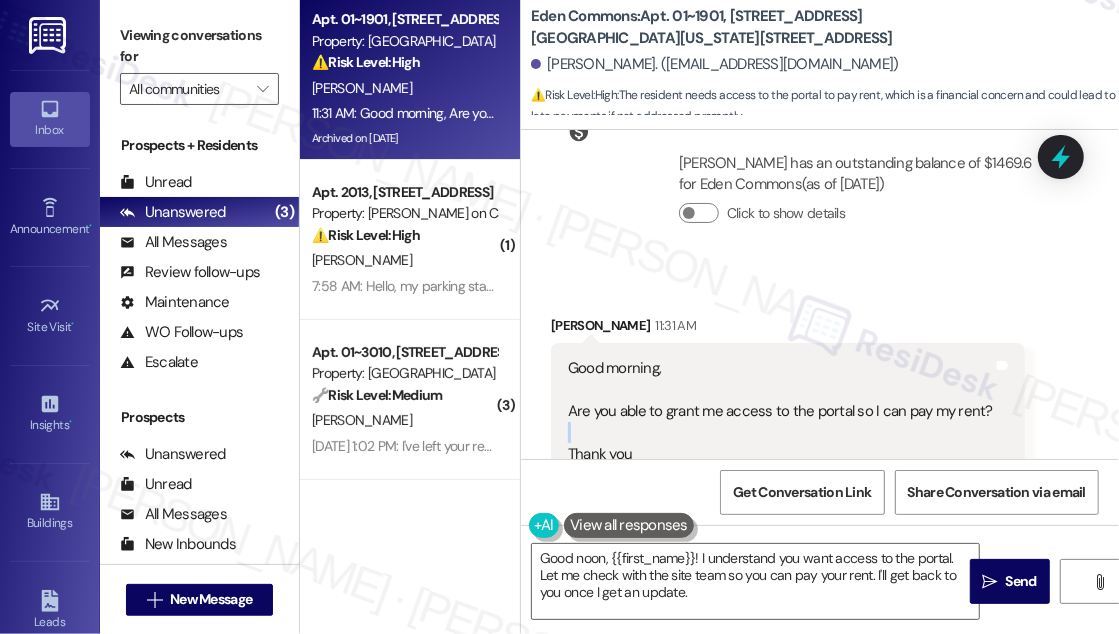 click on "Good morning,
Are you able to grant me access to the portal so I can pay my rent?
Thank you" at bounding box center (780, 411) 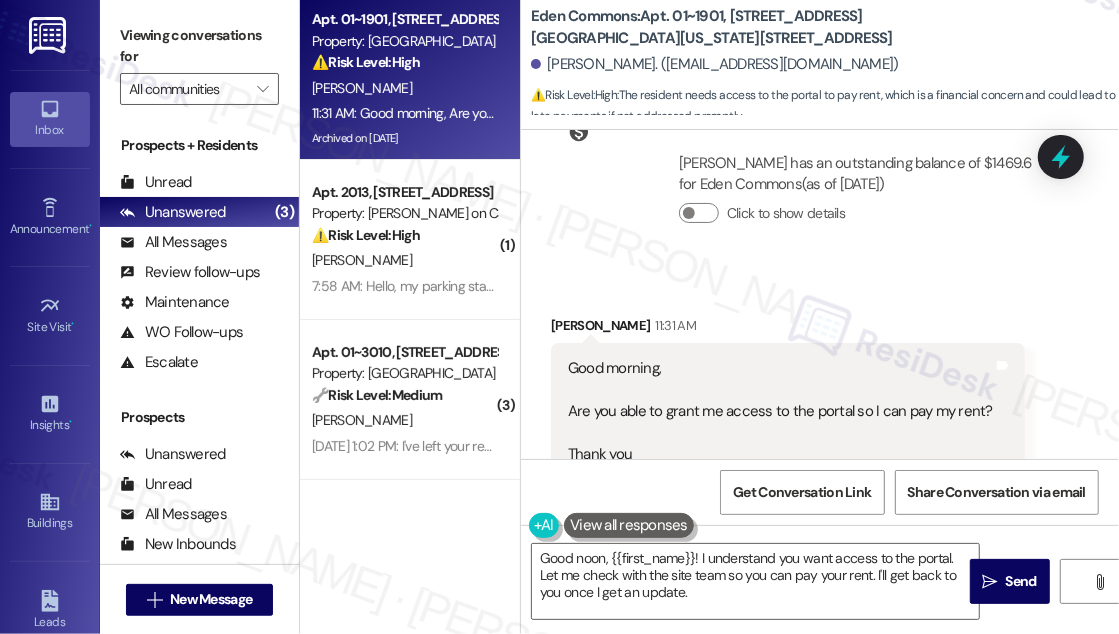 click on "Good morning,
Are you able to grant me access to the portal so I can pay my rent?
Thank you" at bounding box center [780, 411] 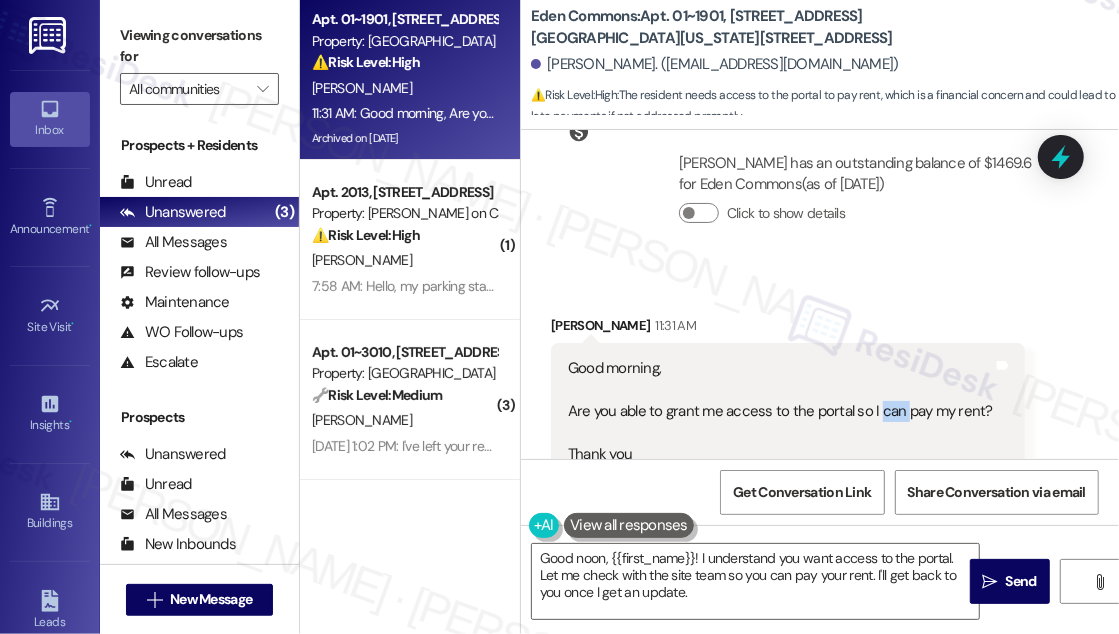 click on "Good morning,
Are you able to grant me access to the portal so I can pay my rent?
Thank you" at bounding box center (780, 411) 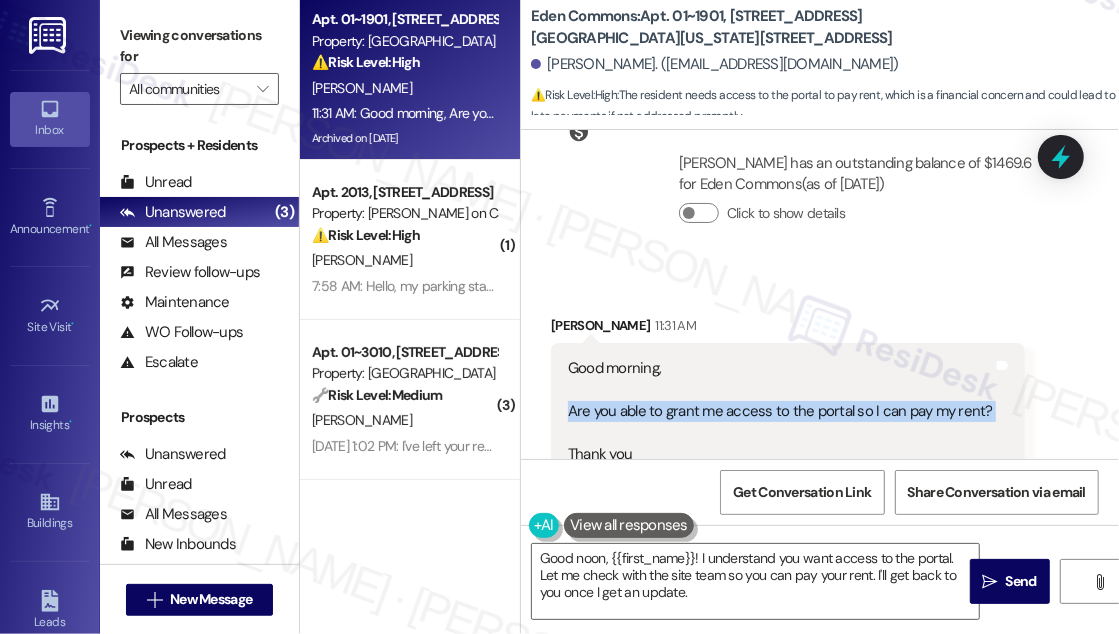 click on "Good morning,
Are you able to grant me access to the portal so I can pay my rent?
Thank you" at bounding box center (780, 411) 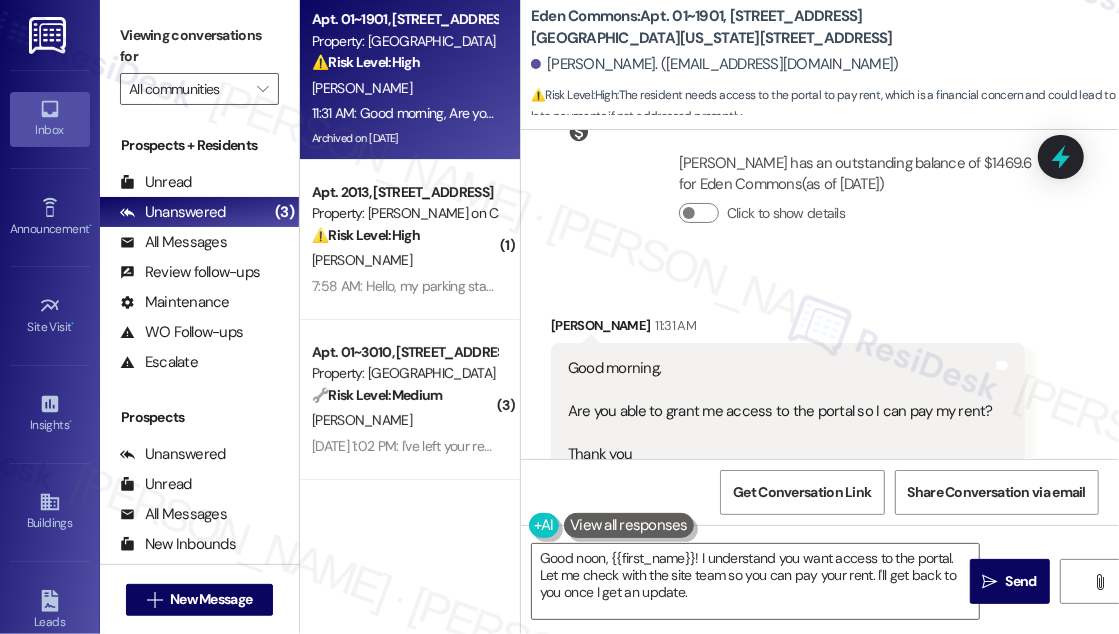 click on "[PERSON_NAME]. ([EMAIL_ADDRESS][DOMAIN_NAME])" at bounding box center [715, 64] 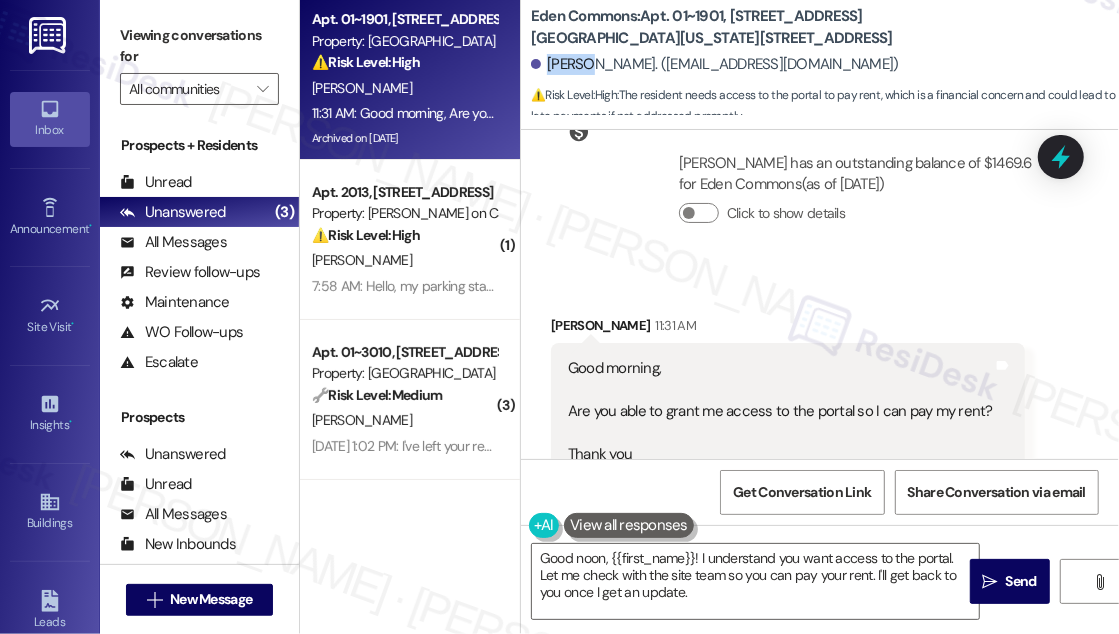 click on "[PERSON_NAME]. ([EMAIL_ADDRESS][DOMAIN_NAME])" at bounding box center (715, 64) 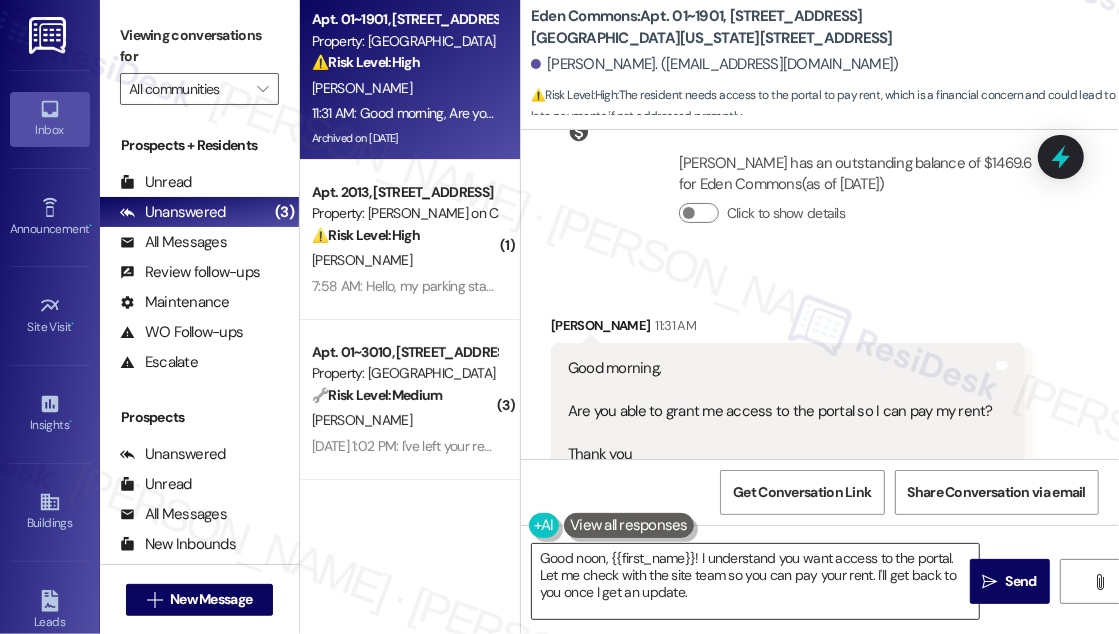 click on "Good noon, {{first_name}}! I understand you want access to the portal. Let me check with the site team so you can pay your rent. I'll get back to you once I get an update." at bounding box center (755, 581) 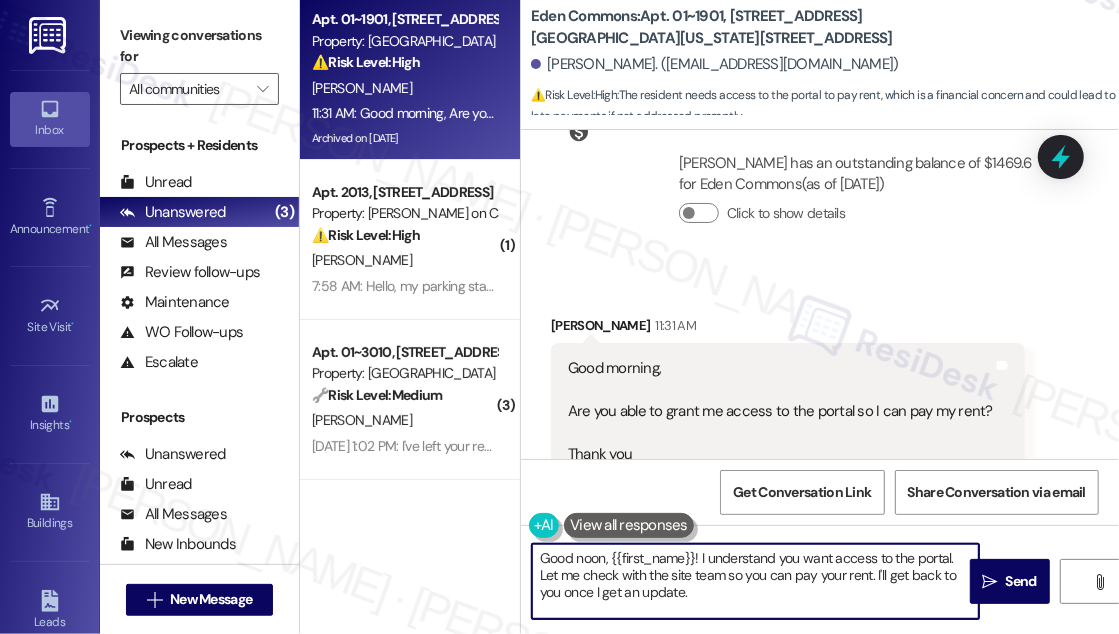 click on "Good noon, {{first_name}}! I understand you want access to the portal. Let me check with the site team so you can pay your rent. I'll get back to you once I get an update." at bounding box center [755, 581] 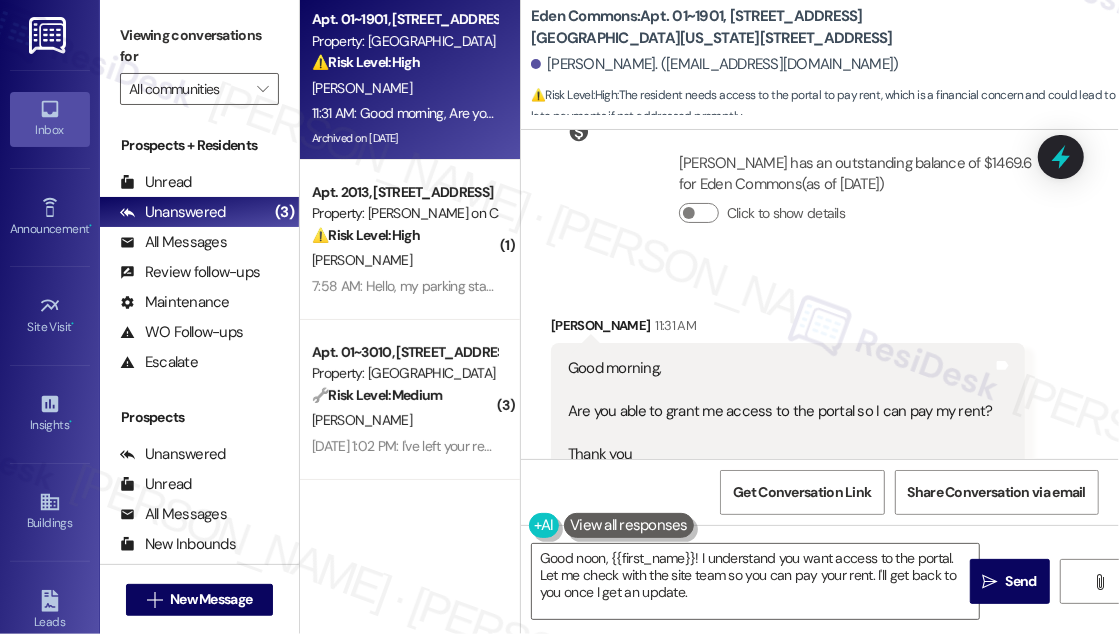 click on "Received via SMS [PERSON_NAME] 11:31 AM Good morning,
Are you able to grant me access to the portal so I can pay my rent?
Thank you Tags and notes Tagged as:   Access ,  Click to highlight conversations about Access Rent/payments Click to highlight conversations about Rent/payments" at bounding box center [788, 412] 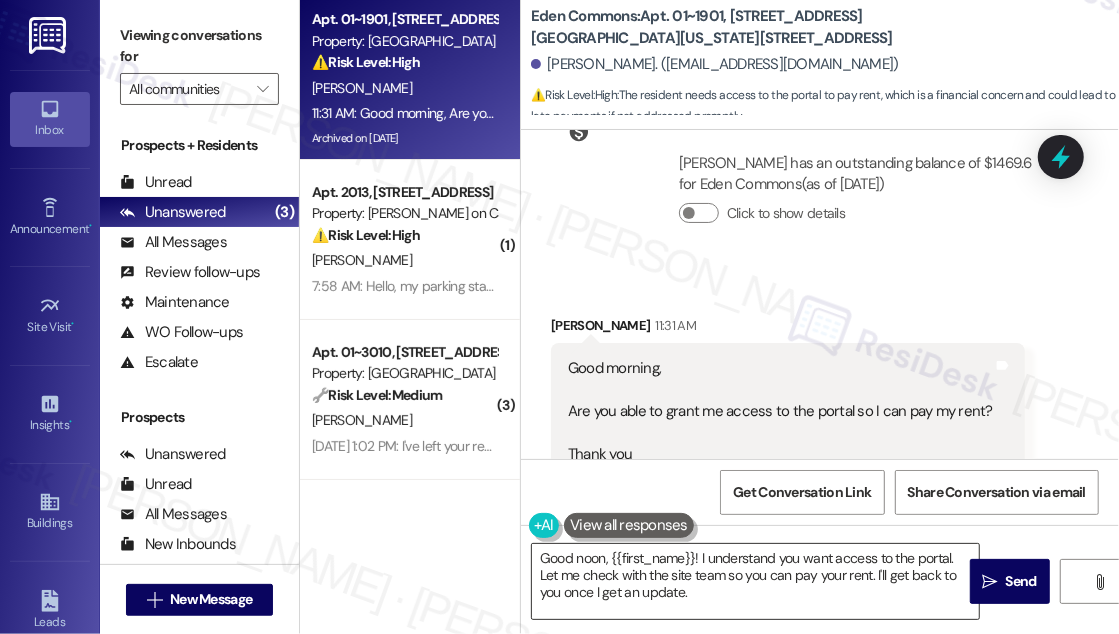 click on "Good noon, {{first_name}}! I understand you want access to the portal. Let me check with the site team so you can pay your rent. I'll get back to you once I get an update." at bounding box center (755, 581) 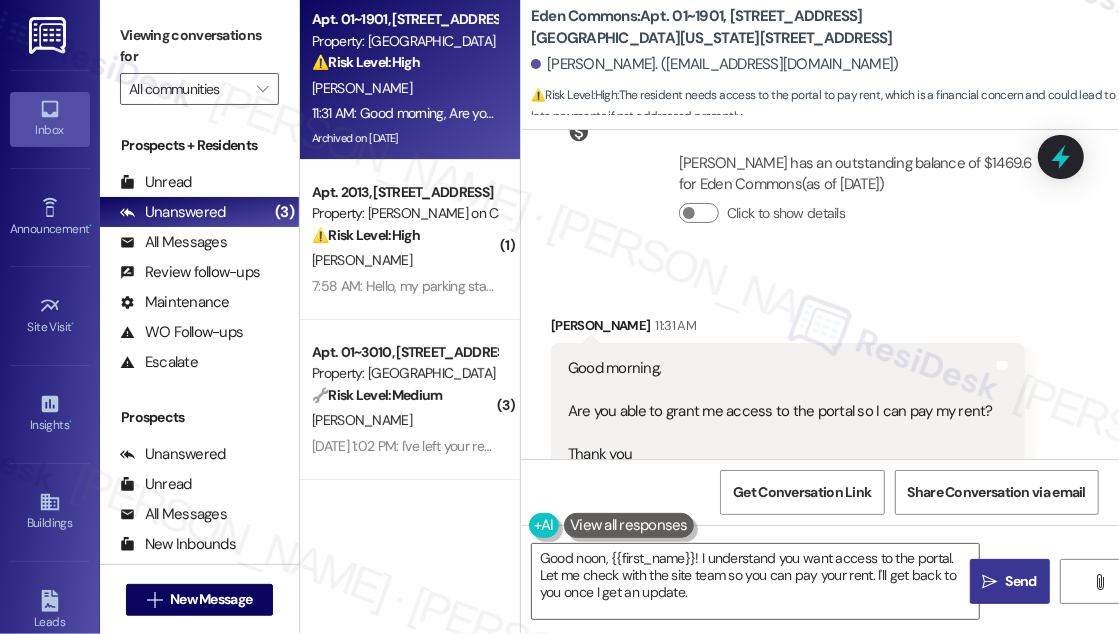 click on "" at bounding box center (989, 582) 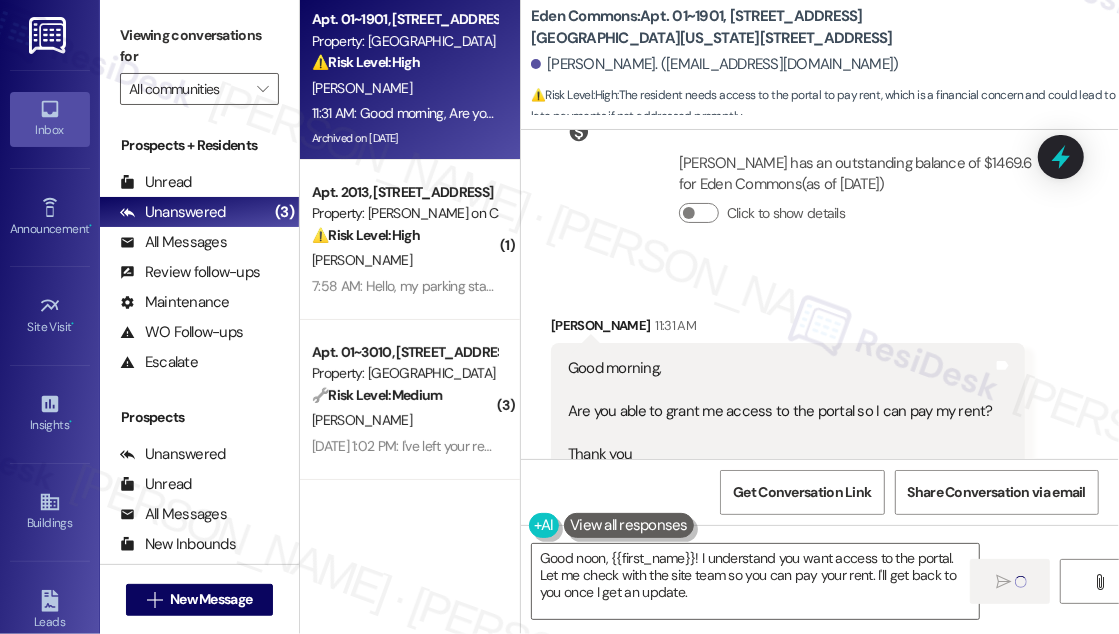 type 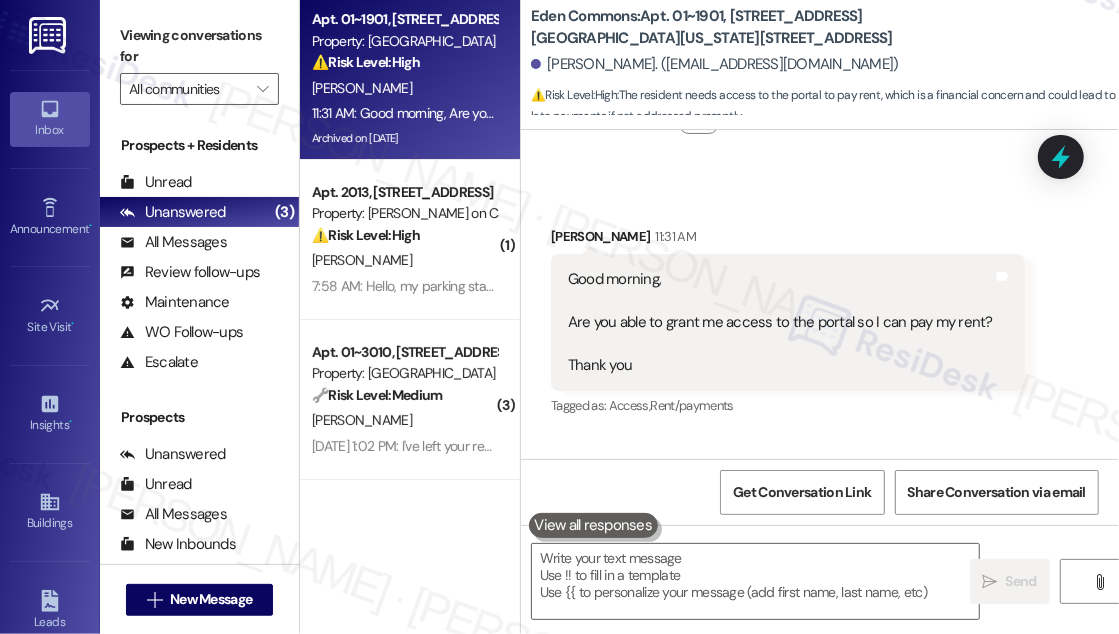 scroll, scrollTop: 8114, scrollLeft: 0, axis: vertical 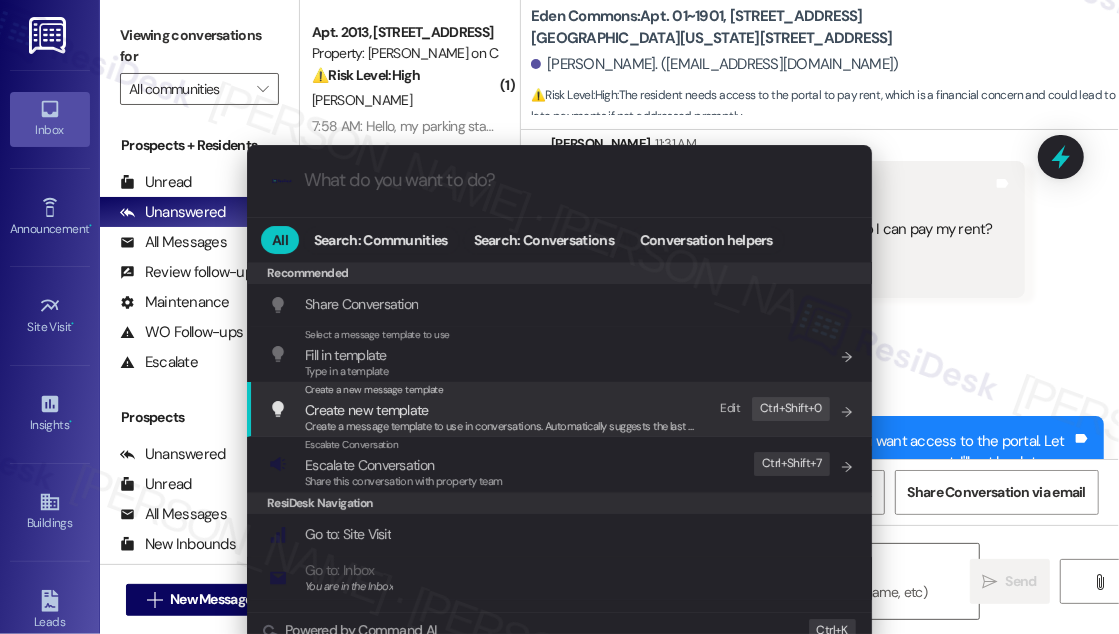click on "Escalate Conversation Escalate Conversation Share this conversation with property team Edit Ctrl+ Shift+ 7" at bounding box center [561, 464] 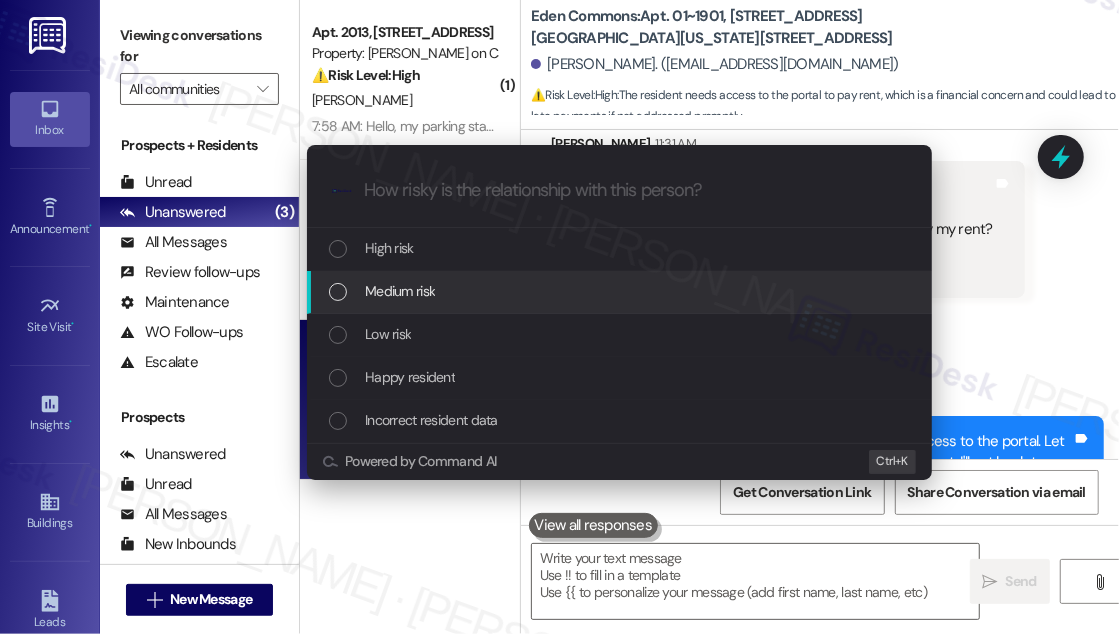 click on "Medium risk" at bounding box center [400, 291] 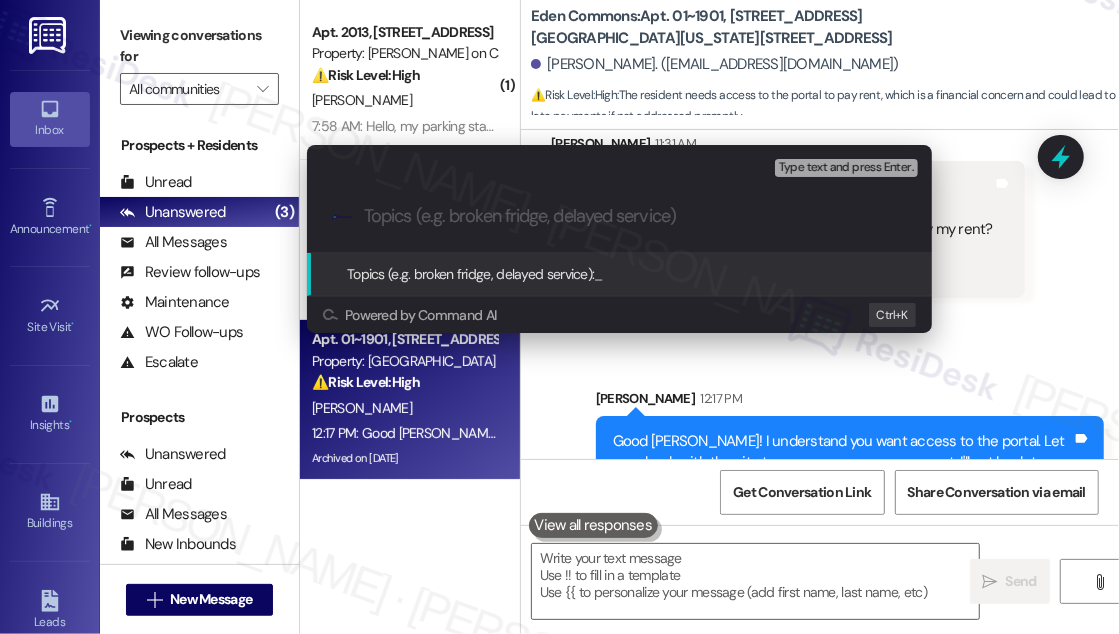 drag, startPoint x: 555, startPoint y: 214, endPoint x: 551, endPoint y: 230, distance: 16.492422 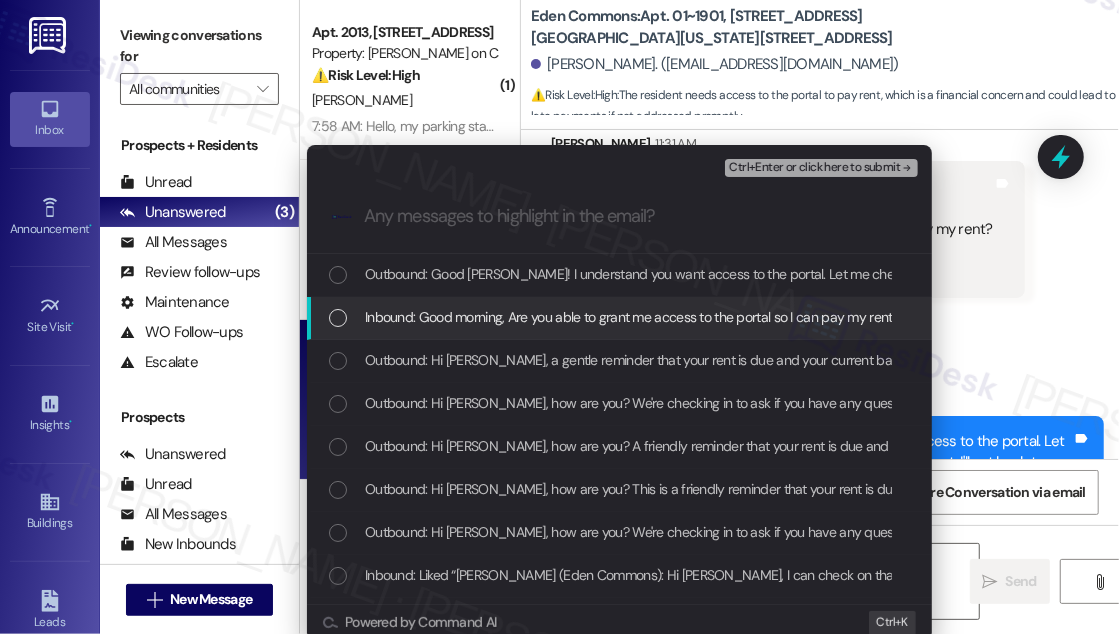 click on "Inbound: Good morning,
Are you able to grant me access to the portal so I can pay my rent?
Thank you" at bounding box center [663, 317] 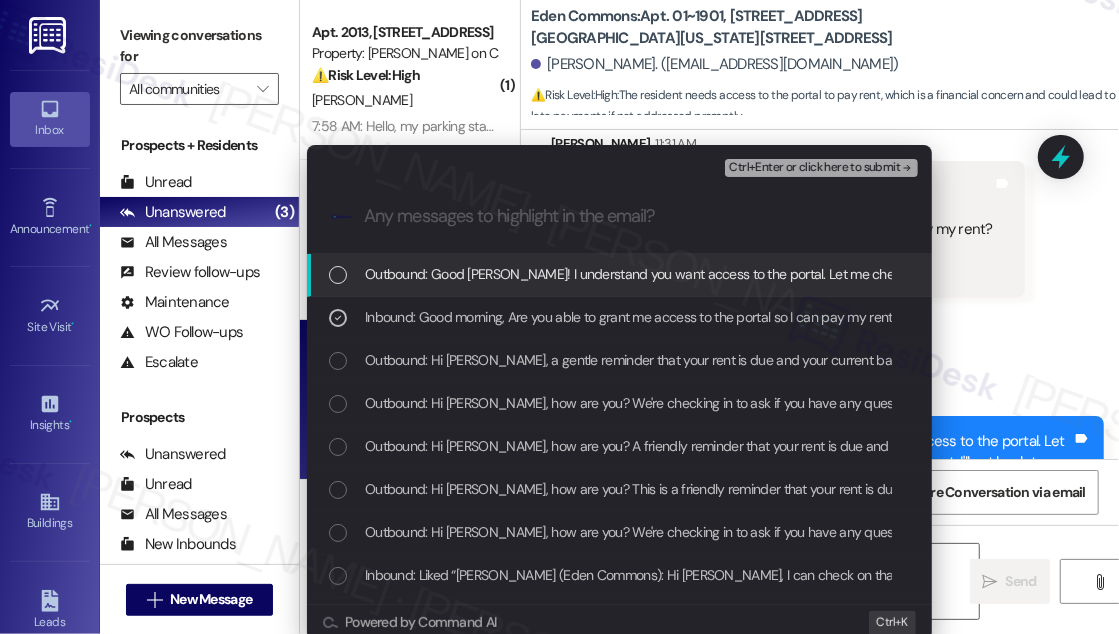 click on "Escalate Conversation Medium risk Request for Portal Access Inbound: Good morning,
Are you able to grant me access to the portal so I can pay my rent?
Thank you Ctrl+Enter or click here to submit" at bounding box center [619, 163] 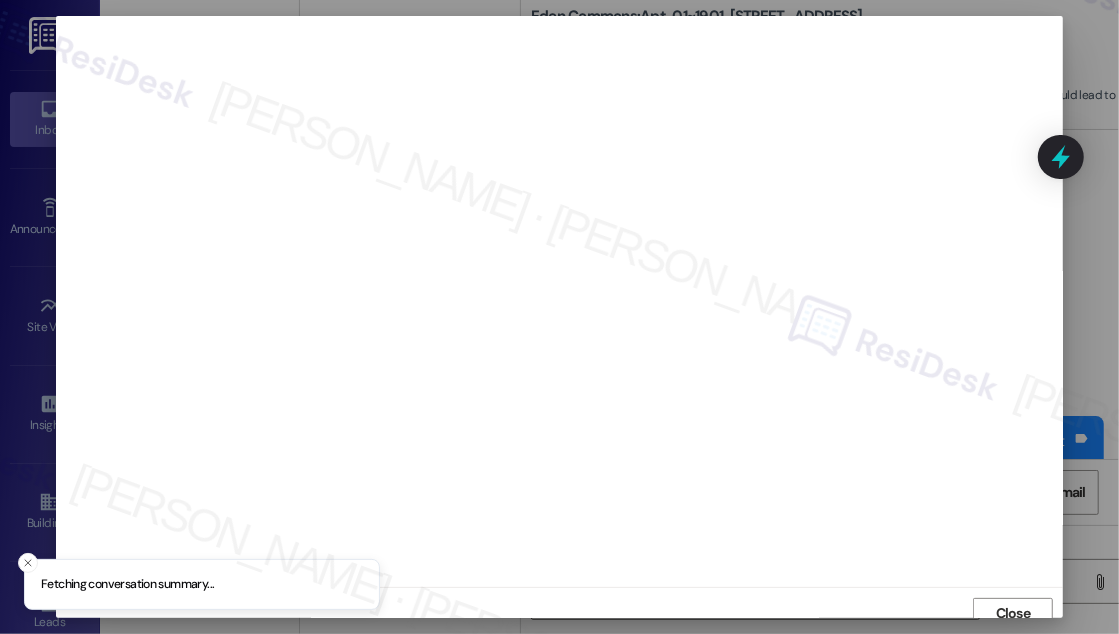 scroll, scrollTop: 11, scrollLeft: 0, axis: vertical 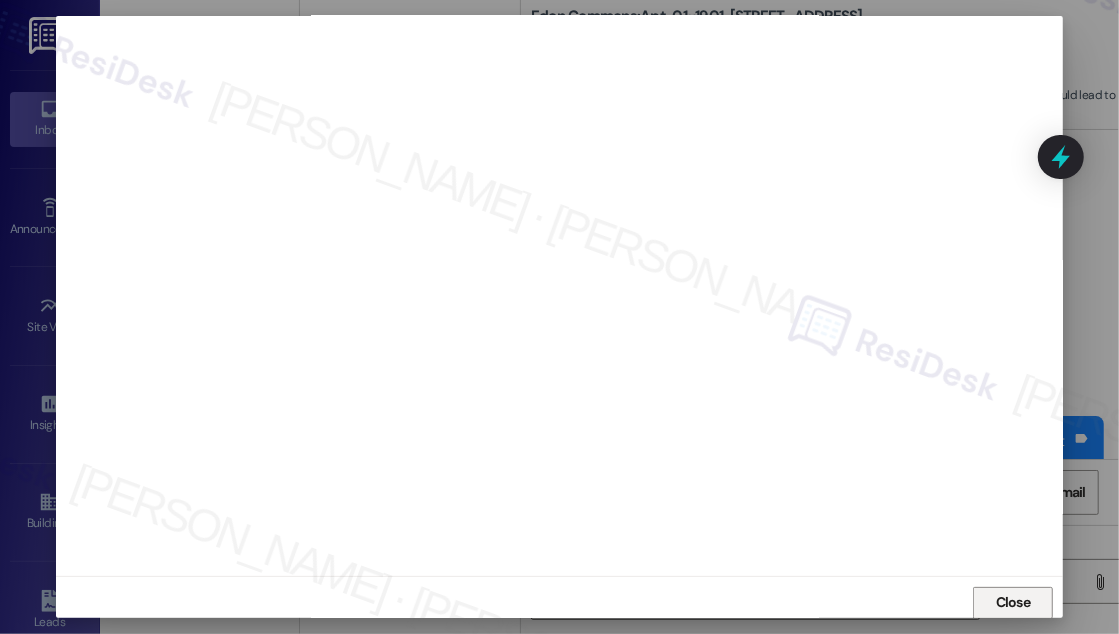 click on "Close" at bounding box center (559, 602) 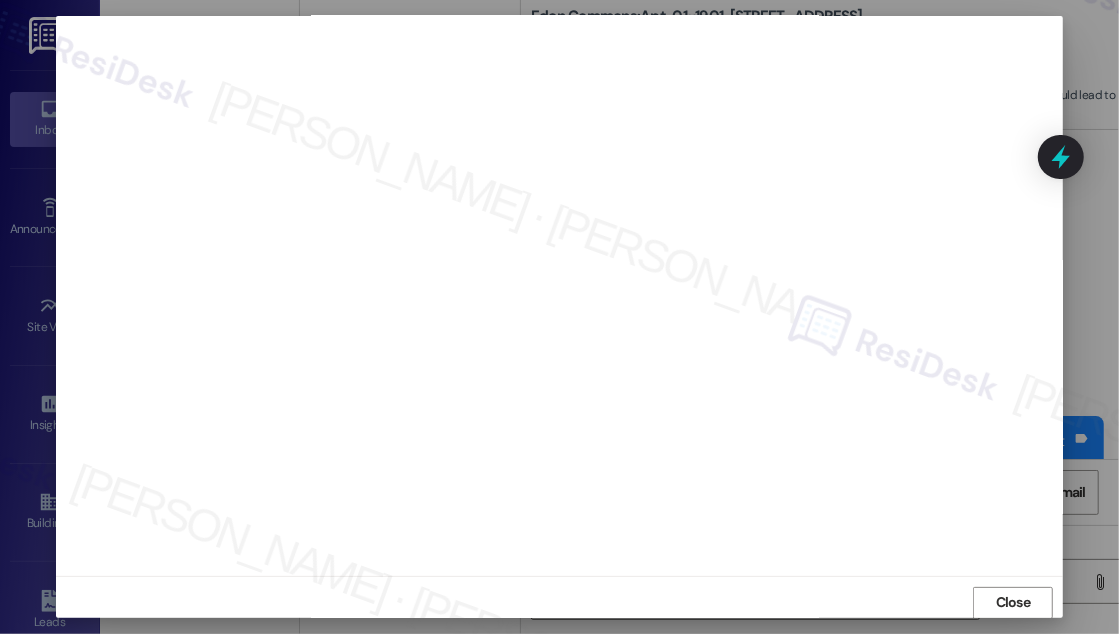 click on "Close" at bounding box center (559, 602) 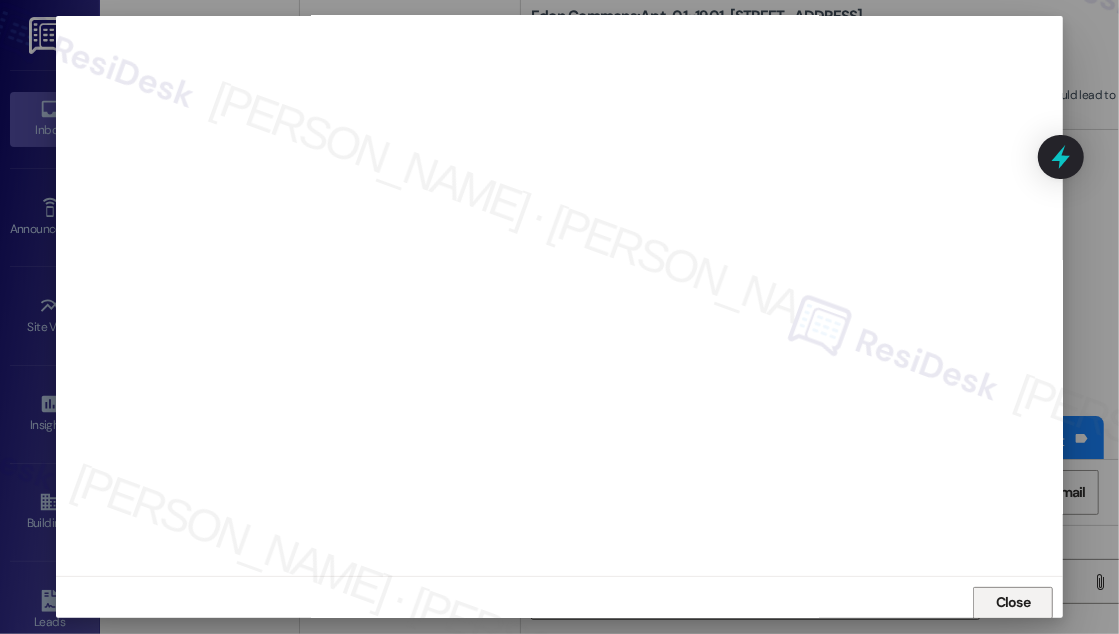 click on "Close" at bounding box center (1013, 602) 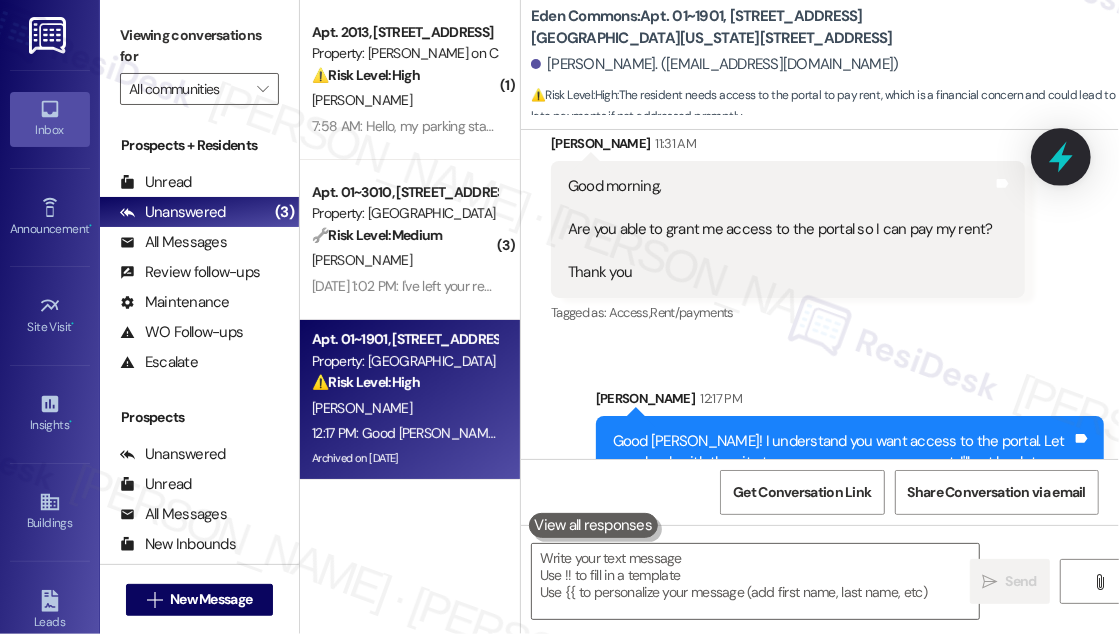 click 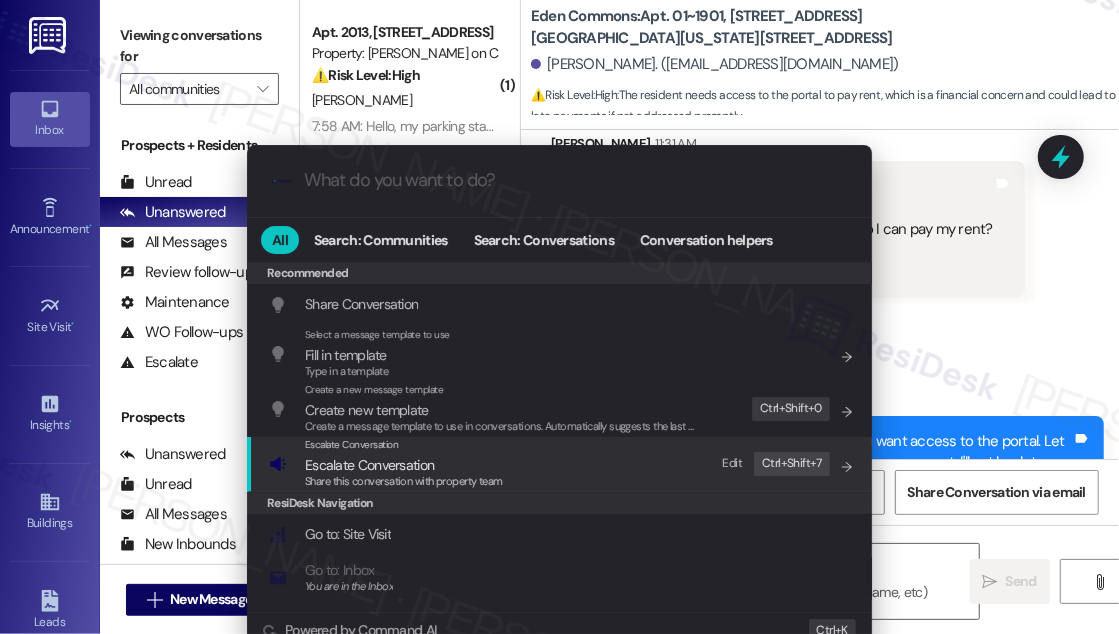 click on "Escalate Conversation" at bounding box center (404, 465) 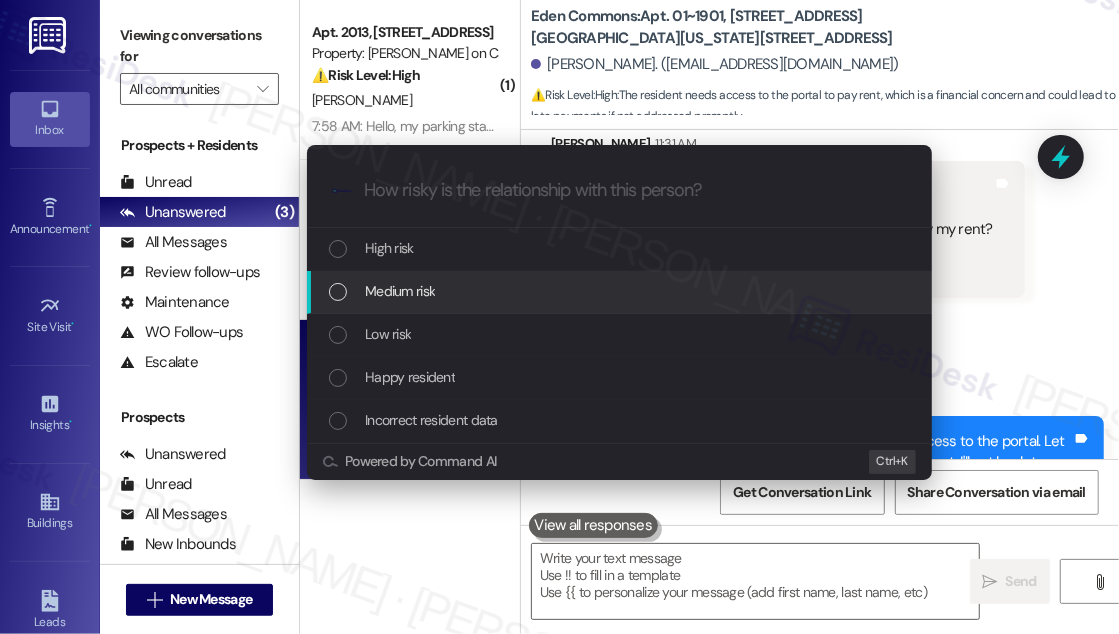 click on "Medium risk" at bounding box center [400, 291] 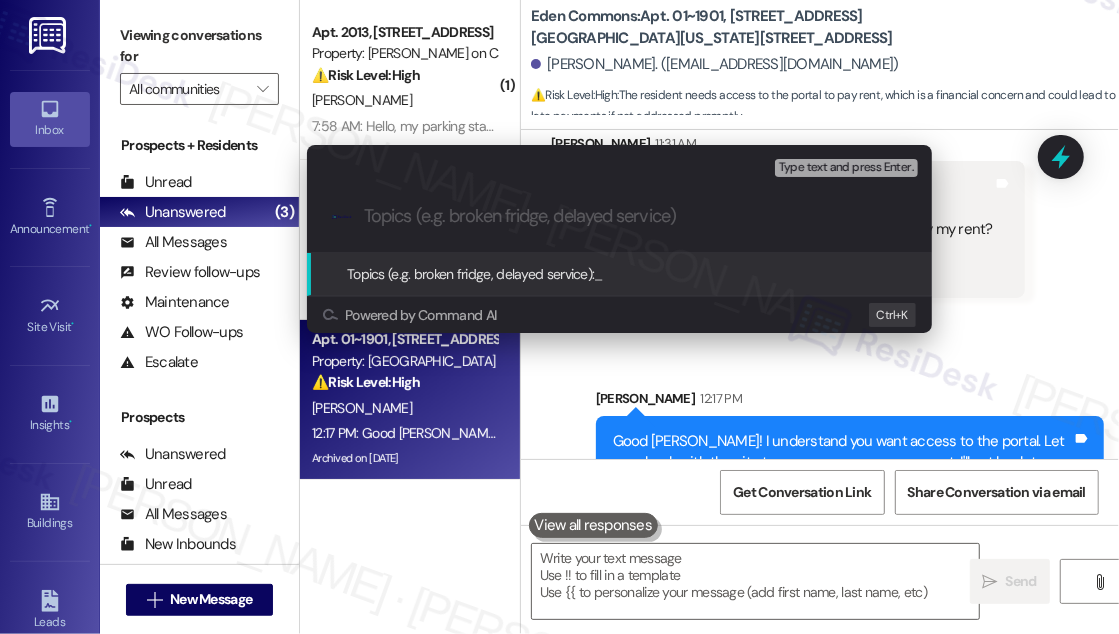 paste on "Request for Portal Access" 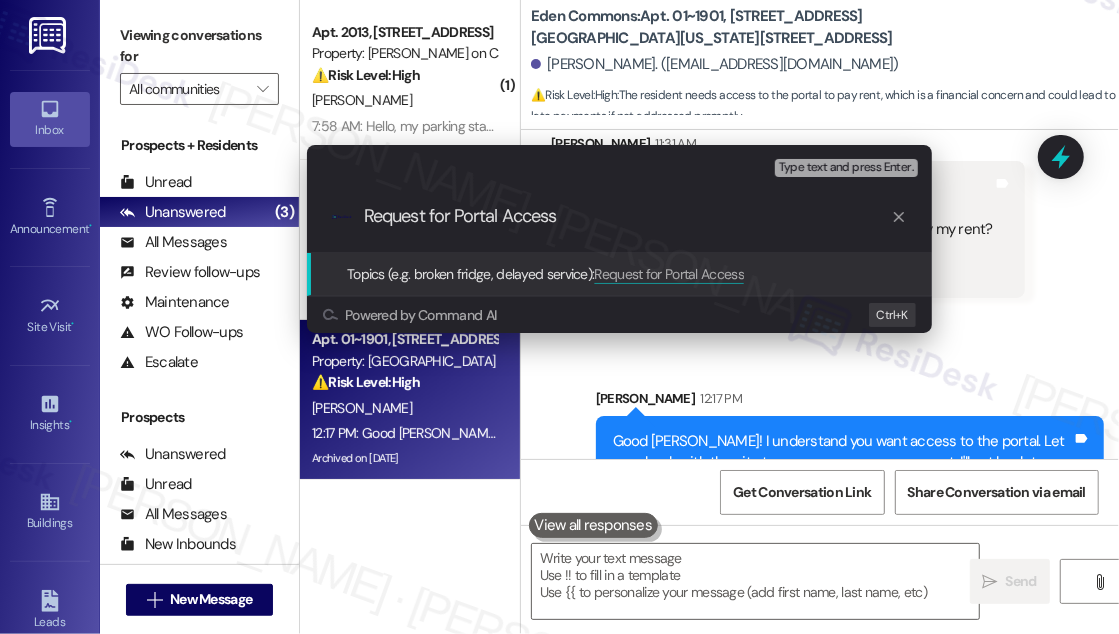 type 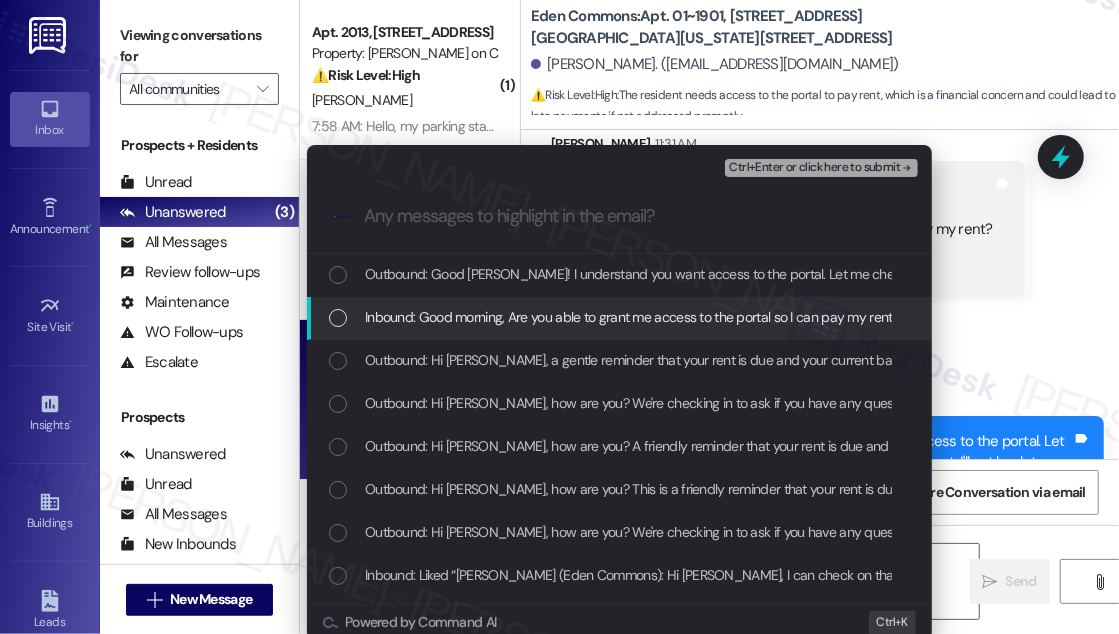 click on "Inbound: Good morning,
Are you able to grant me access to the portal so I can pay my rent?
Thank you" at bounding box center [619, 318] 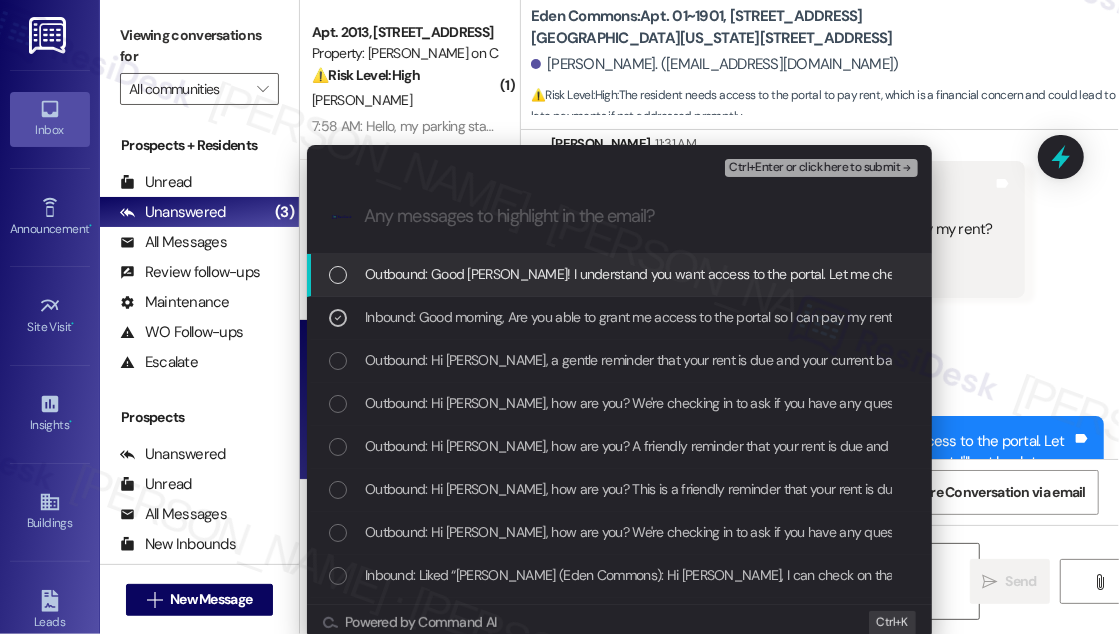 click on "Ctrl+Enter or click here to submit" at bounding box center [814, 168] 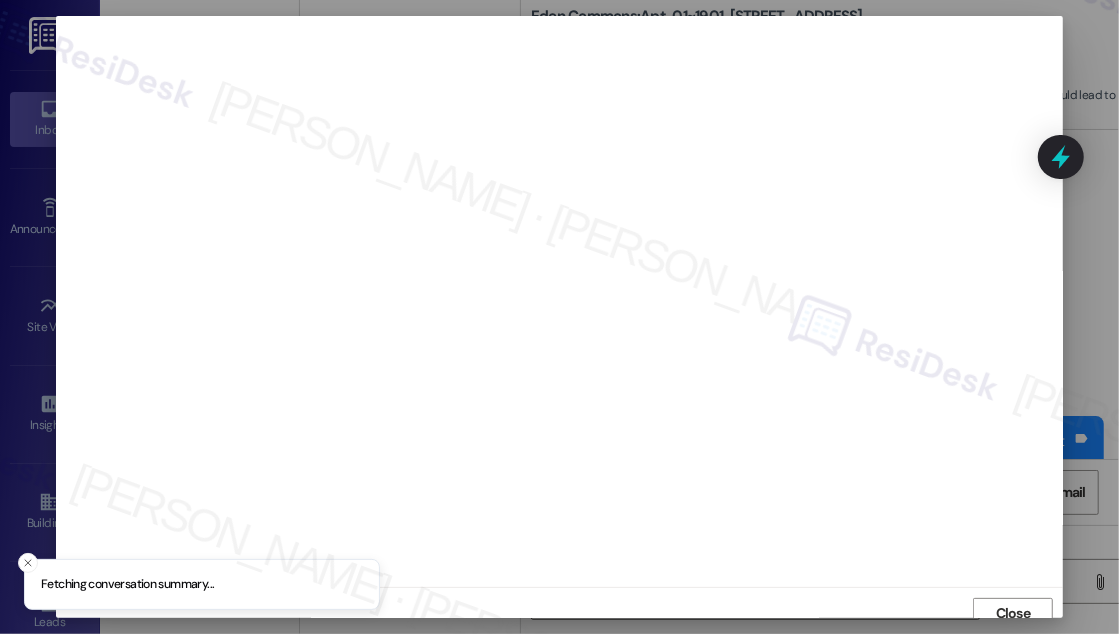 scroll, scrollTop: 11, scrollLeft: 0, axis: vertical 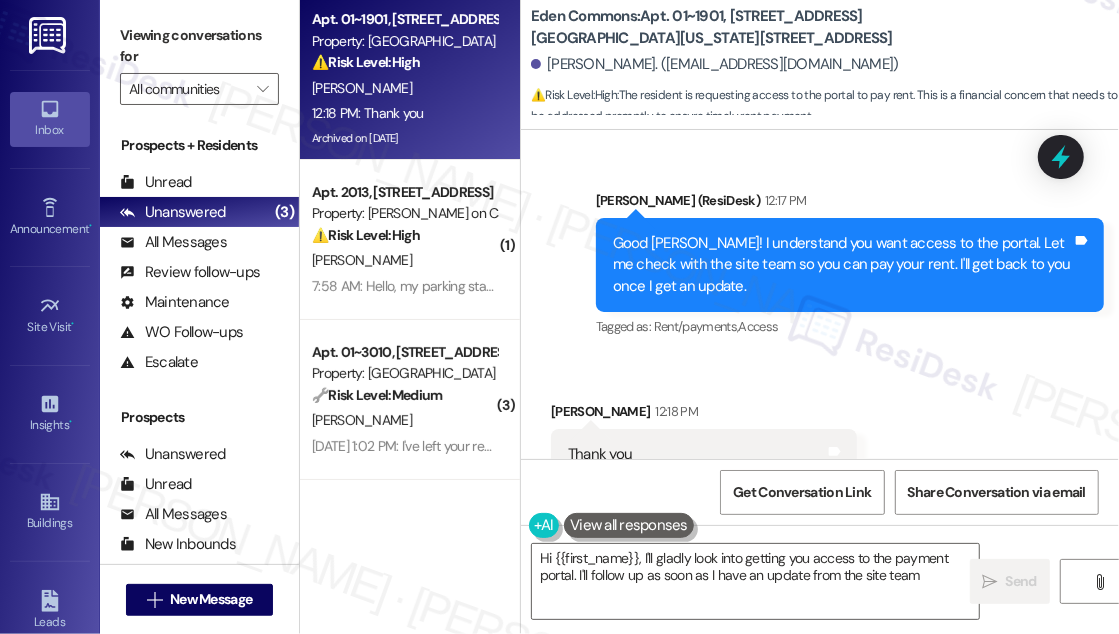 type on "Hi {{first_name}}, I'll gladly look into getting you access to the payment portal. I'll follow up as soon as I have an update from the site team." 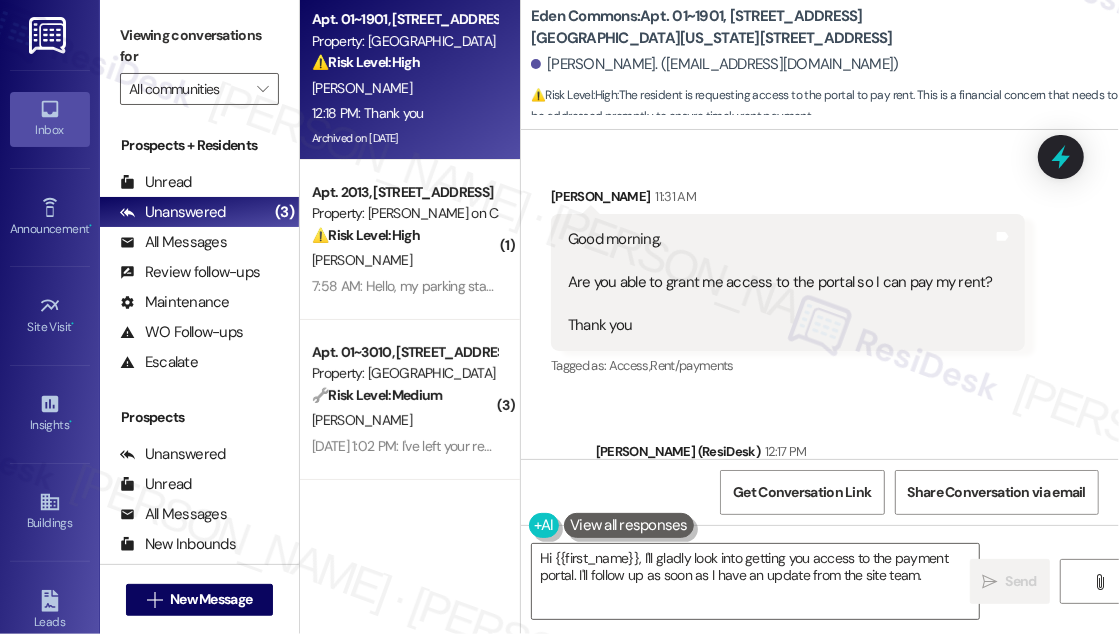 scroll, scrollTop: 7949, scrollLeft: 0, axis: vertical 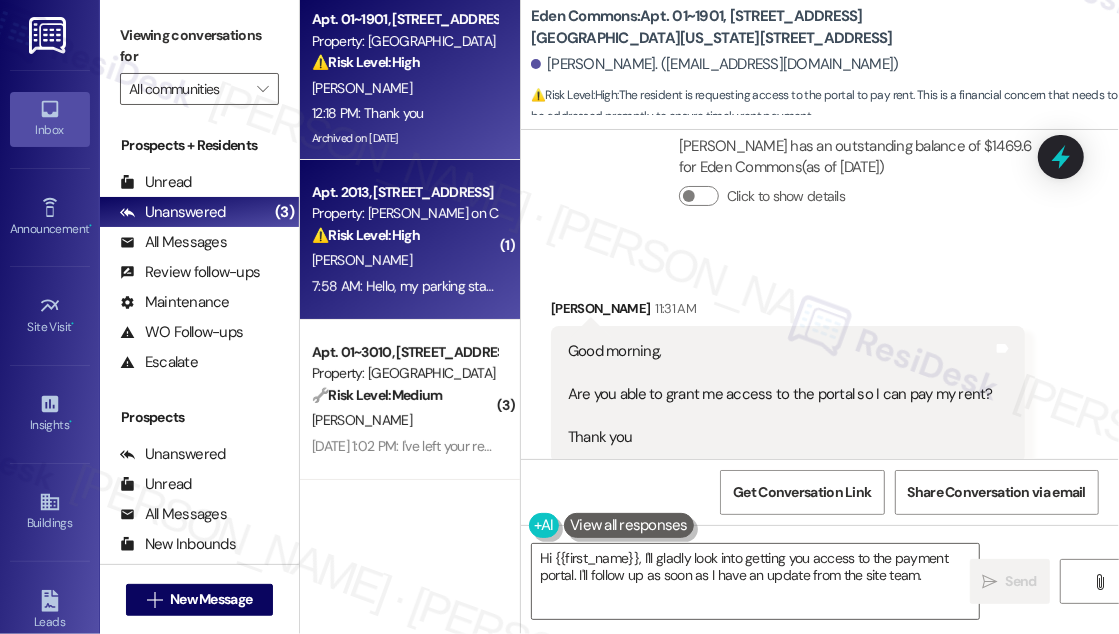 click on "Property: [PERSON_NAME] on Canal" at bounding box center (404, 213) 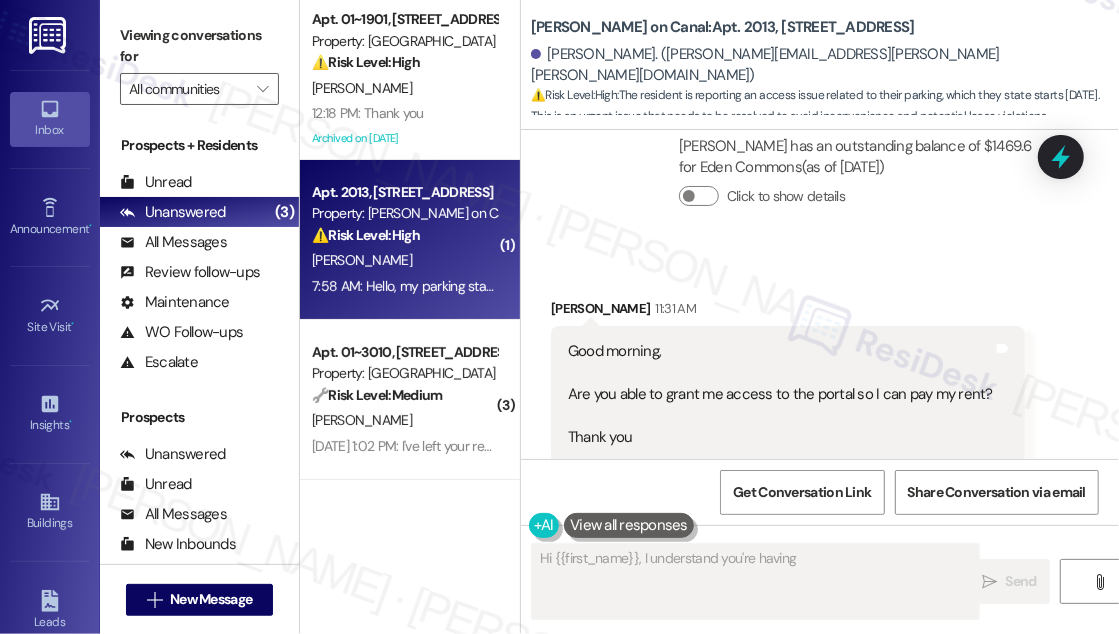 scroll, scrollTop: 329, scrollLeft: 0, axis: vertical 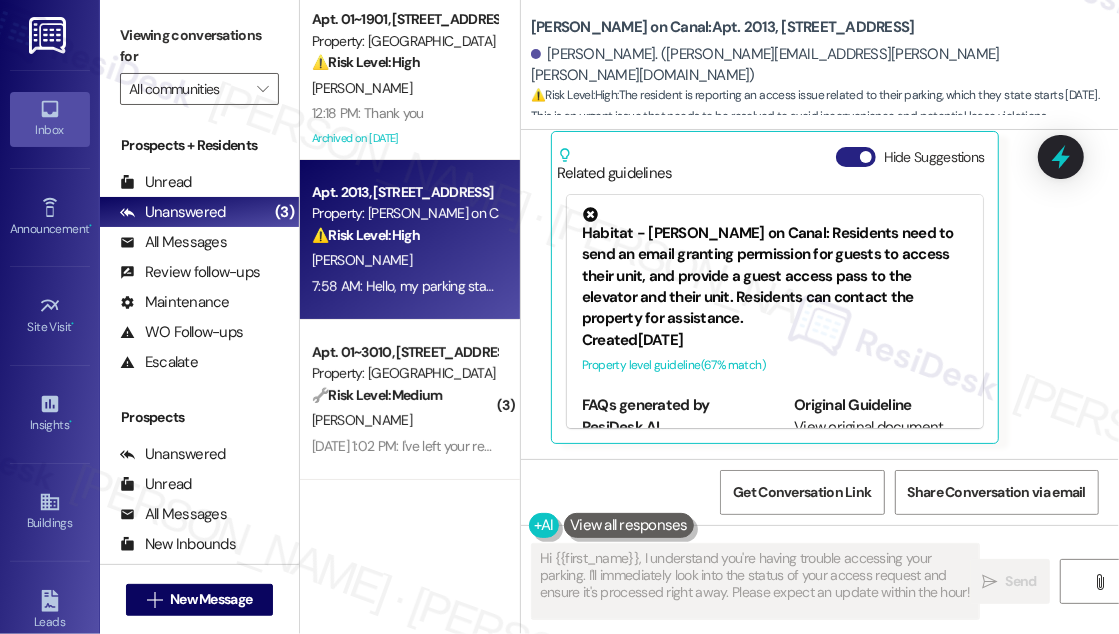 click on "Hide Suggestions" at bounding box center [856, 157] 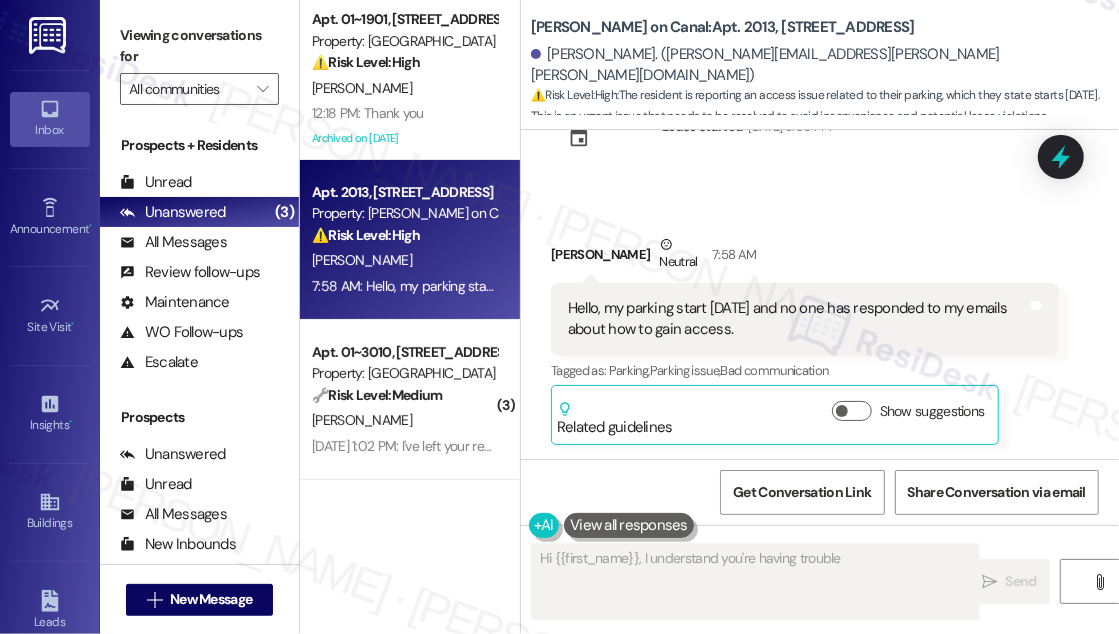 click on "Hello, my parking start [DATE] and no one has responded to my emails about how to gain access." at bounding box center [797, 319] 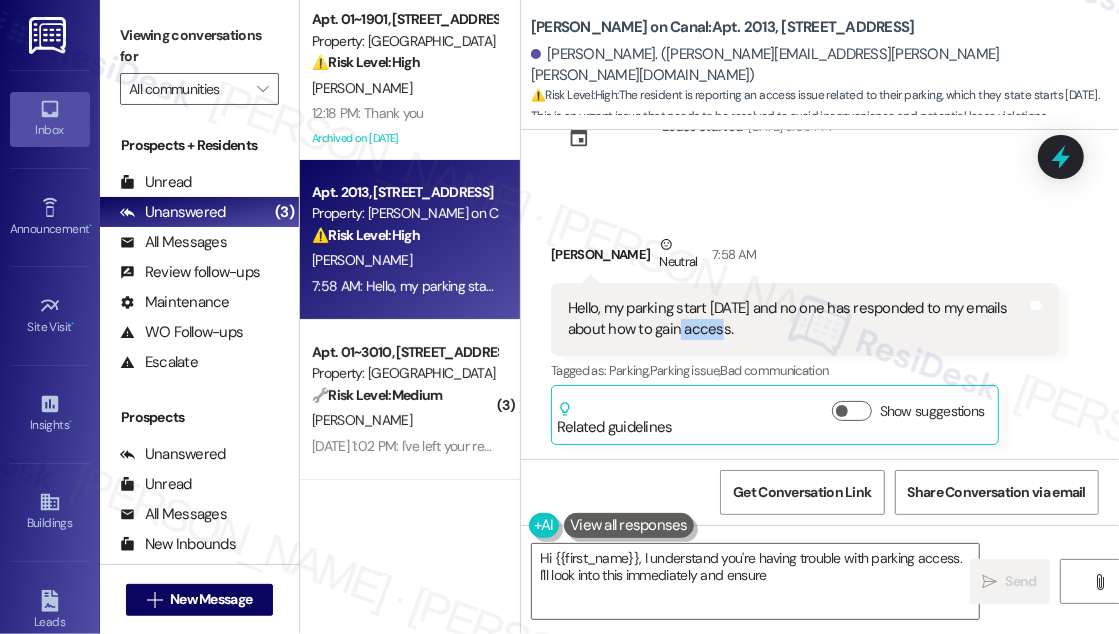 click on "Hello, my parking start [DATE] and no one has responded to my emails about how to gain access." at bounding box center (797, 319) 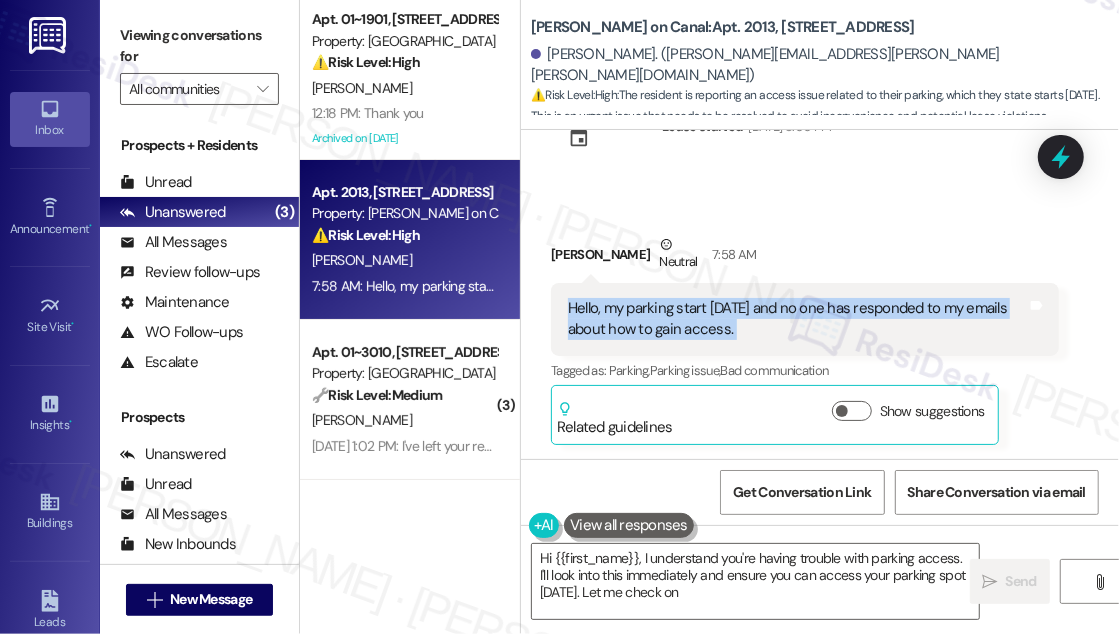 click on "Hello, my parking start [DATE] and no one has responded to my emails about how to gain access." at bounding box center [797, 319] 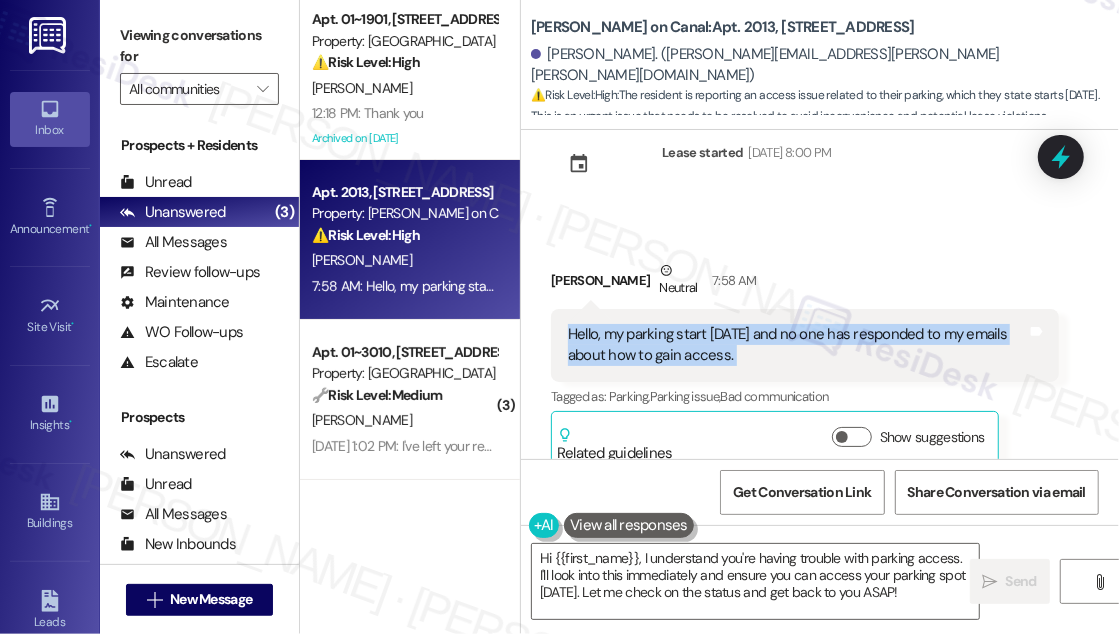 scroll, scrollTop: 75, scrollLeft: 0, axis: vertical 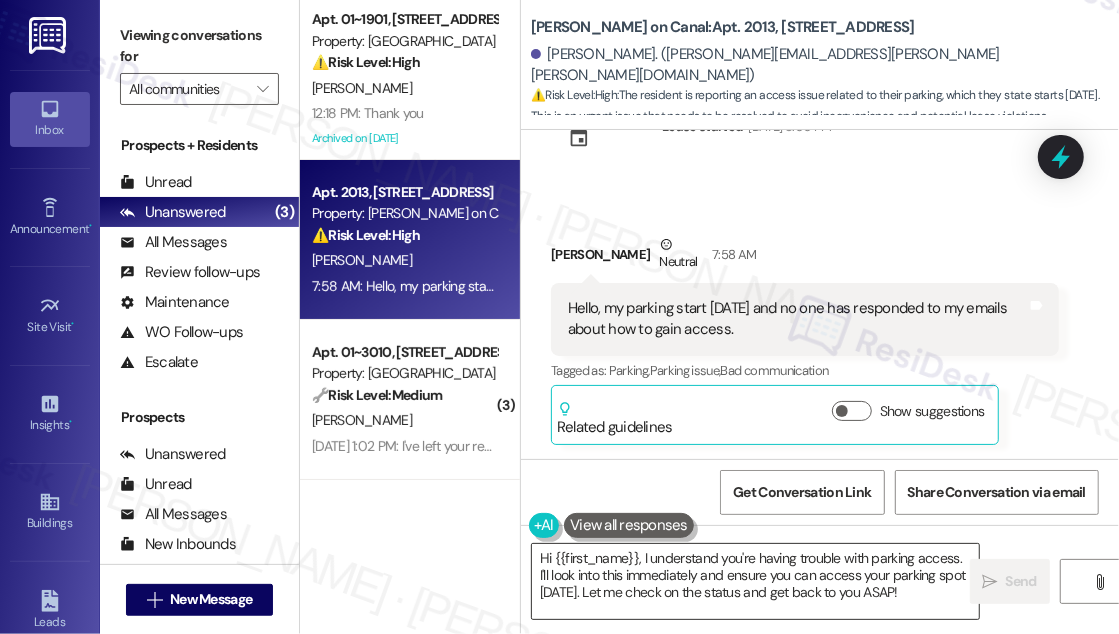 click on "Hi {{first_name}}, I understand you're having trouble with parking access. I'll look into this immediately and ensure you can access your parking spot [DATE]. Let me check on the status and get back to you ASAP!" at bounding box center [755, 581] 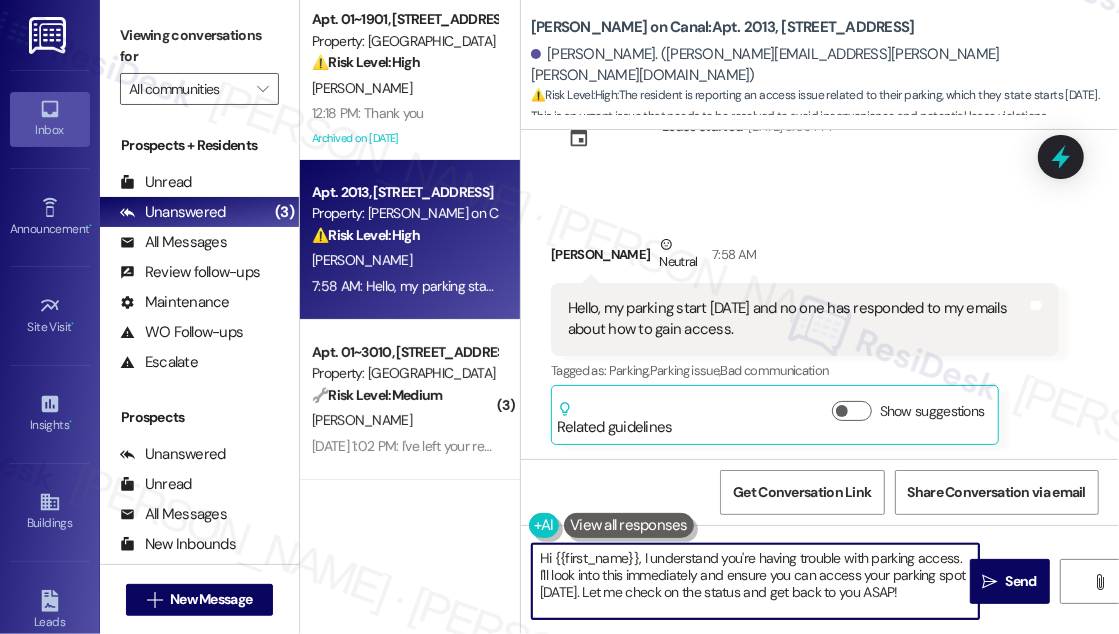 click on "Hi {{first_name}}, I understand you're having trouble with parking access. I'll look into this immediately and ensure you can access your parking spot [DATE]. Let me check on the status and get back to you ASAP!" at bounding box center [755, 581] 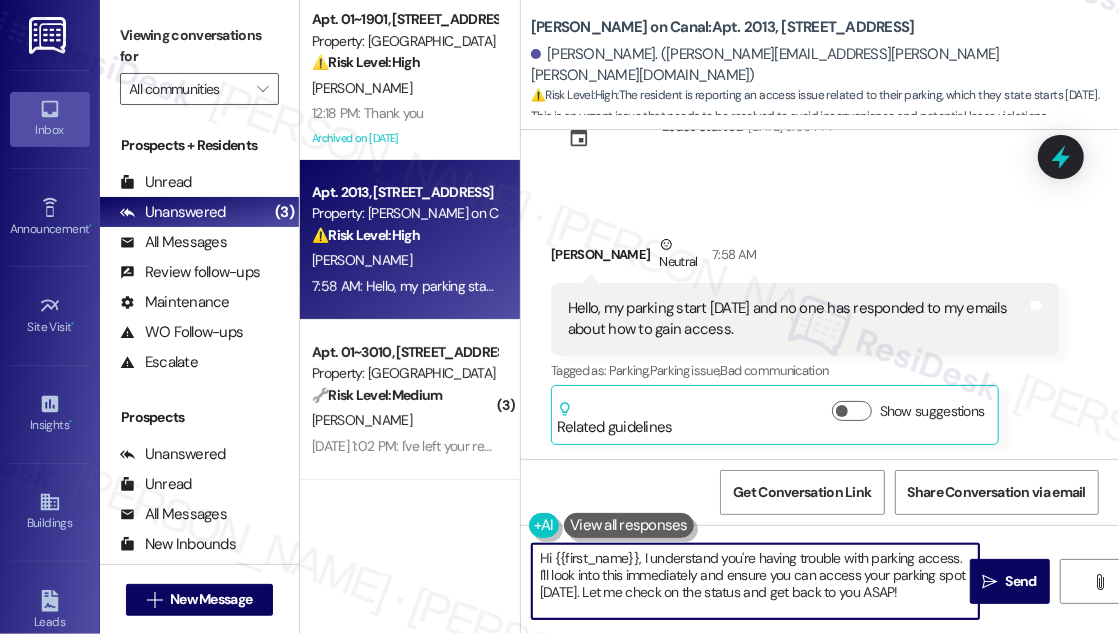 drag, startPoint x: 549, startPoint y: 576, endPoint x: 574, endPoint y: 593, distance: 30.232433 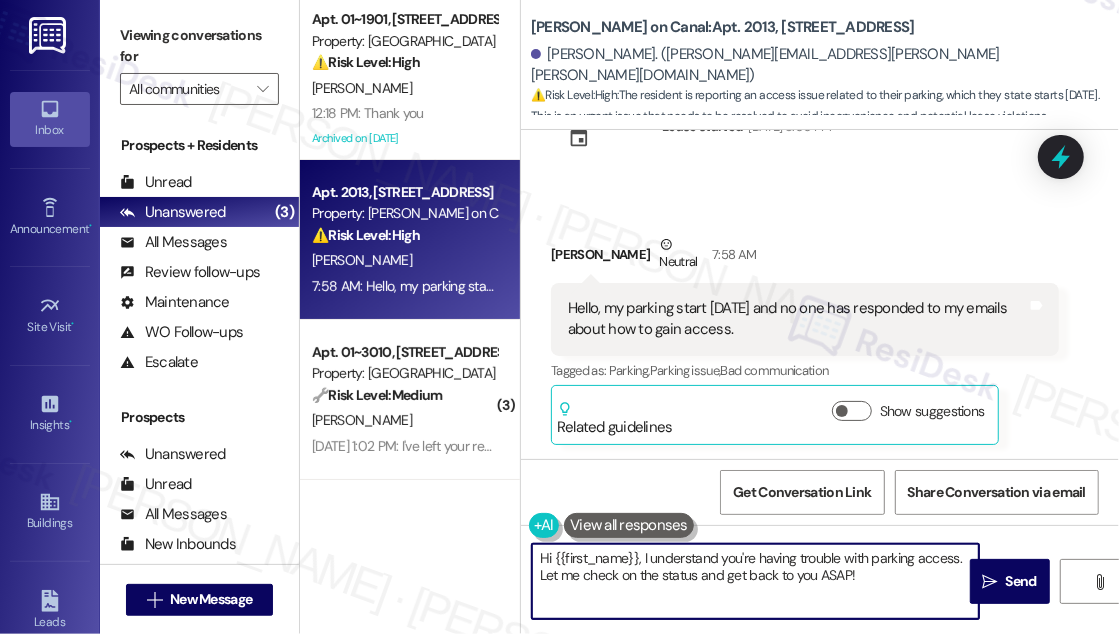click on "Hi {{first_name}}, I understand you're having trouble with parking access. Let me check on the status and get back to you ASAP!" at bounding box center [755, 581] 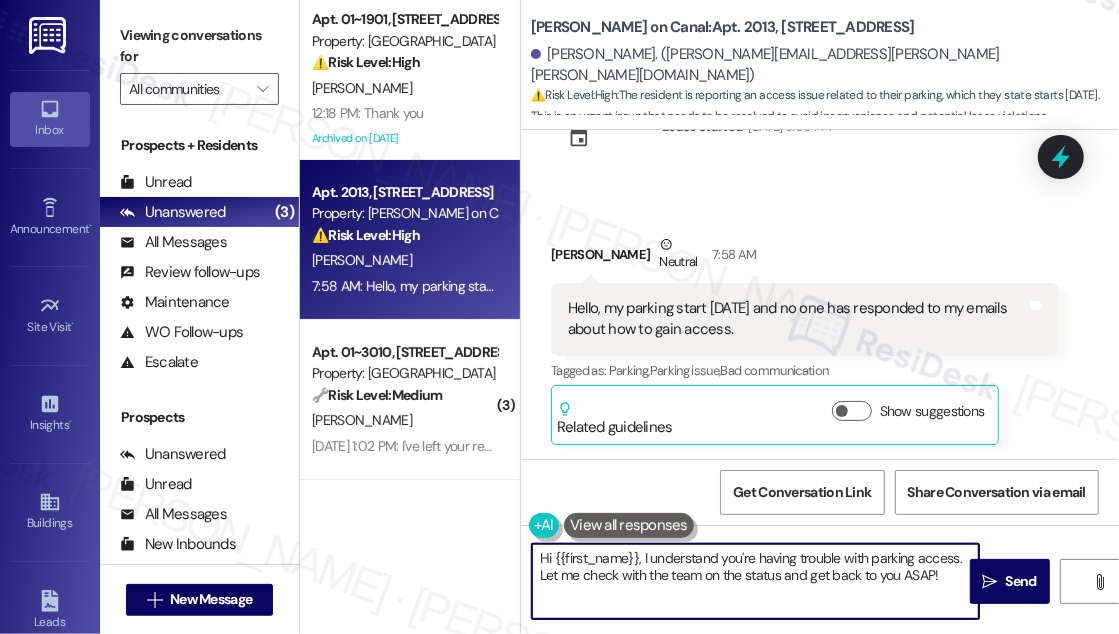 click on "Hi {{first_name}}, I understand you're having trouble with parking access. Let me check with the team on the status and get back to you ASAP!" at bounding box center (755, 581) 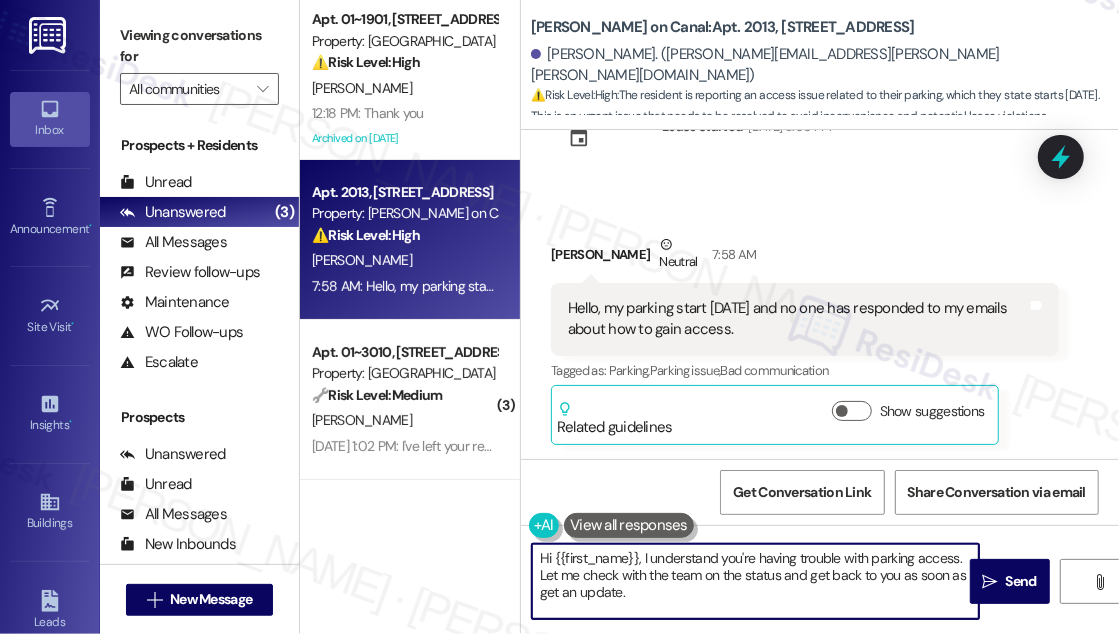 type on "Hi {{first_name}}, I understand you're having trouble with parking access. Let me check with the team on the status and get back to you as soon as get an update." 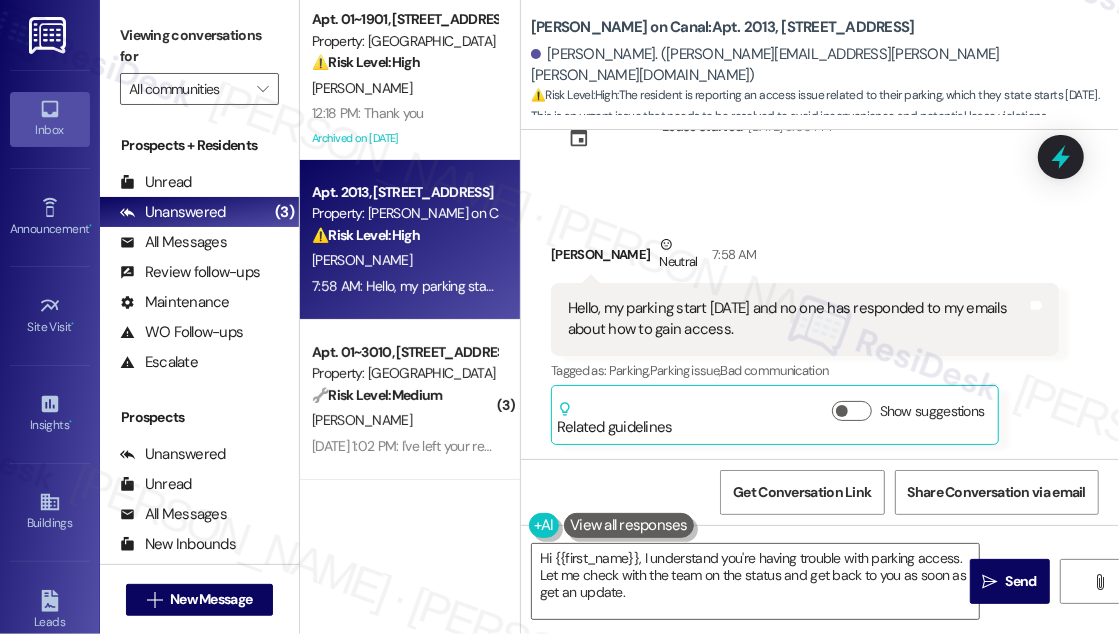 click on "[PERSON_NAME]   Neutral 7:58 AM" at bounding box center [805, 258] 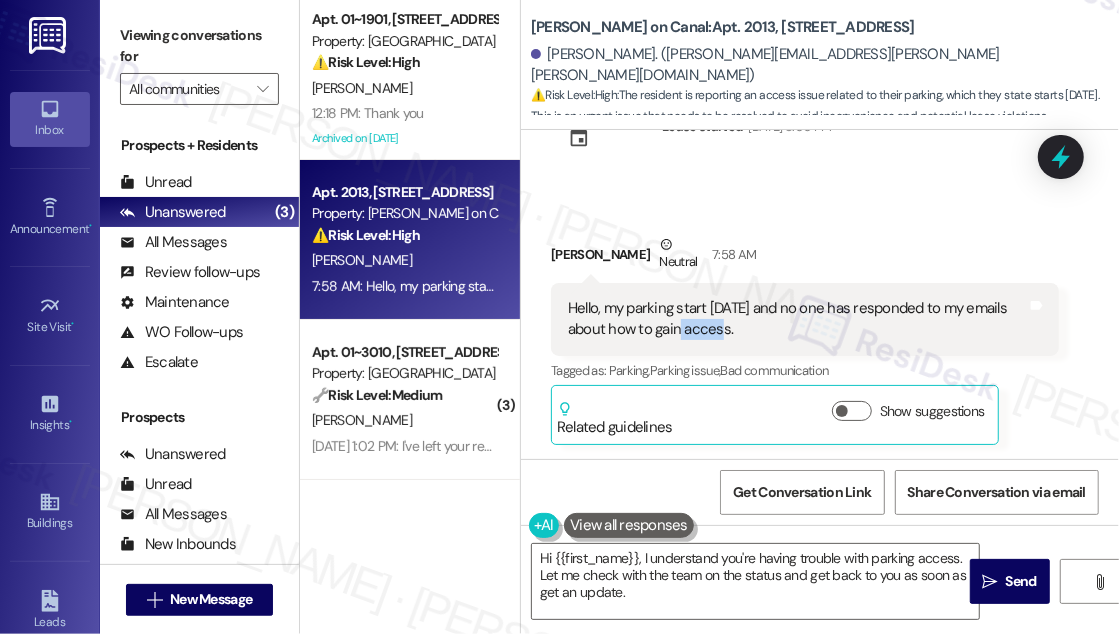 click on "Hello, my parking start [DATE] and no one has responded to my emails about how to gain access." at bounding box center [797, 319] 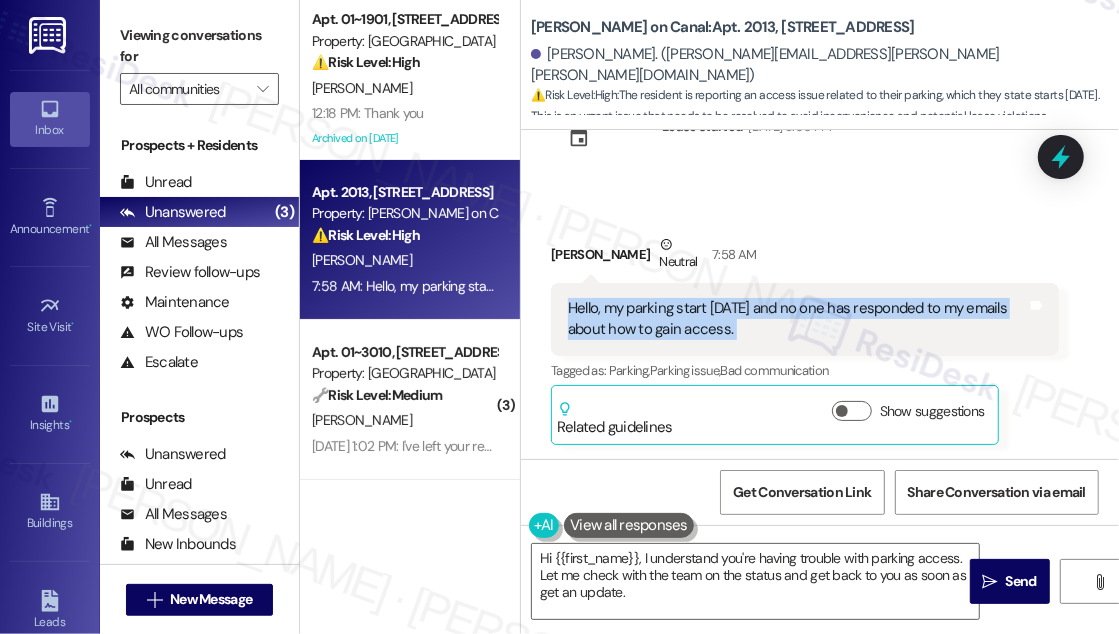 click on "Hello, my parking start [DATE] and no one has responded to my emails about how to gain access." at bounding box center (797, 319) 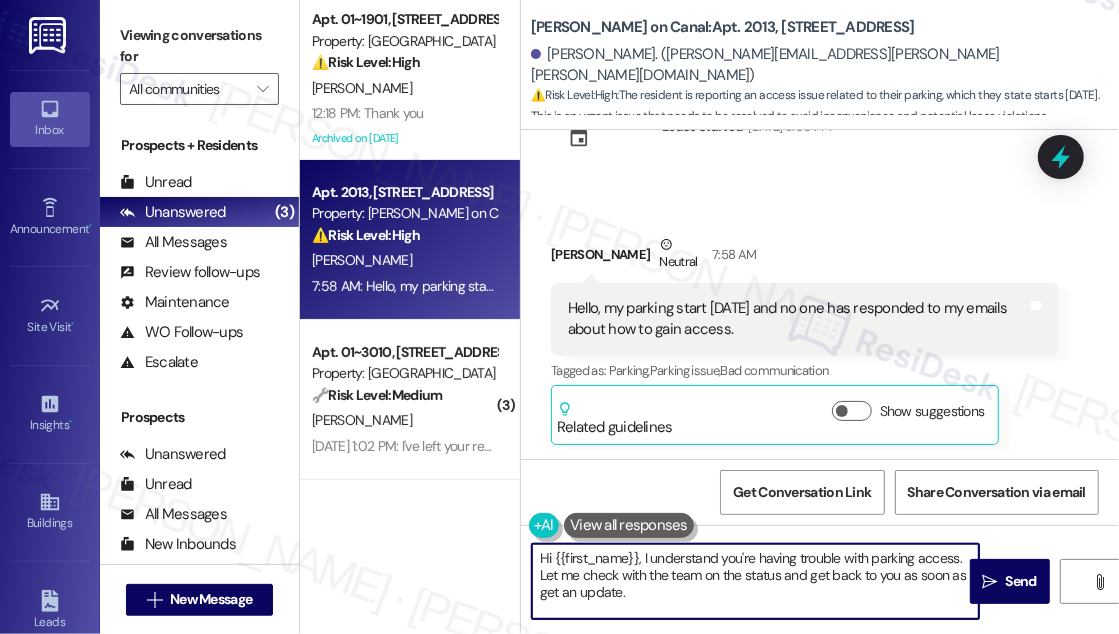 click on "Hi {{first_name}}, I understand you're having trouble with parking access. Let me check with the team on the status and get back to you as soon as get an update." at bounding box center (755, 581) 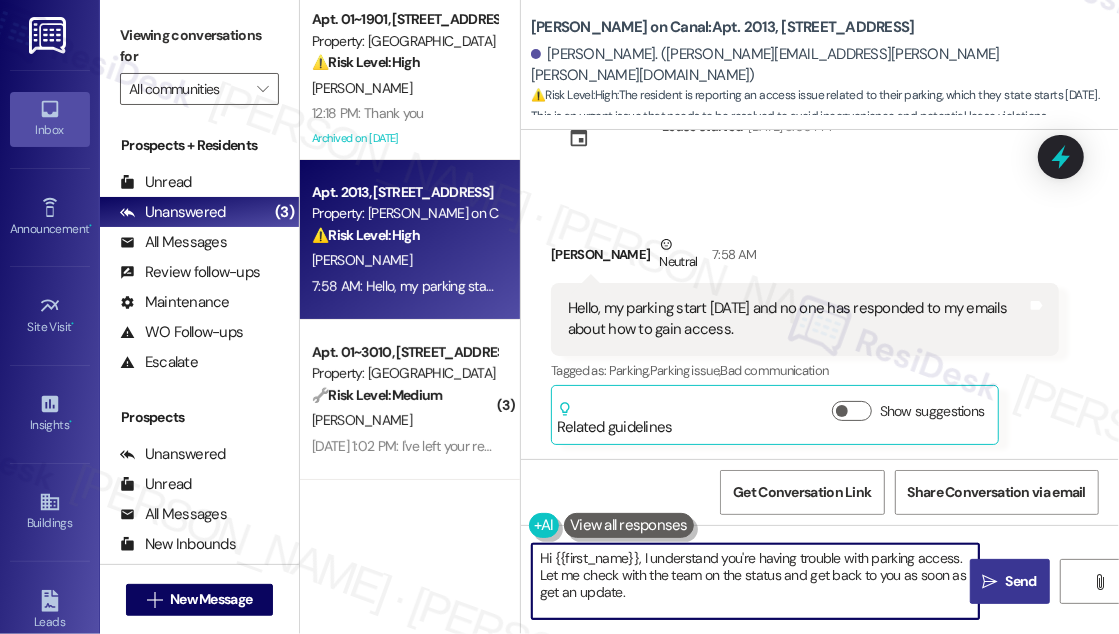 click on "Send" at bounding box center [1021, 581] 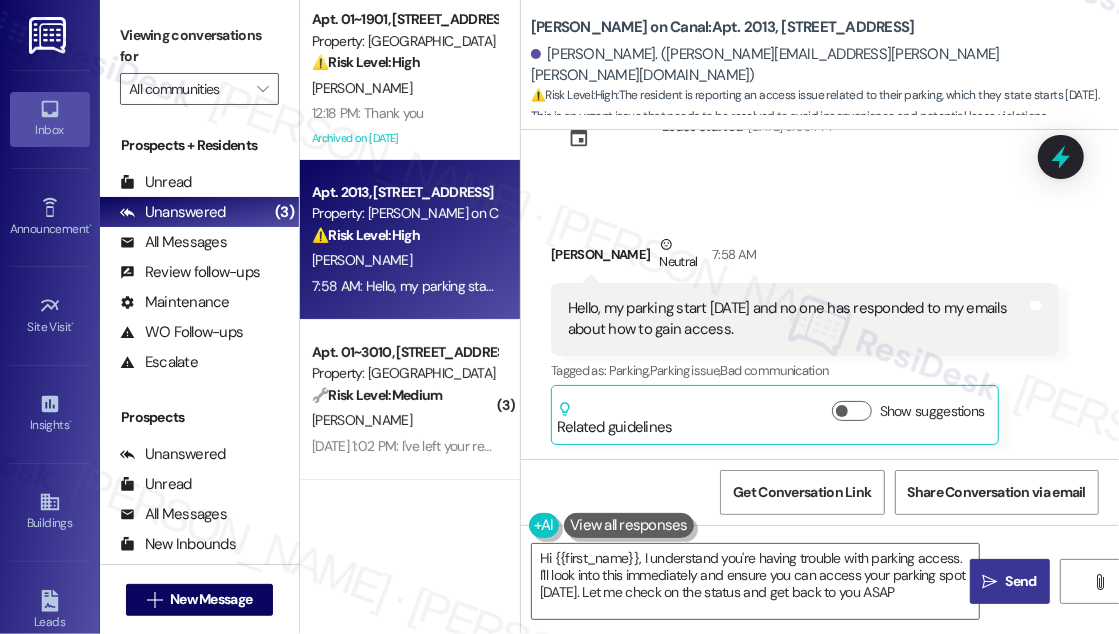 type on "Hi {{first_name}}, I understand you're having trouble with parking access. I'll look into this immediately and ensure you can access your parking spot [DATE]. Let me check on the status and get back to you ASAP!" 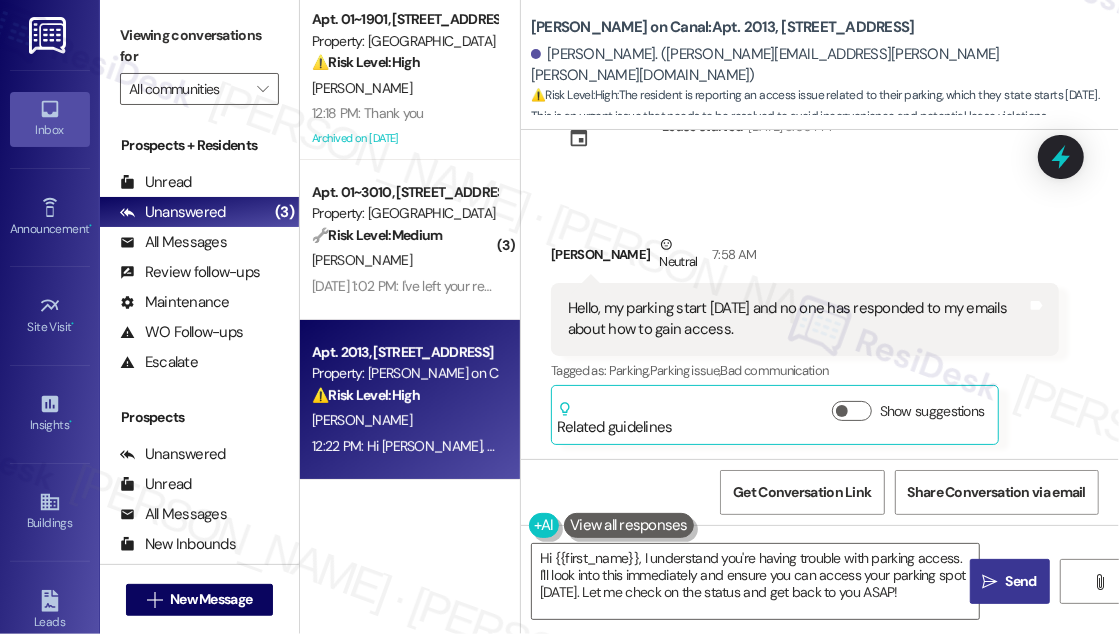 drag, startPoint x: 1020, startPoint y: 226, endPoint x: 991, endPoint y: 229, distance: 29.15476 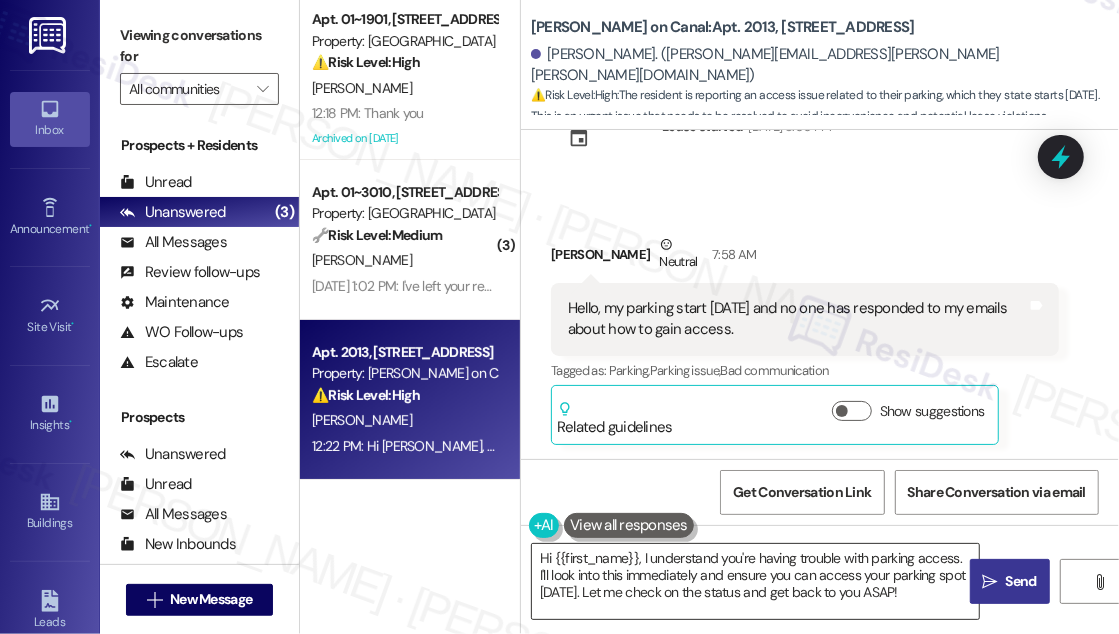 scroll, scrollTop: 258, scrollLeft: 0, axis: vertical 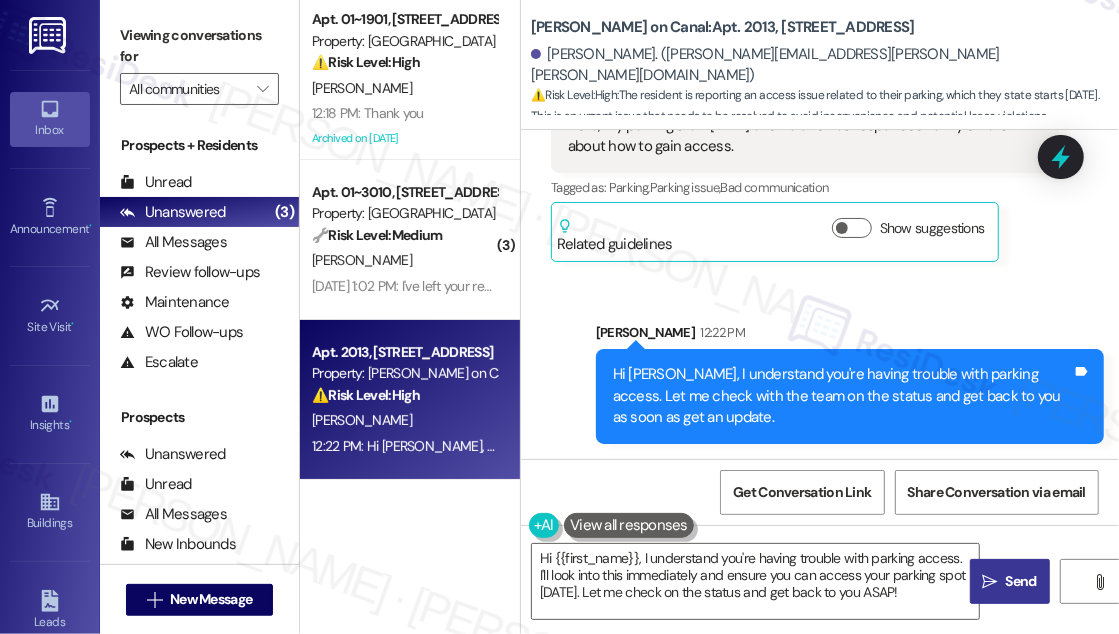 click on "Hi [PERSON_NAME], I understand you're having trouble with parking access. Let me check with the team on the status and get back to you as soon as get an update." at bounding box center (842, 396) 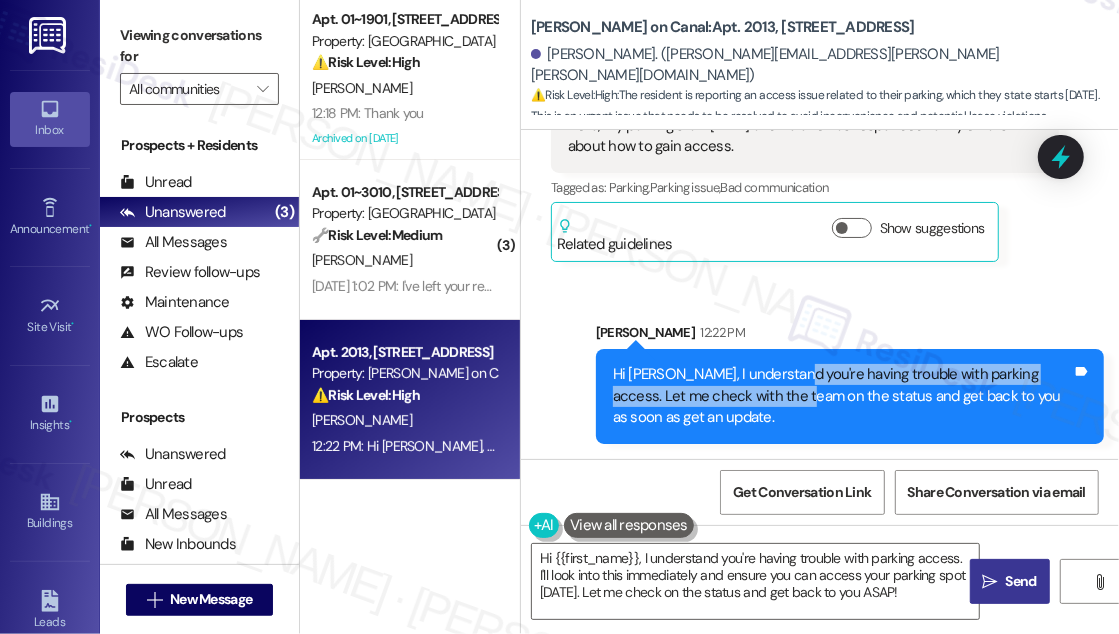 click on "Hi [PERSON_NAME], I understand you're having trouble with parking access. Let me check with the team on the status and get back to you as soon as get an update." at bounding box center (842, 396) 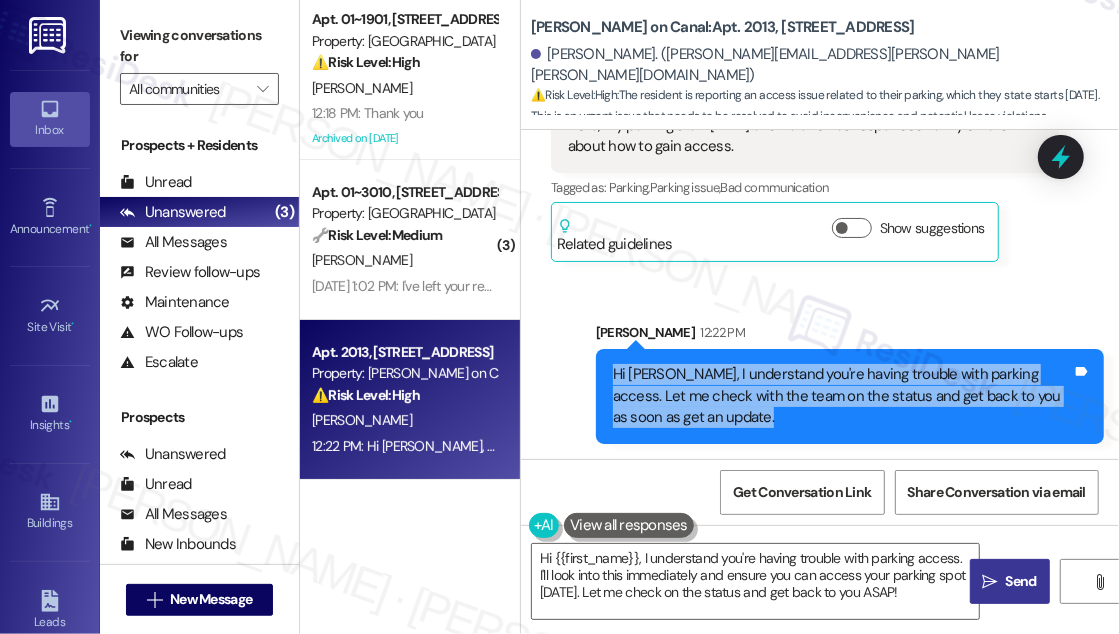 click on "Hi [PERSON_NAME], I understand you're having trouble with parking access. Let me check with the team on the status and get back to you as soon as get an update." at bounding box center (842, 396) 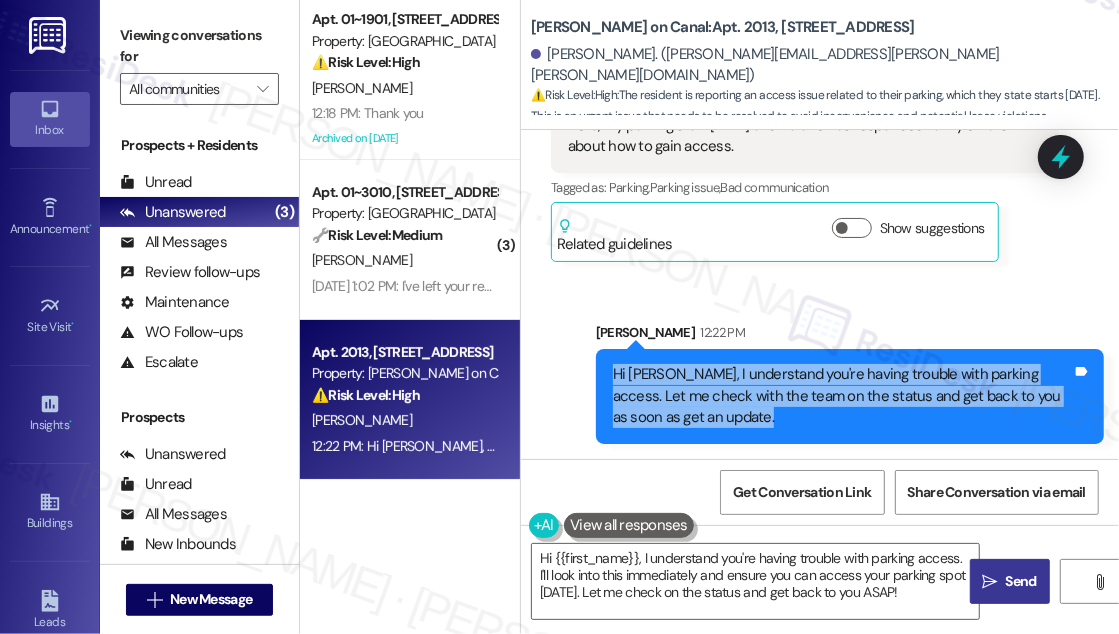 click on "Hi [PERSON_NAME], I understand you're having trouble with parking access. Let me check with the team on the status and get back to you as soon as get an update." at bounding box center [842, 396] 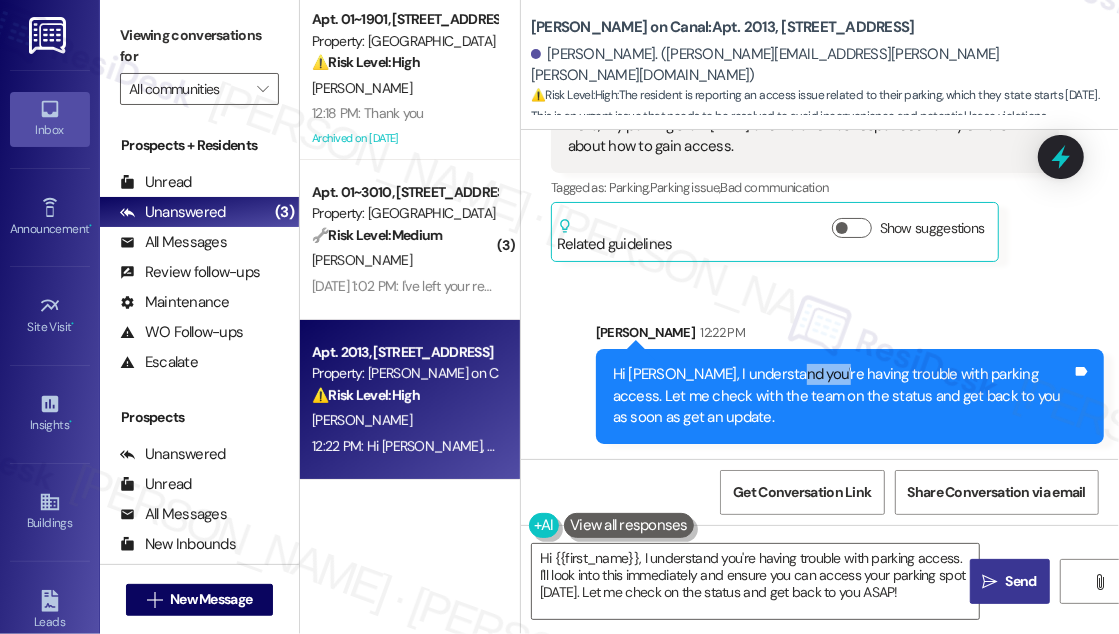click on "Hi [PERSON_NAME], I understand you're having trouble with parking access. Let me check with the team on the status and get back to you as soon as get an update." at bounding box center [842, 396] 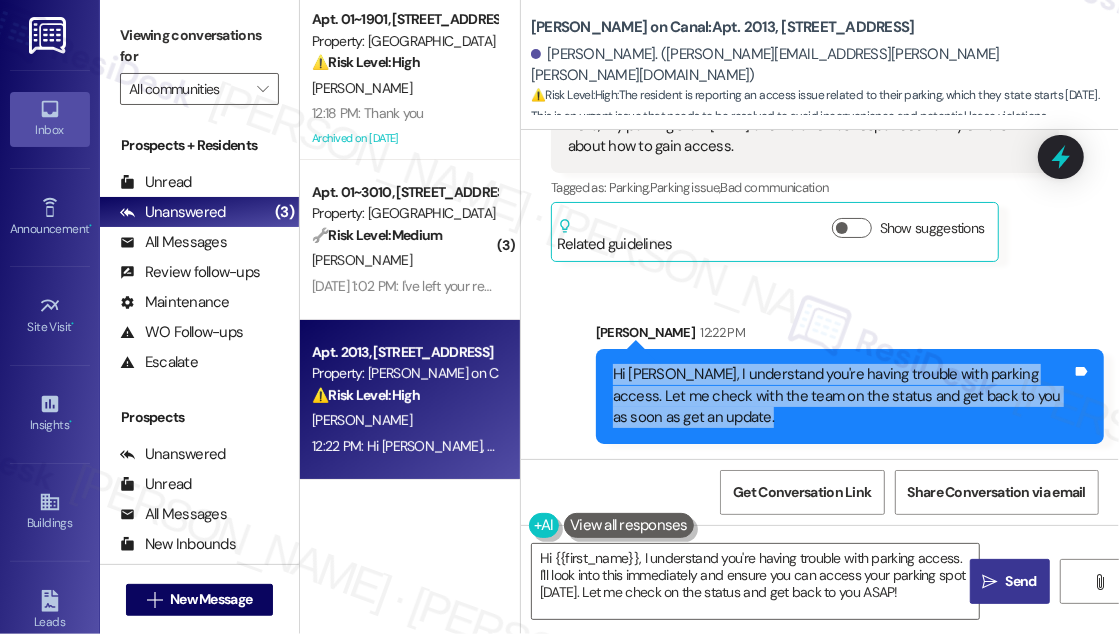click on "Hi [PERSON_NAME], I understand you're having trouble with parking access. Let me check with the team on the status and get back to you as soon as get an update." at bounding box center (842, 396) 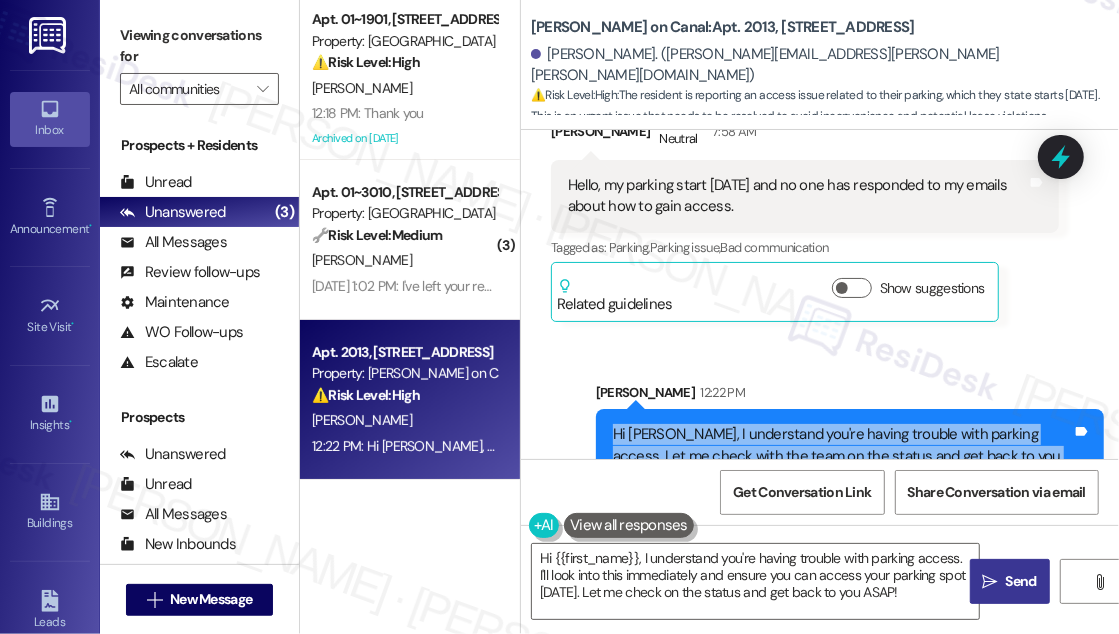 scroll, scrollTop: 76, scrollLeft: 0, axis: vertical 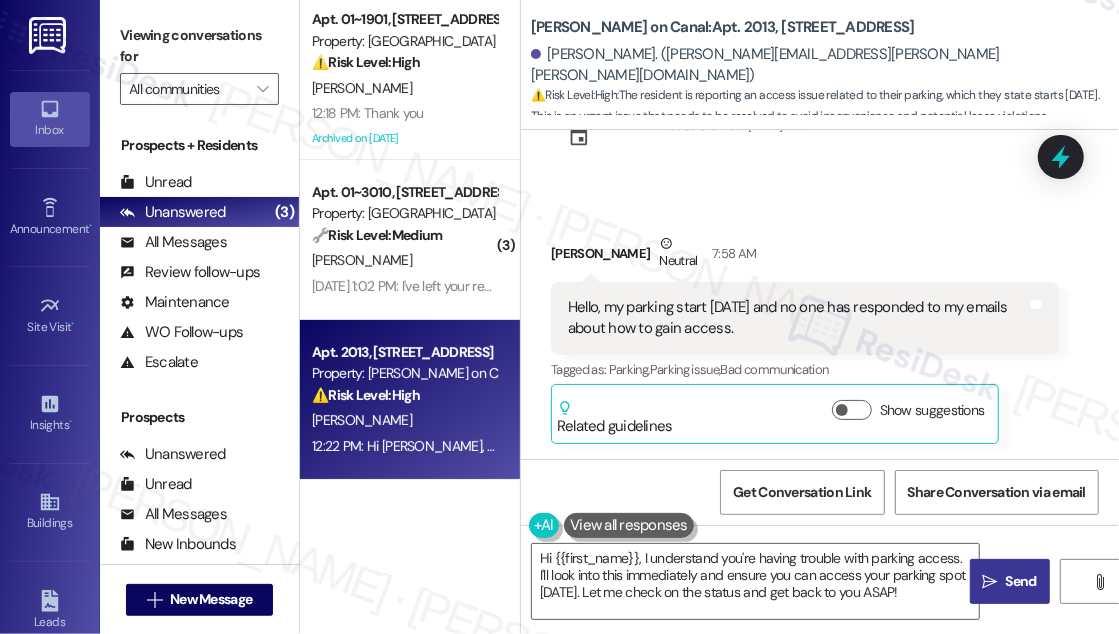 click on "Hello, my parking start [DATE] and no one has responded to my emails about how to gain access." at bounding box center [797, 318] 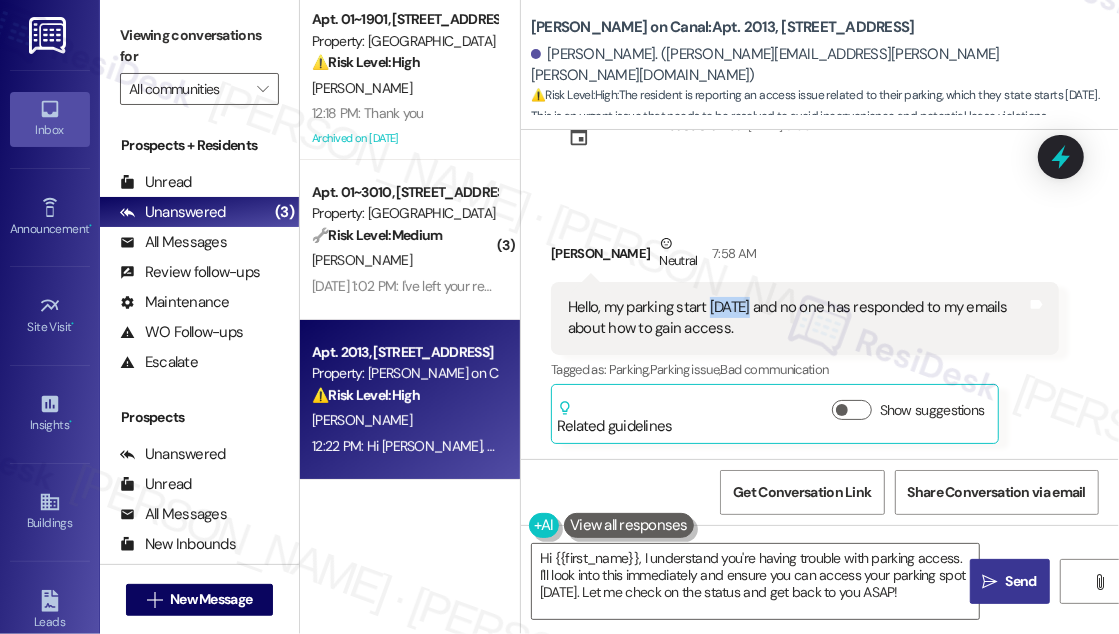 click on "Hello, my parking start [DATE] and no one has responded to my emails about how to gain access." at bounding box center (797, 318) 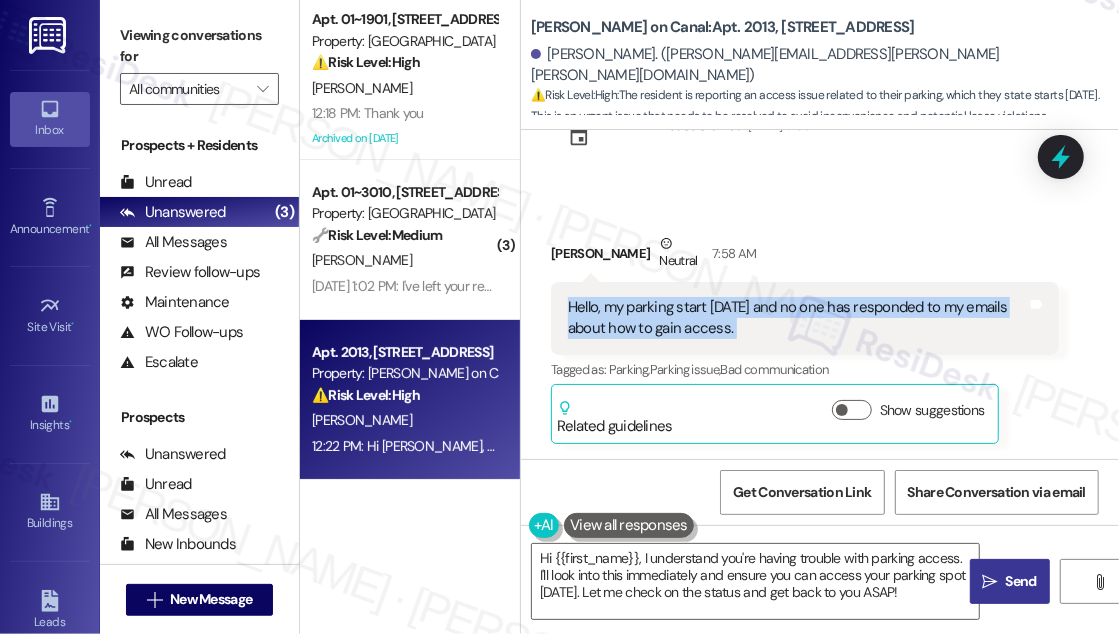 click on "Hello, my parking start [DATE] and no one has responded to my emails about how to gain access." at bounding box center [797, 318] 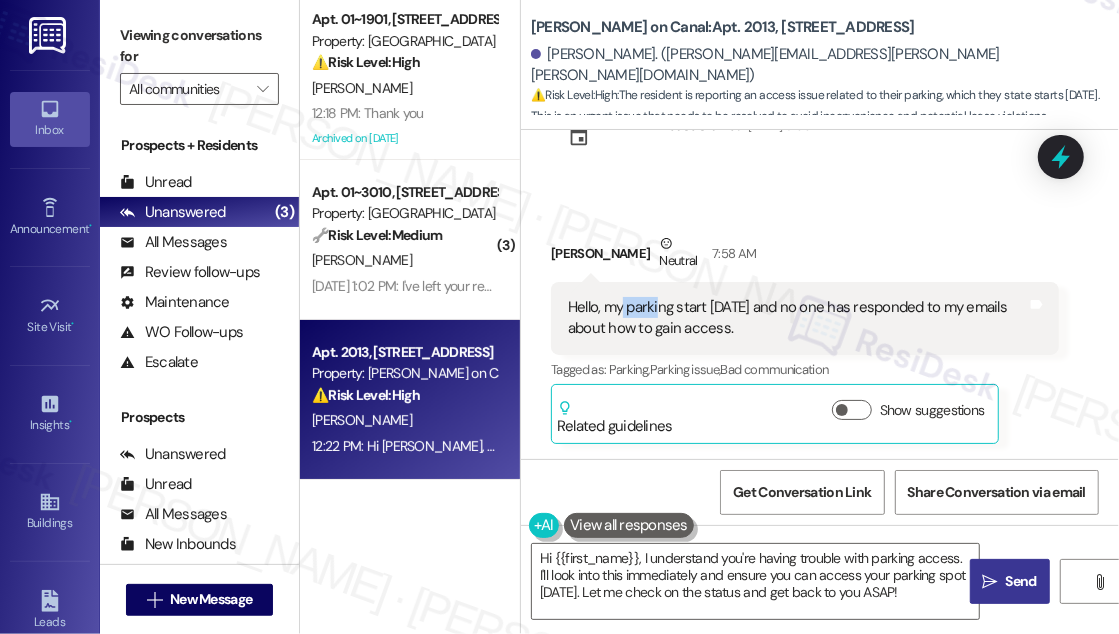 drag, startPoint x: 624, startPoint y: 308, endPoint x: 661, endPoint y: 308, distance: 37 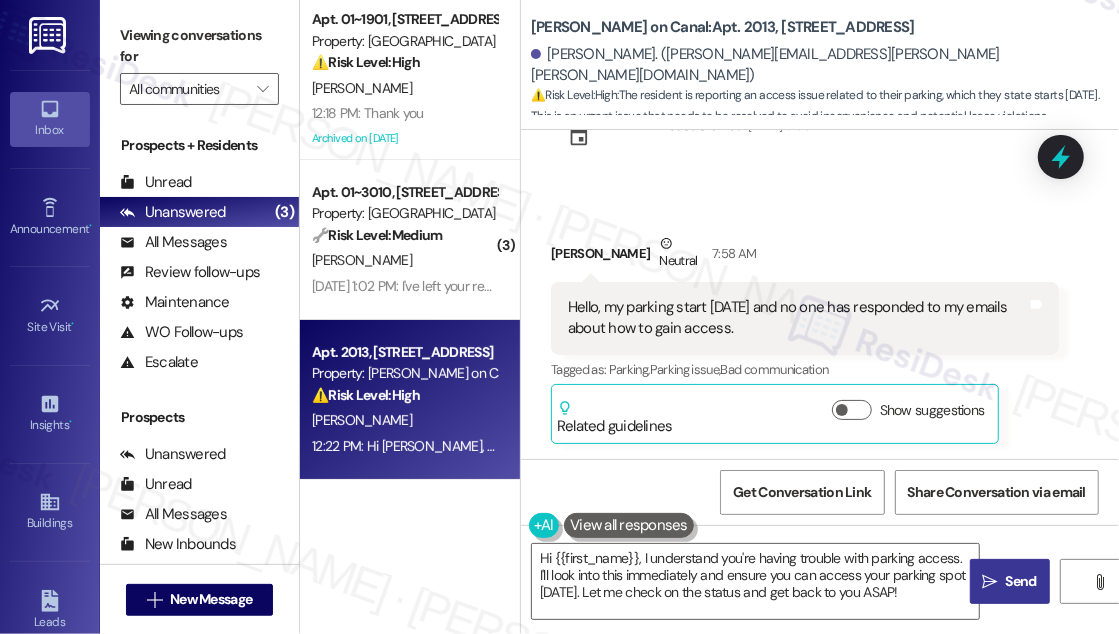 click on "Hello, my parking start [DATE] and no one has responded to my emails about how to gain access." at bounding box center (797, 318) 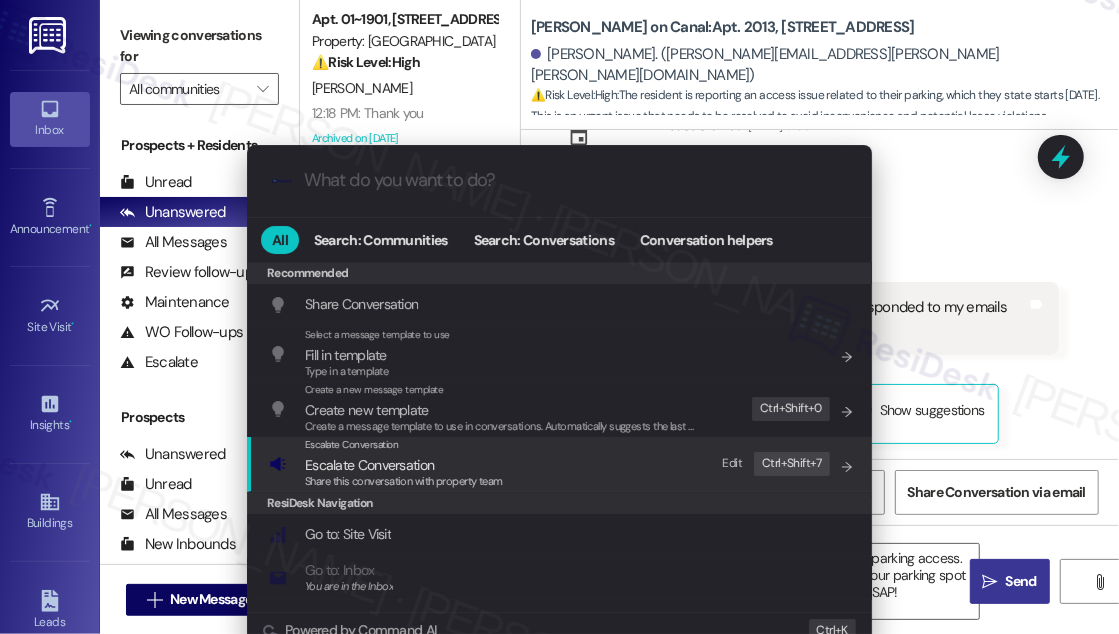 click on "Escalate Conversation" at bounding box center [404, 465] 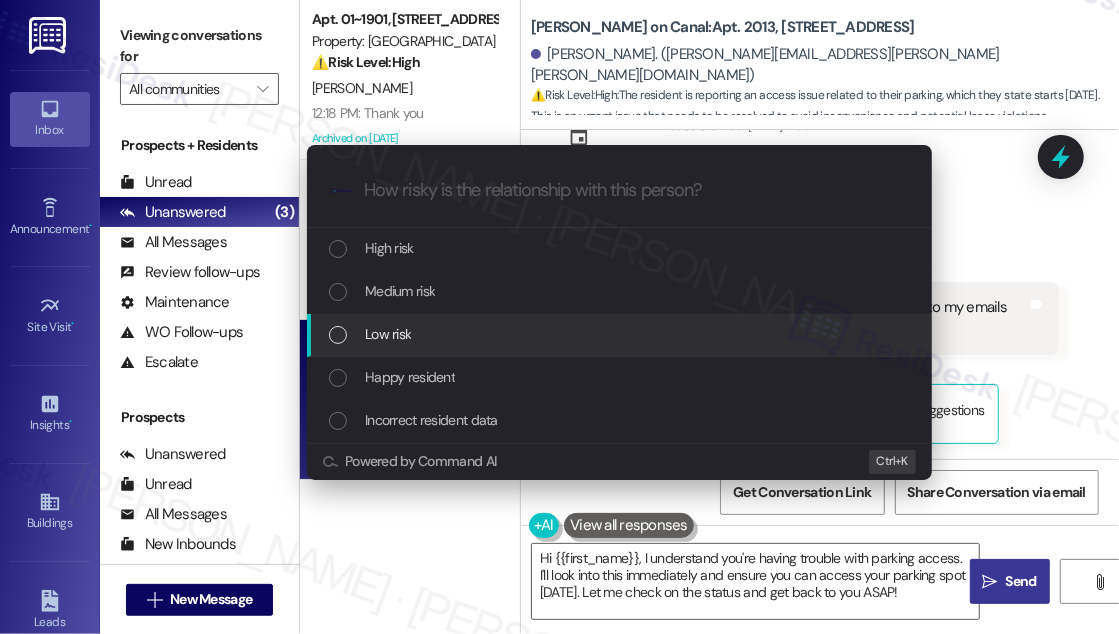 click on "Low risk" at bounding box center [621, 334] 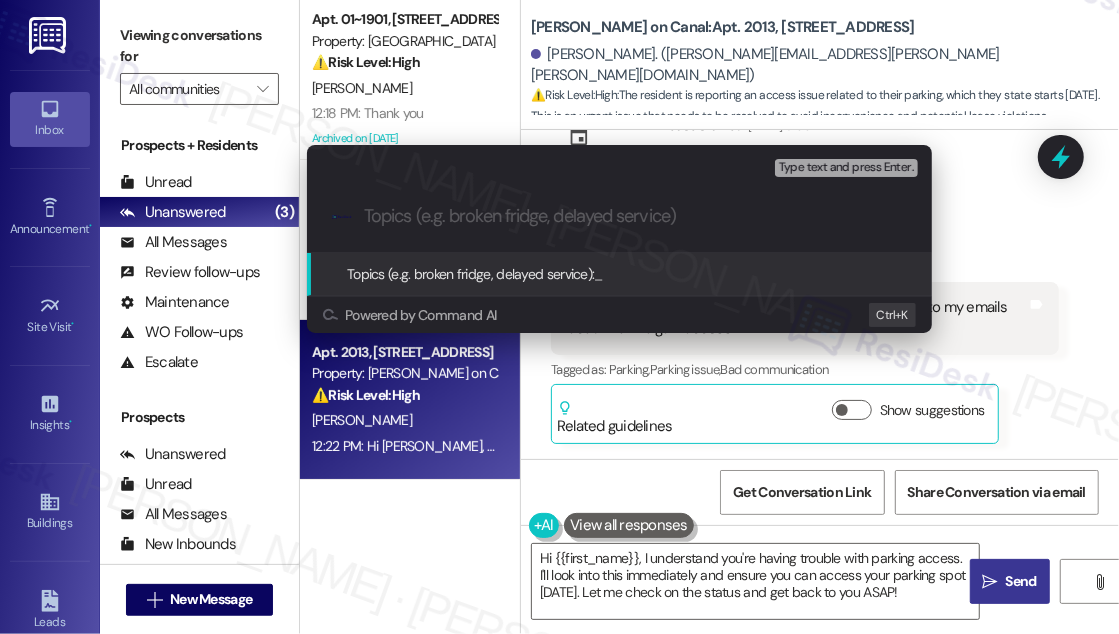 click on "Escalate Conversation Low risk Topics (e.g. broken fridge, delayed service) Any messages to highlight in the email? Type text and press Enter. .cls-1{fill:#0a055f;}.cls-2{fill:#0cc4c4;} resideskLogoBlueOrange Topics (e.g. broken fridge, delayed service):  _ Powered by Command AI Ctrl+ K" at bounding box center (559, 317) 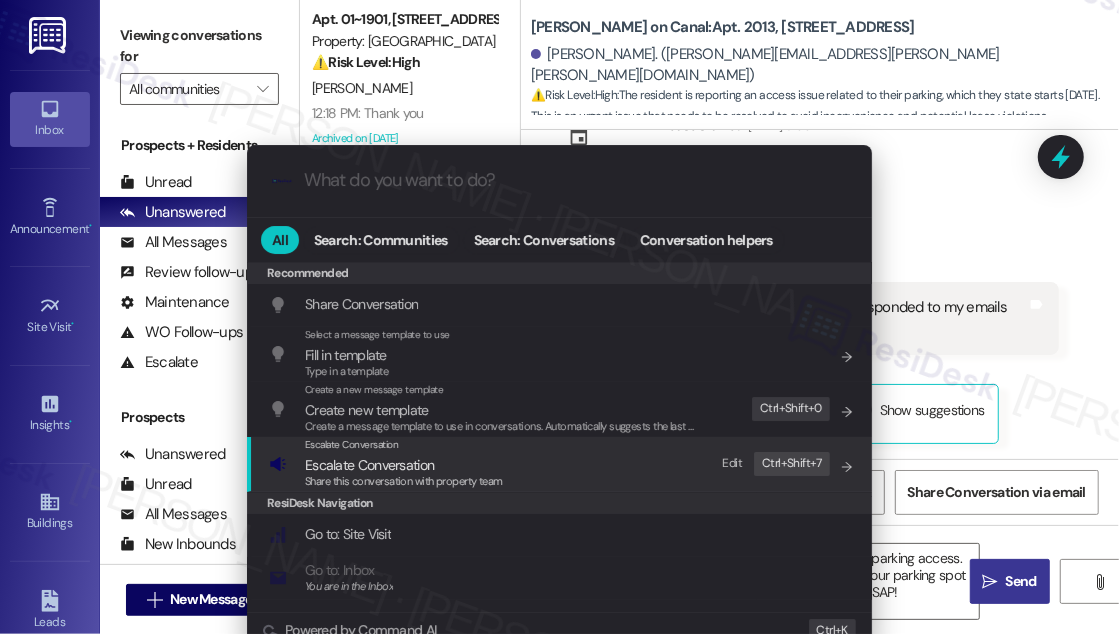 click on "Escalate Conversation Escalate Conversation Share this conversation with property team Edit Ctrl+ Shift+ 7" at bounding box center [561, 464] 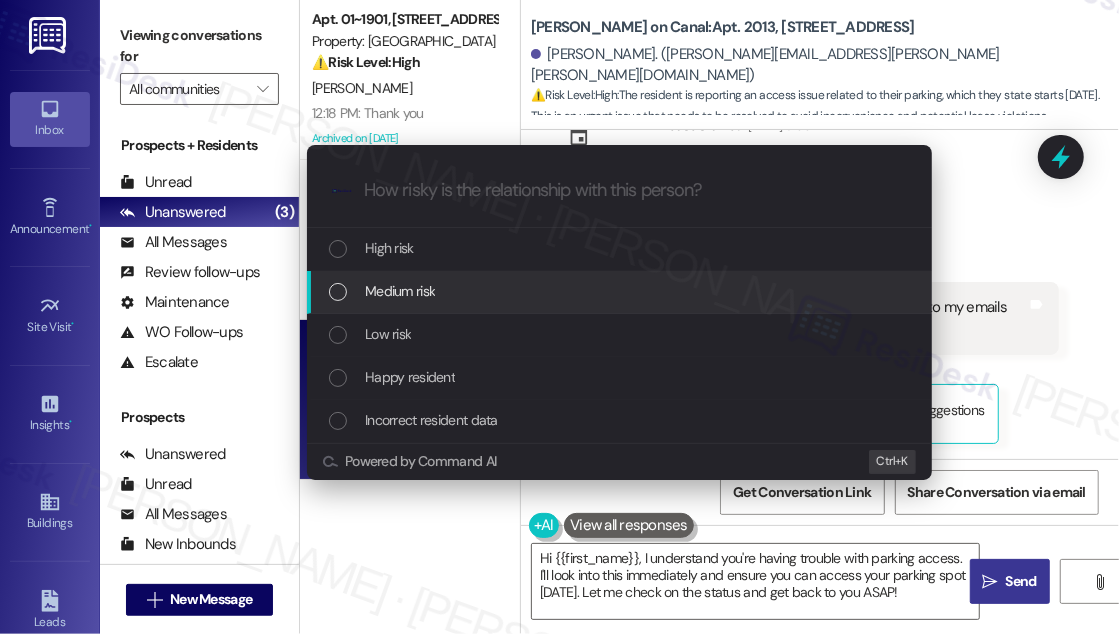 click on "Medium risk" at bounding box center (621, 291) 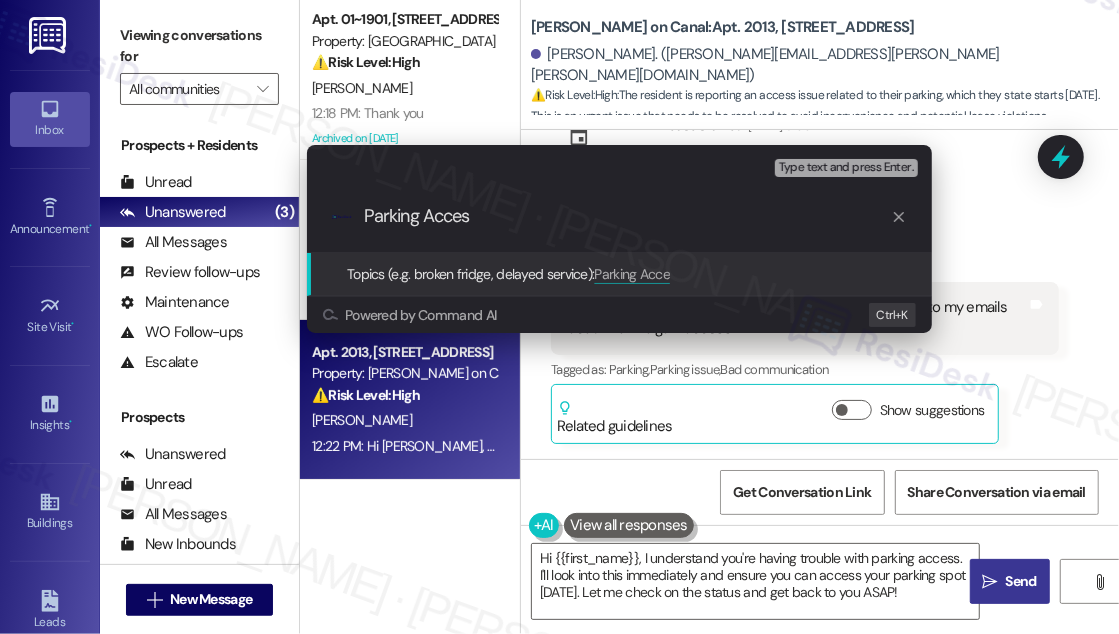 type on "Parking Access" 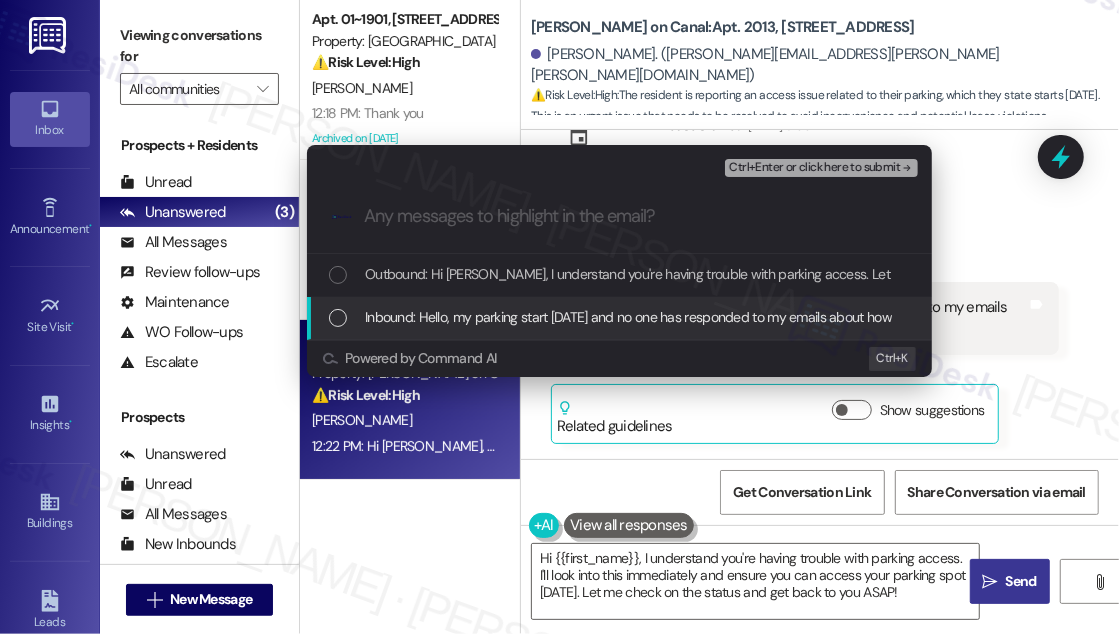click on "Inbound: Hello, my parking start [DATE] and no one has responded to my emails about how to gain access." at bounding box center (619, 318) 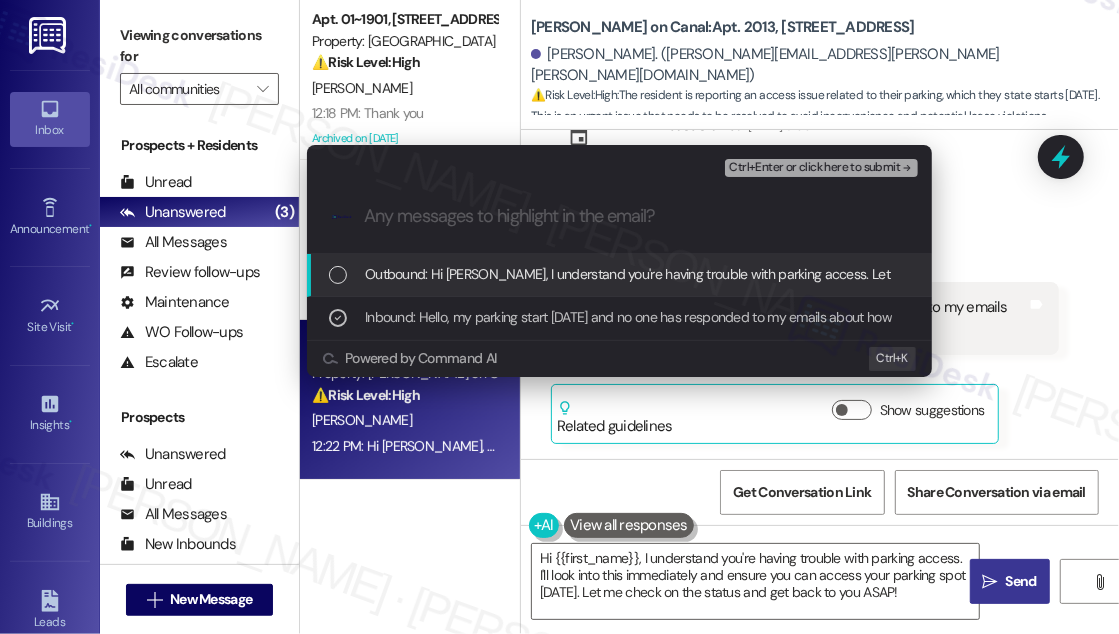 click on "Ctrl+Enter or click here to submit" at bounding box center (821, 168) 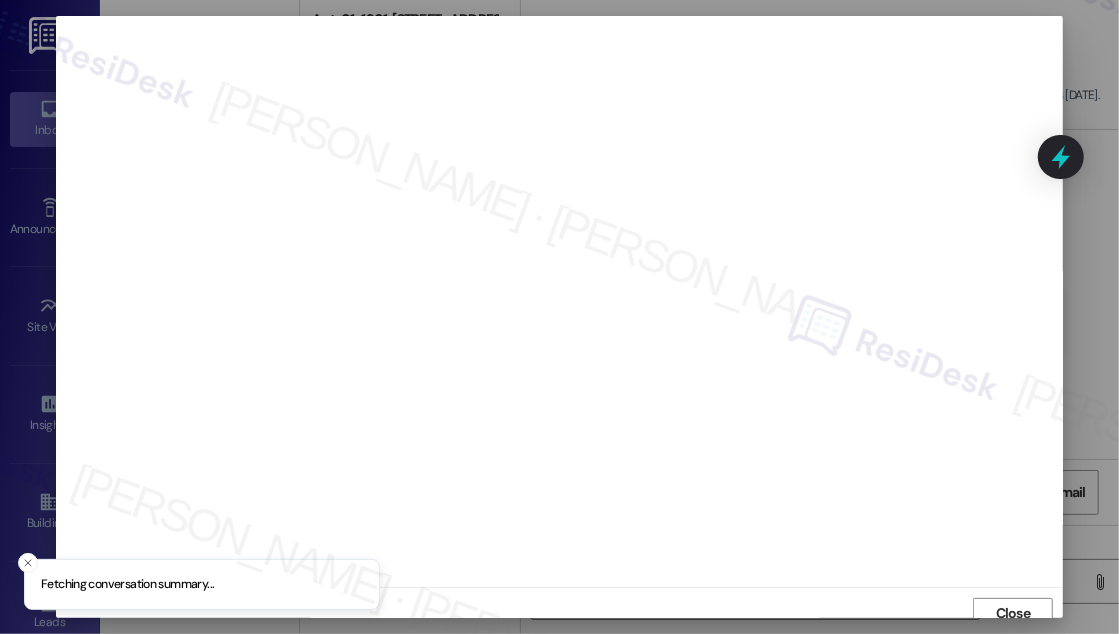 scroll, scrollTop: 11, scrollLeft: 0, axis: vertical 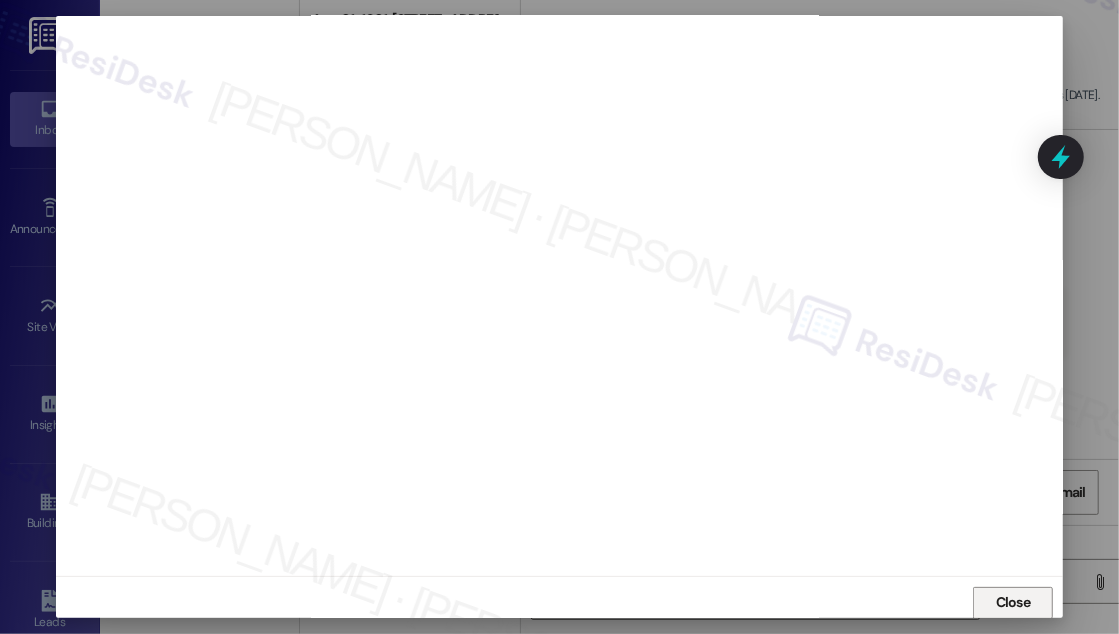 click on "Close" at bounding box center [1013, 602] 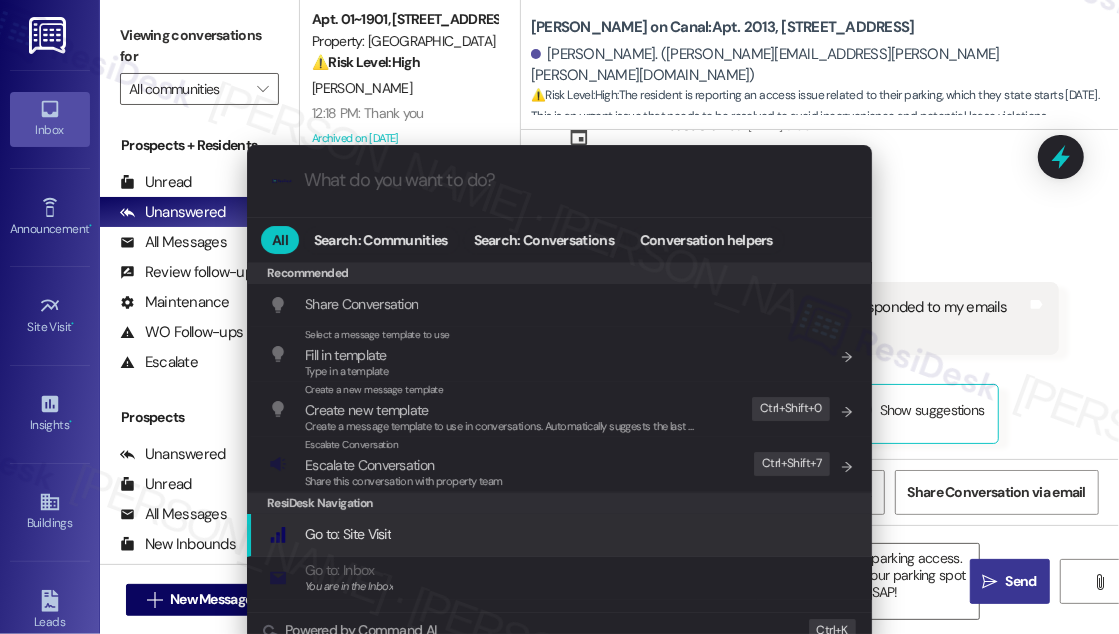 click on "Share this conversation with property team" at bounding box center [404, 481] 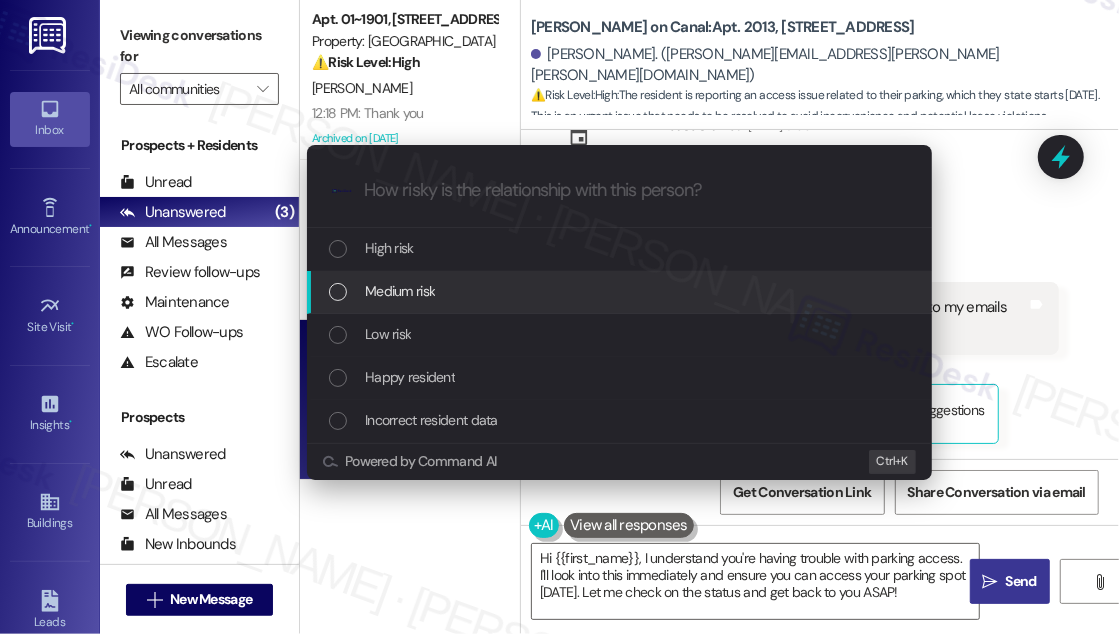 click on "Medium risk" at bounding box center (621, 291) 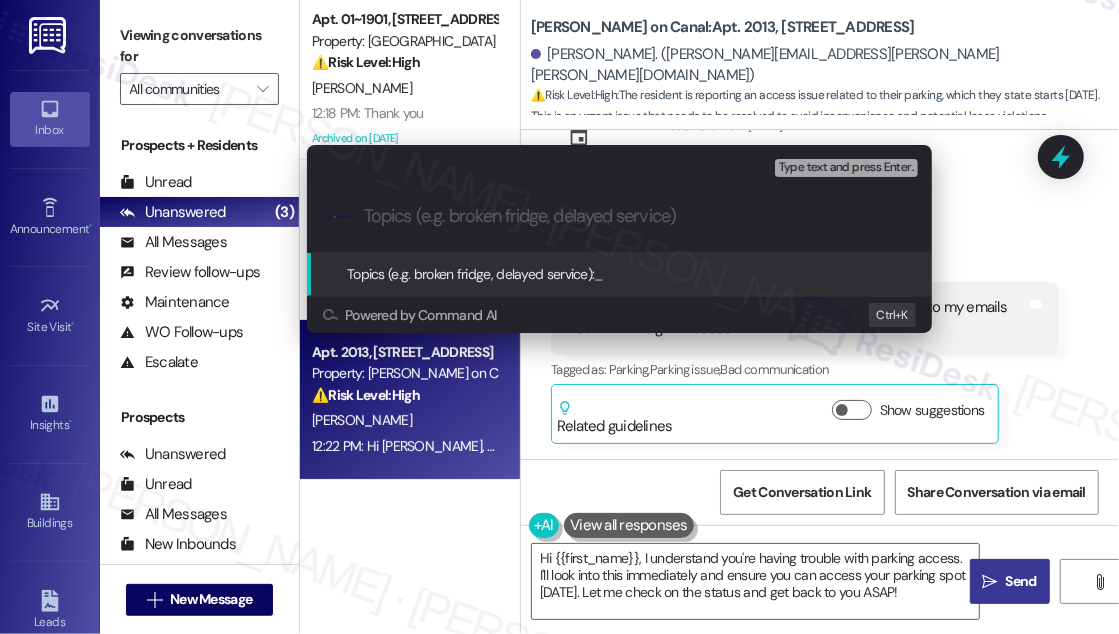 paste on "Request for Portal Access" 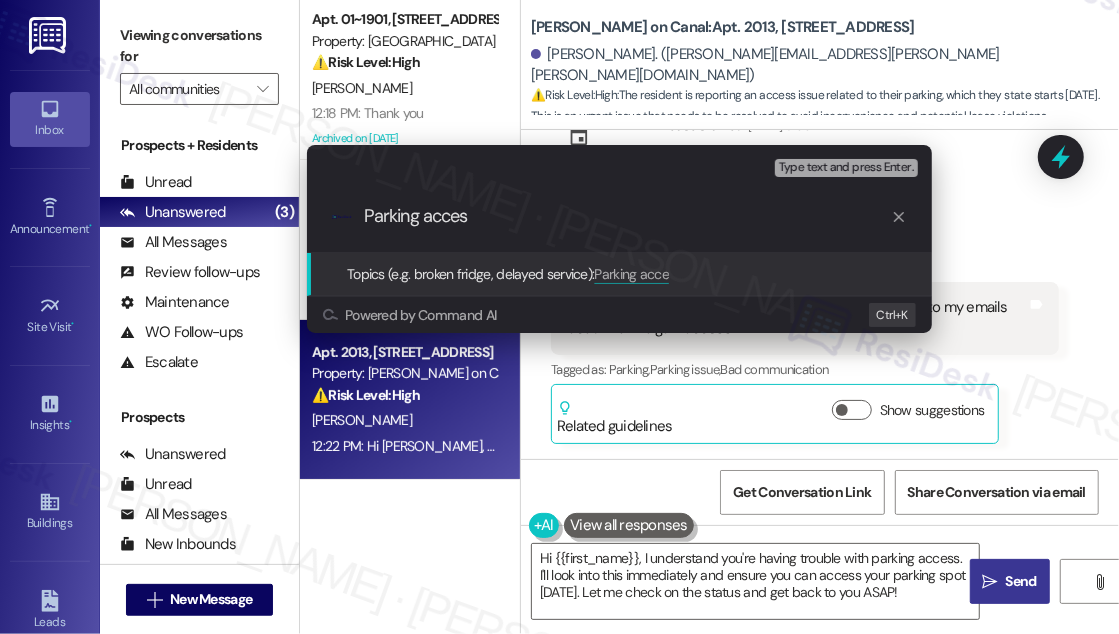 type on "Parking access" 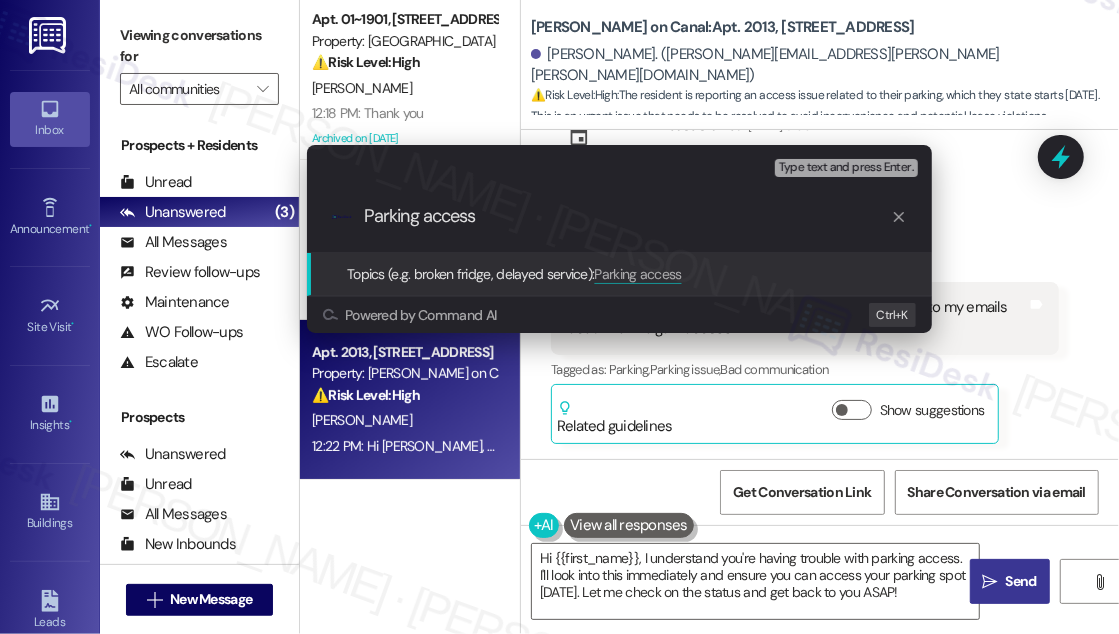 type 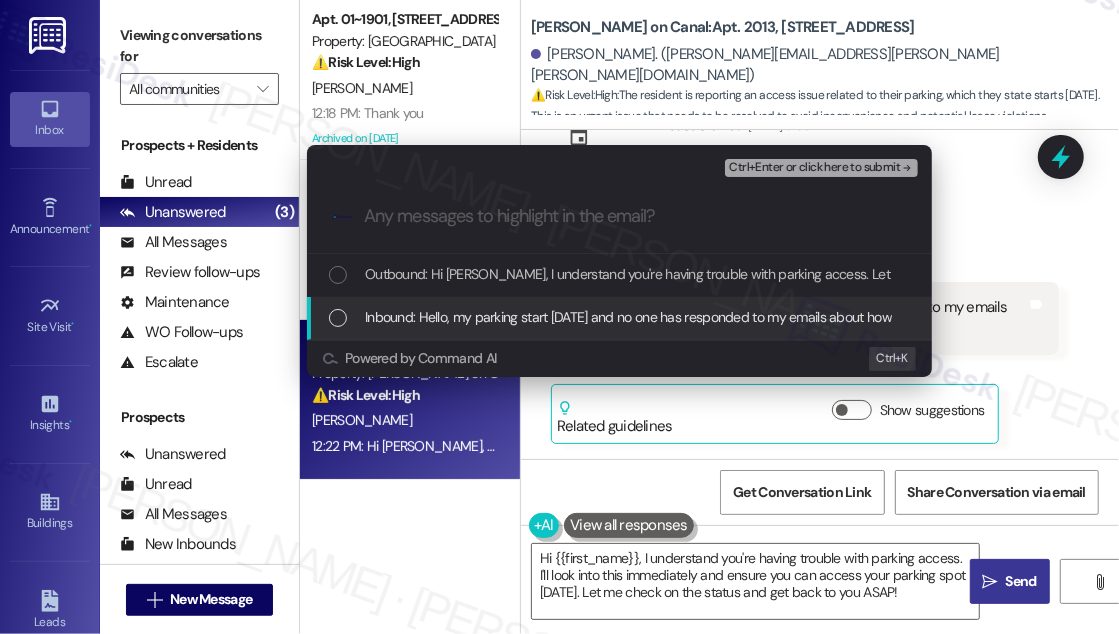 click on "Inbound: Hello, my parking start [DATE] and no one has responded to my emails about how to gain access." at bounding box center [673, 317] 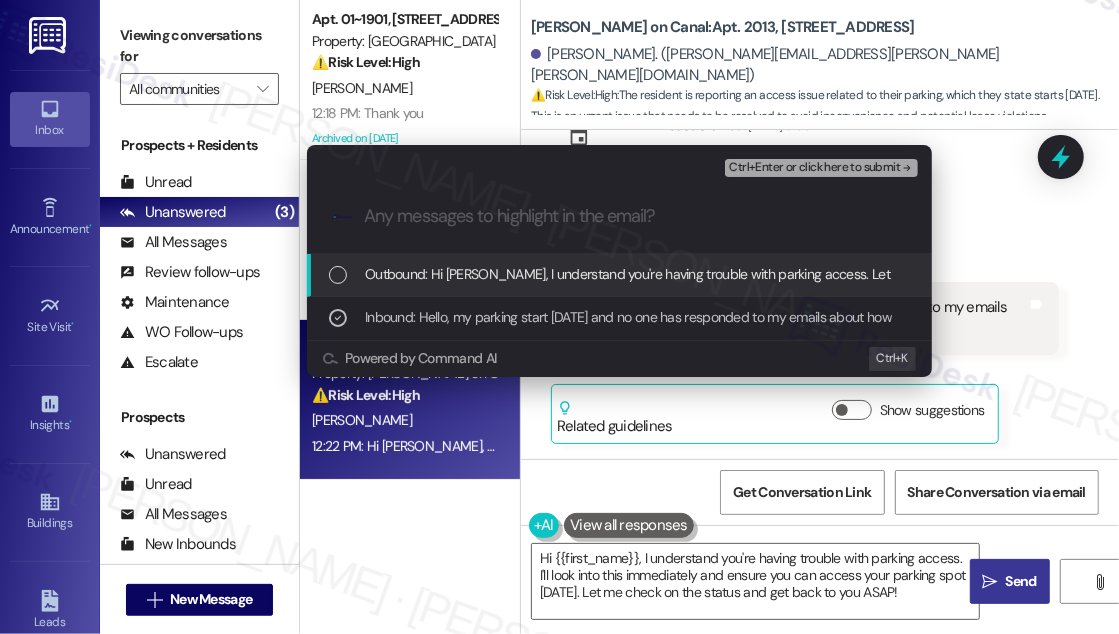 click on "Ctrl+Enter or click here to submit" at bounding box center [814, 168] 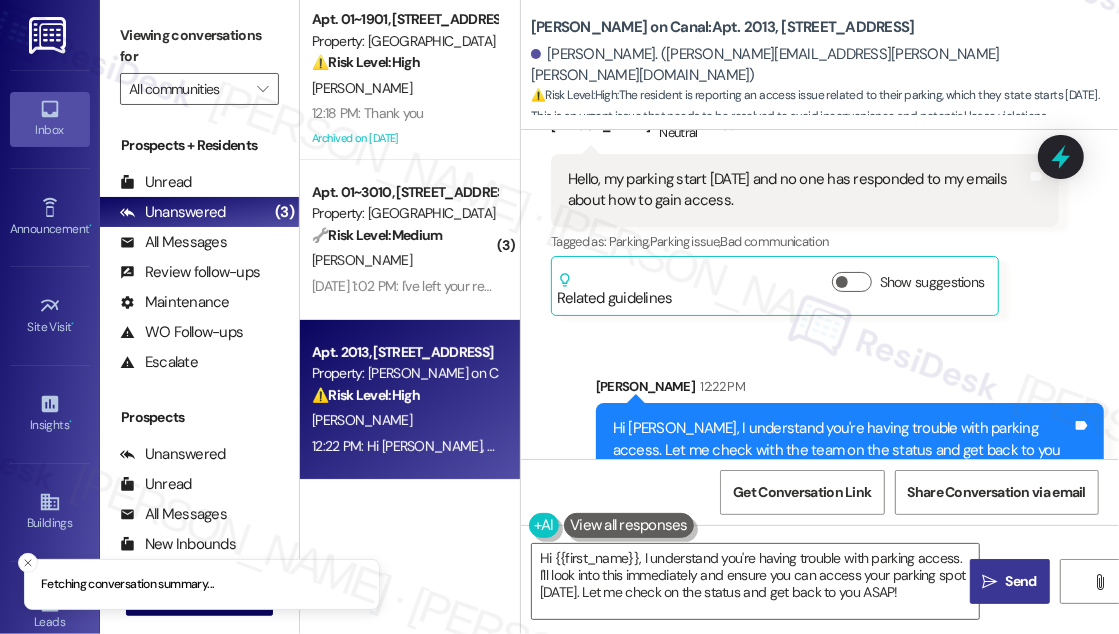 scroll, scrollTop: 258, scrollLeft: 0, axis: vertical 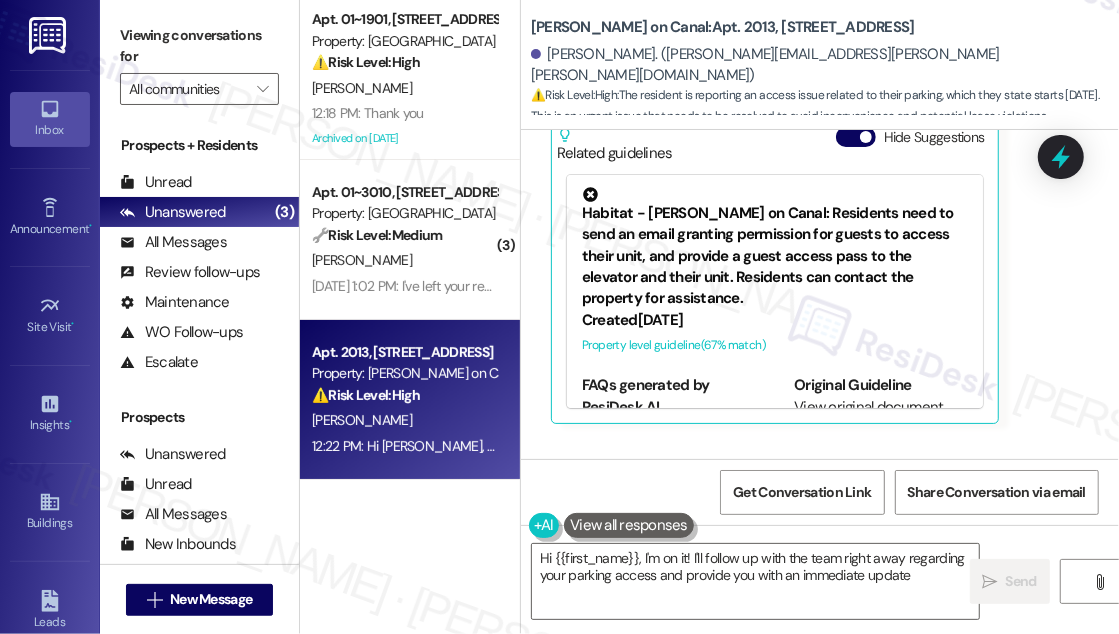 type on "Hi {{first_name}}, I'm on it! I'll follow up with the team right away regarding your parking access and provide you with an immediate update." 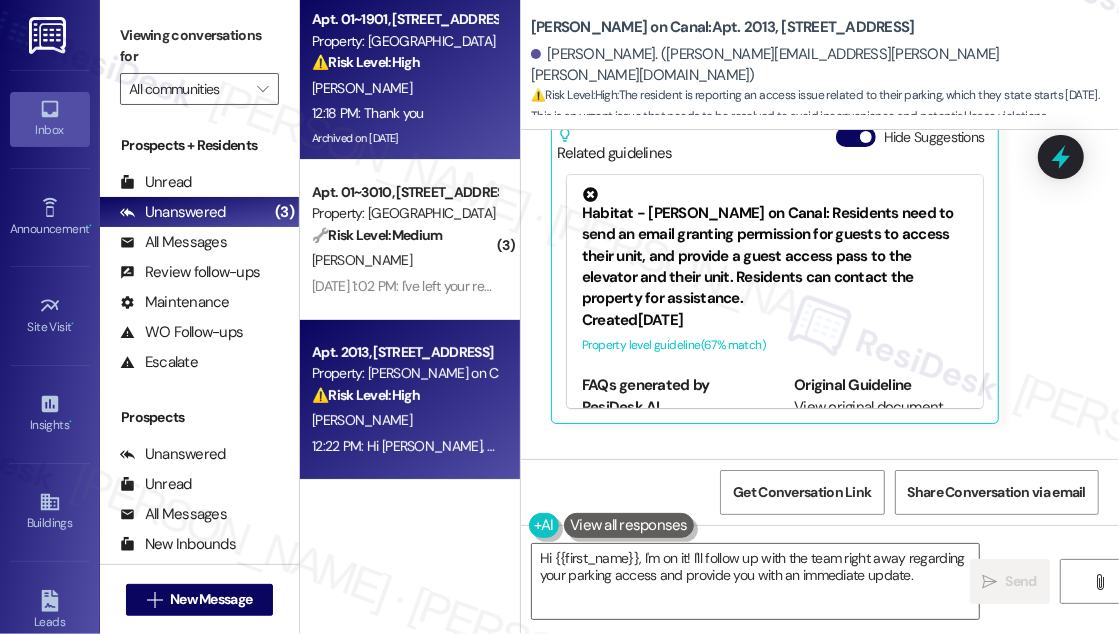 click on "12:18 PM: Thank you  12:18 PM: Thank you" at bounding box center [404, 113] 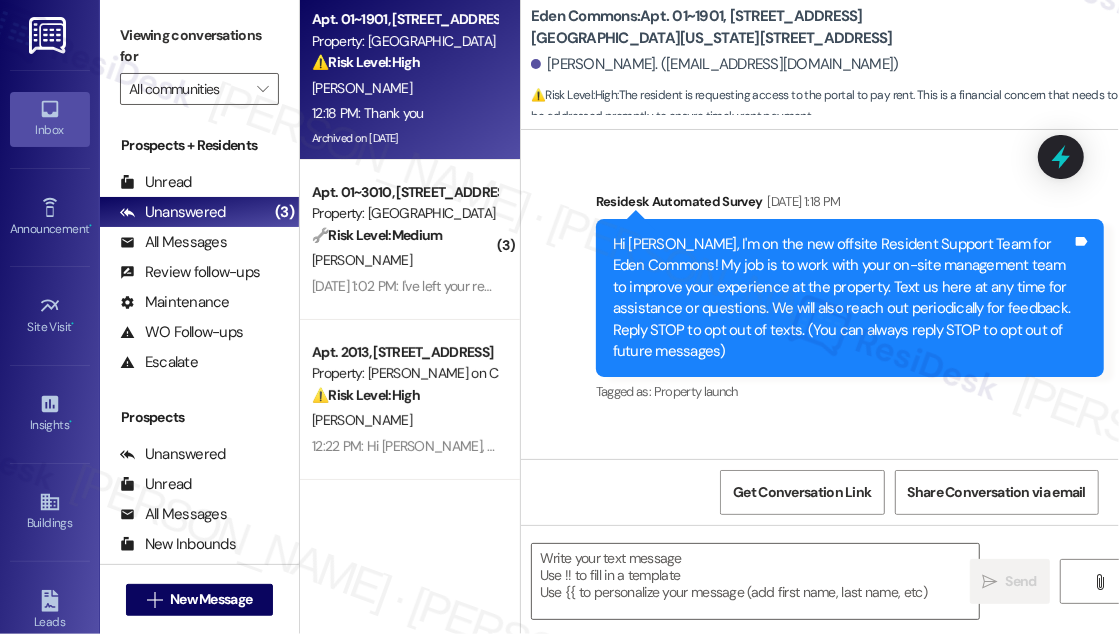 scroll, scrollTop: 8602, scrollLeft: 0, axis: vertical 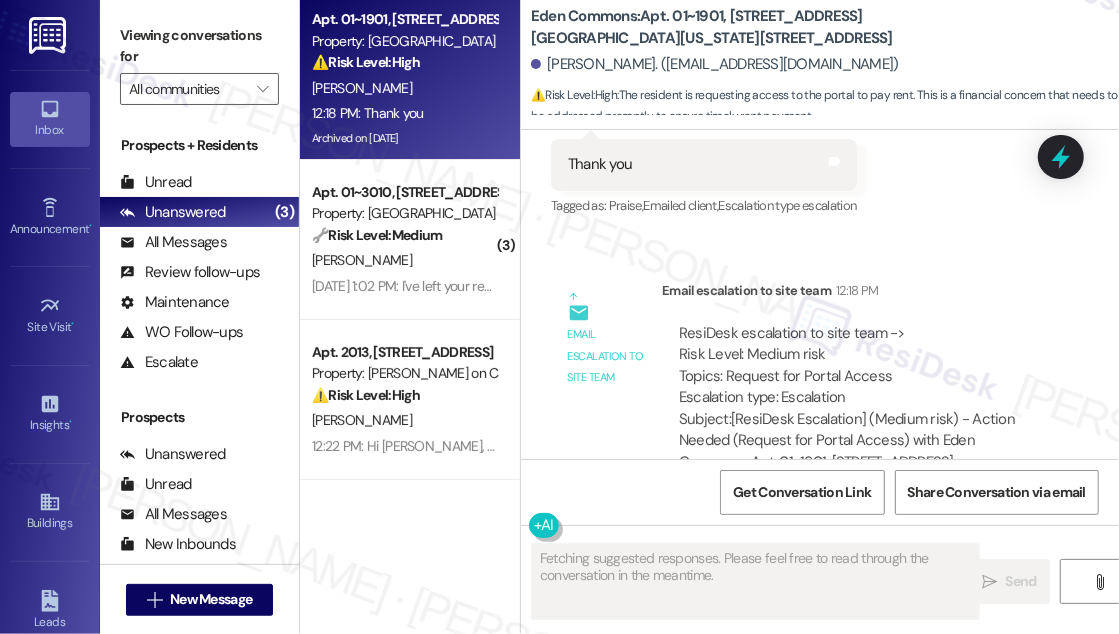 click on "ResiDesk escalation to site team ->
Risk Level: Medium risk
Topics: Request for Portal Access
Escalation type: Escalation" at bounding box center (860, 366) 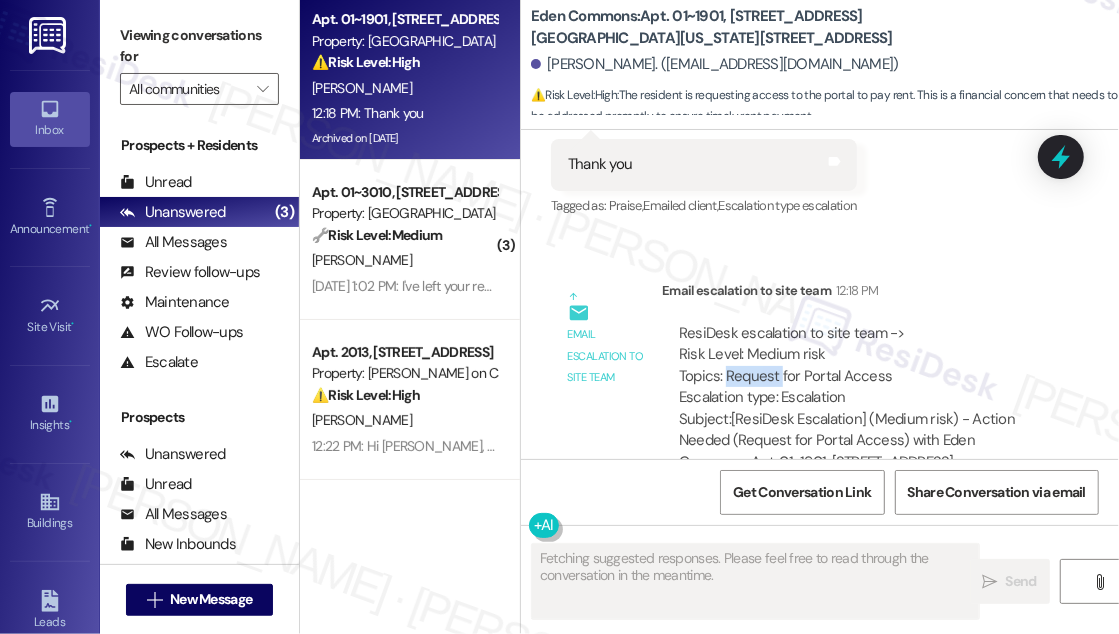 click on "ResiDesk escalation to site team ->
Risk Level: Medium risk
Topics: Request for Portal Access
Escalation type: Escalation" at bounding box center (860, 366) 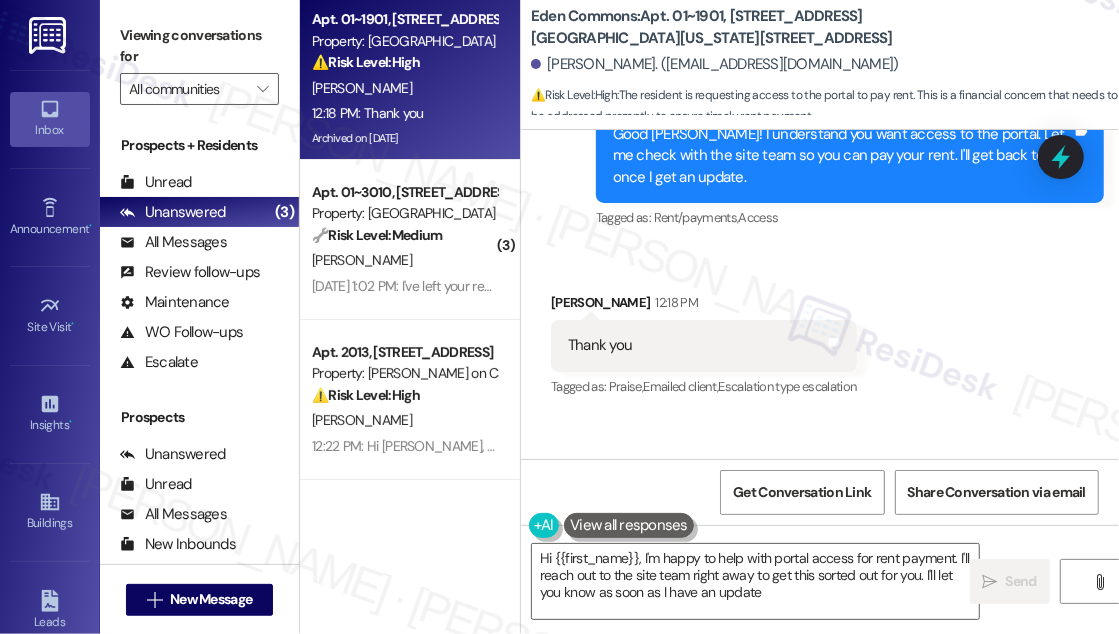 type on "Hi {{first_name}}, I'm happy to help with portal access for rent payment. I'll reach out to the site team right away to get this sorted out for you. I'll let you know as soon as I have an update!" 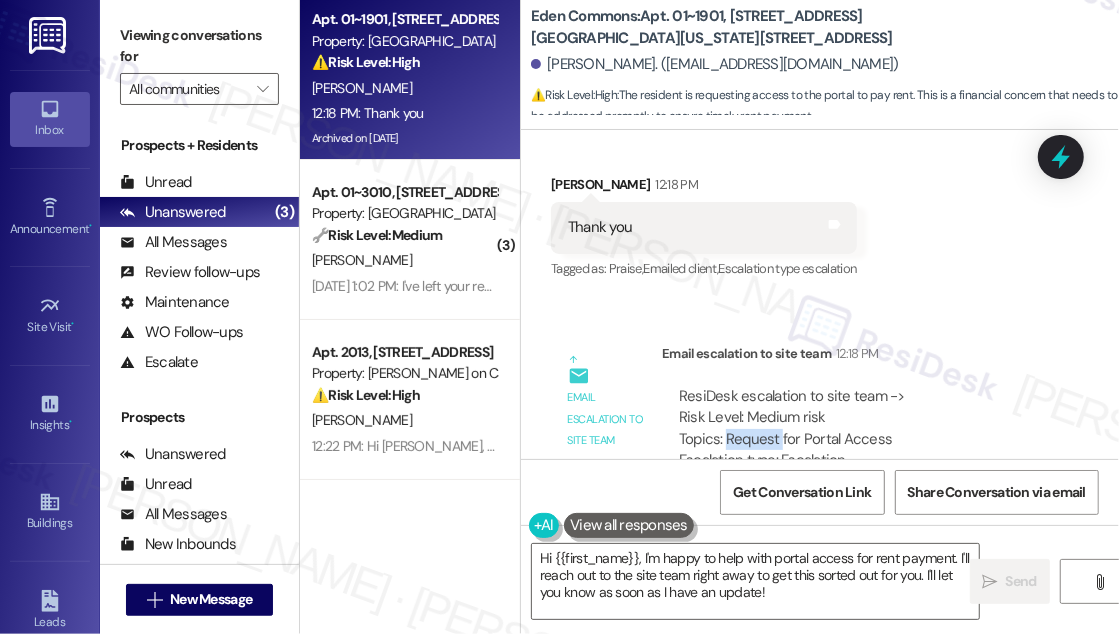 scroll, scrollTop: 8602, scrollLeft: 0, axis: vertical 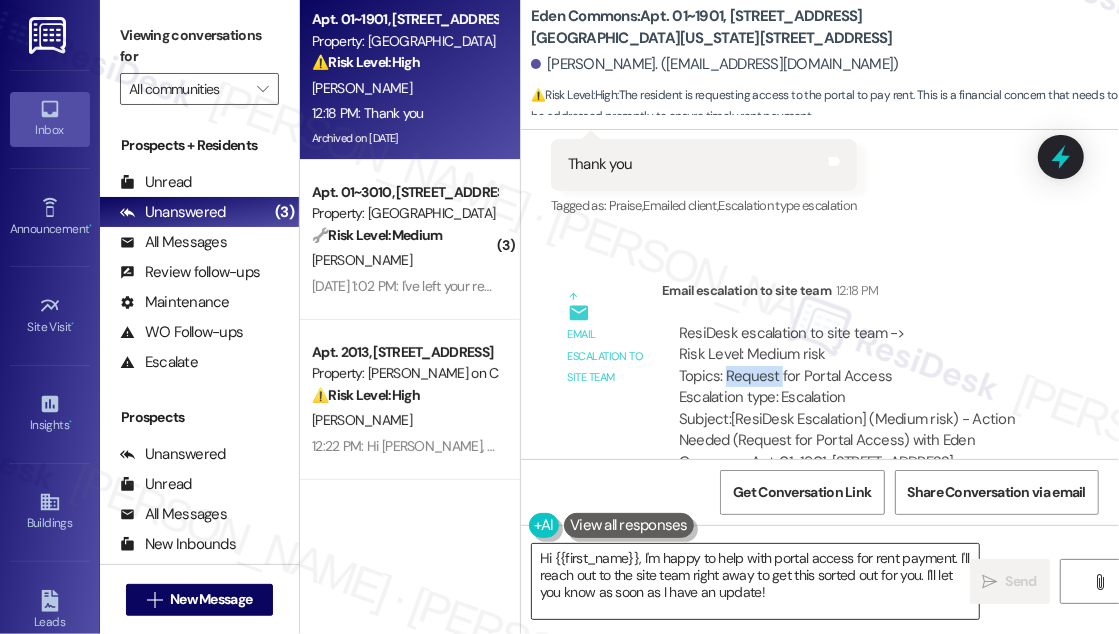 click on "Hi {{first_name}}, I'm happy to help with portal access for rent payment. I'll reach out to the site team right away to get this sorted out for you. I'll let you know as soon as I have an update!" at bounding box center (755, 581) 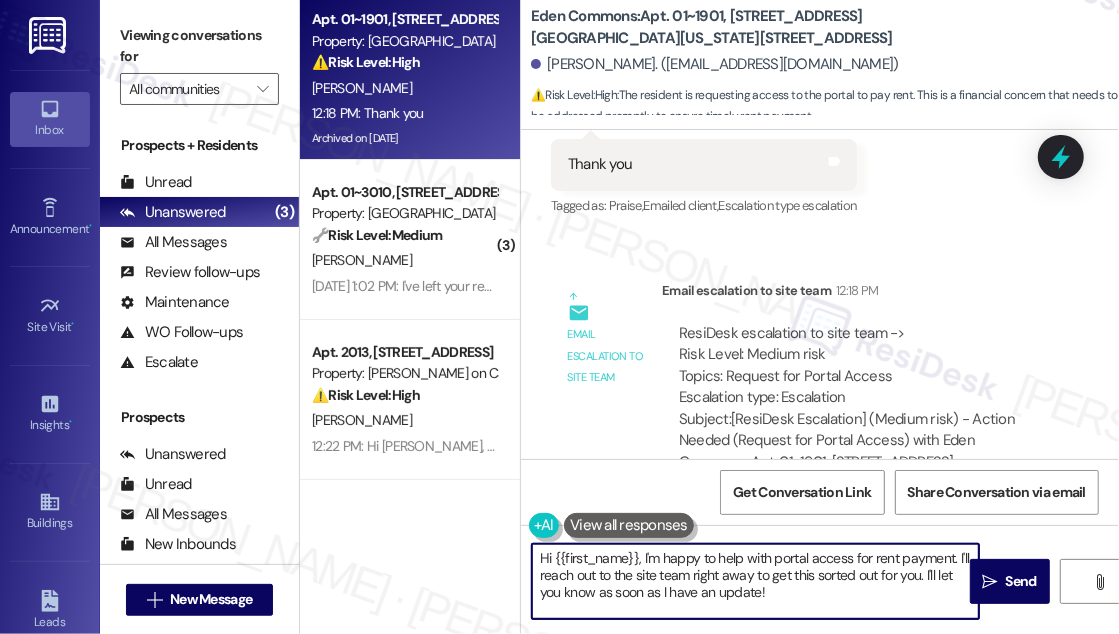 click on "Hi {{first_name}}, I'm happy to help with portal access for rent payment. I'll reach out to the site team right away to get this sorted out for you. I'll let you know as soon as I have an update!" at bounding box center [755, 581] 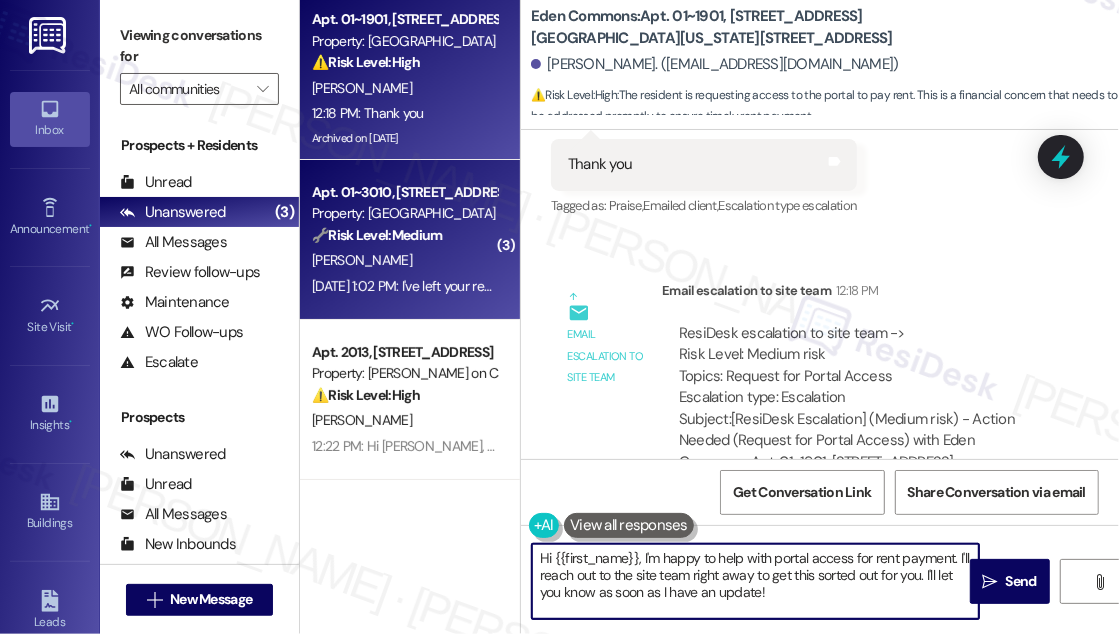 click on "[PERSON_NAME]" at bounding box center (404, 260) 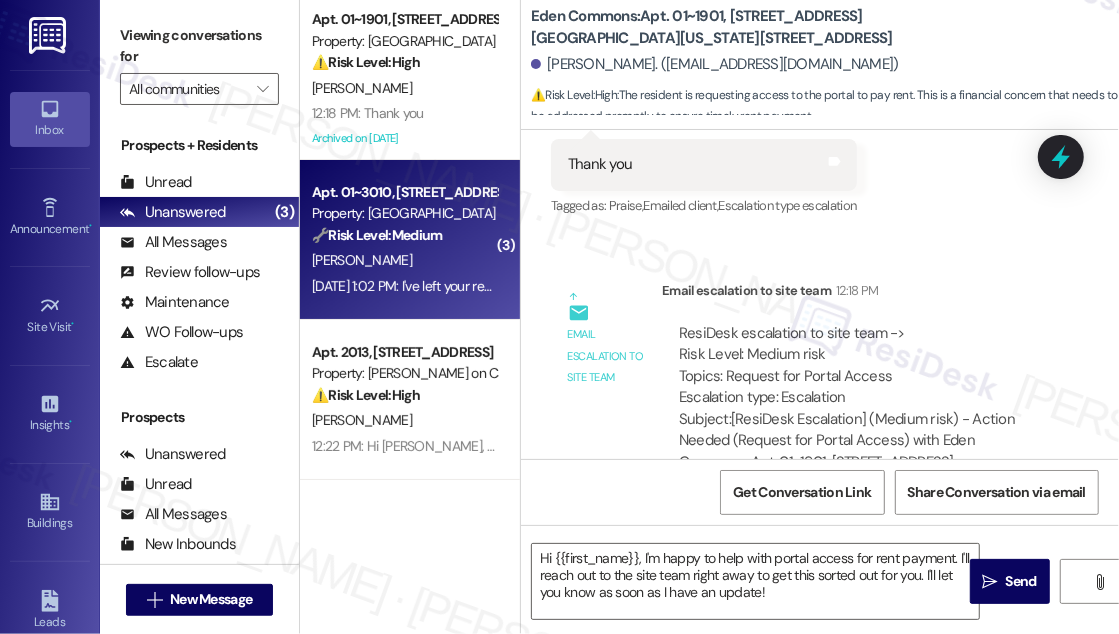 type on "Fetching suggested responses. Please feel free to read through the conversation in the meantime." 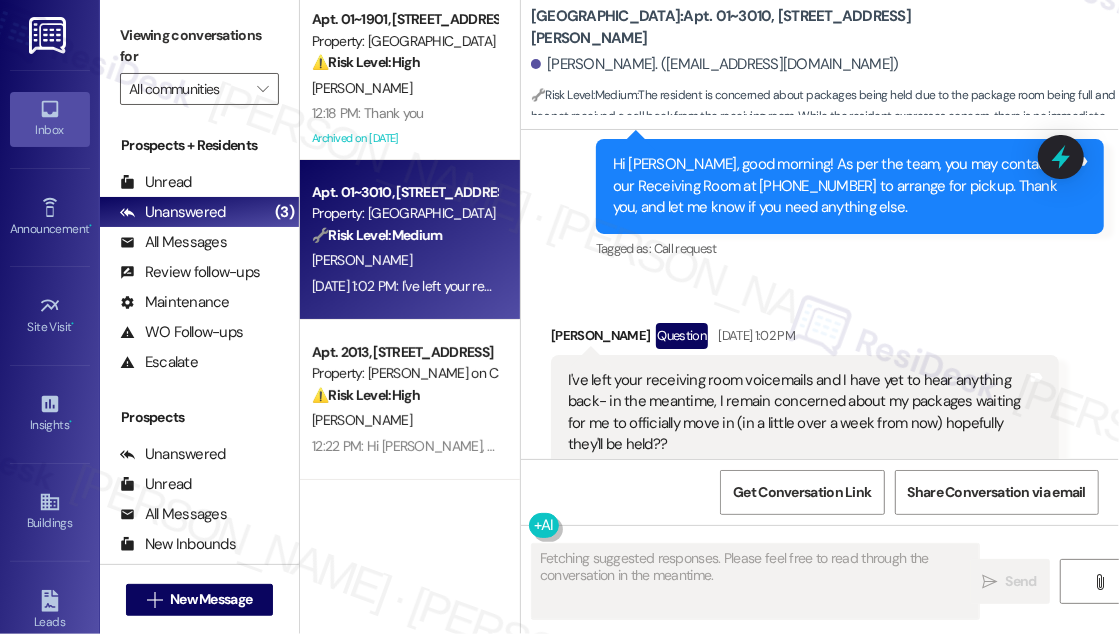 scroll, scrollTop: 3258, scrollLeft: 0, axis: vertical 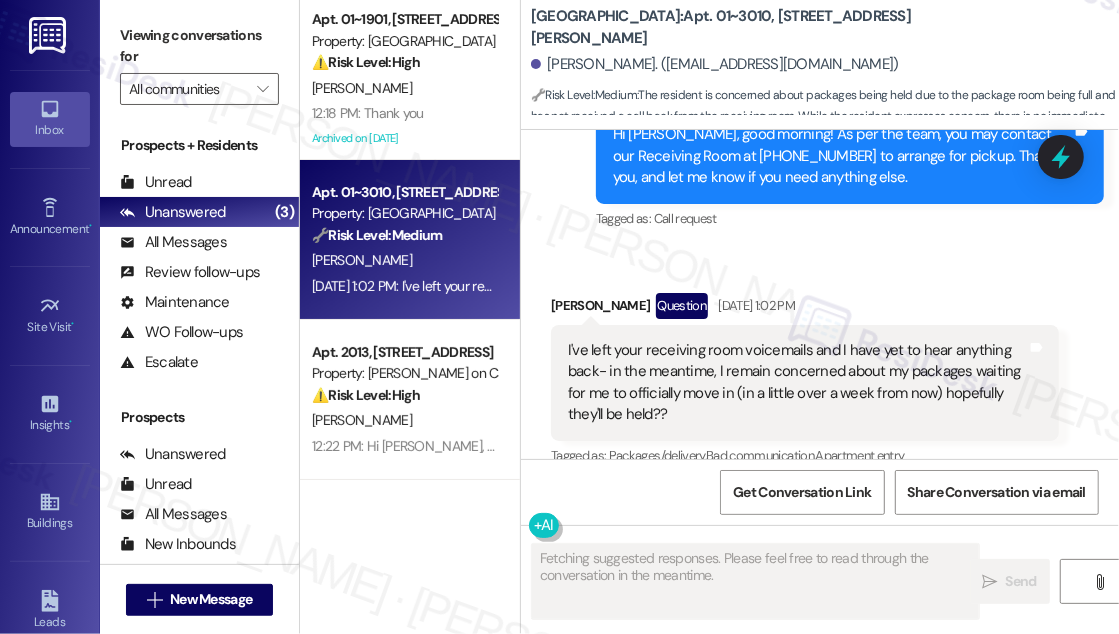 click on "Hide Suggestions" at bounding box center (856, 496) 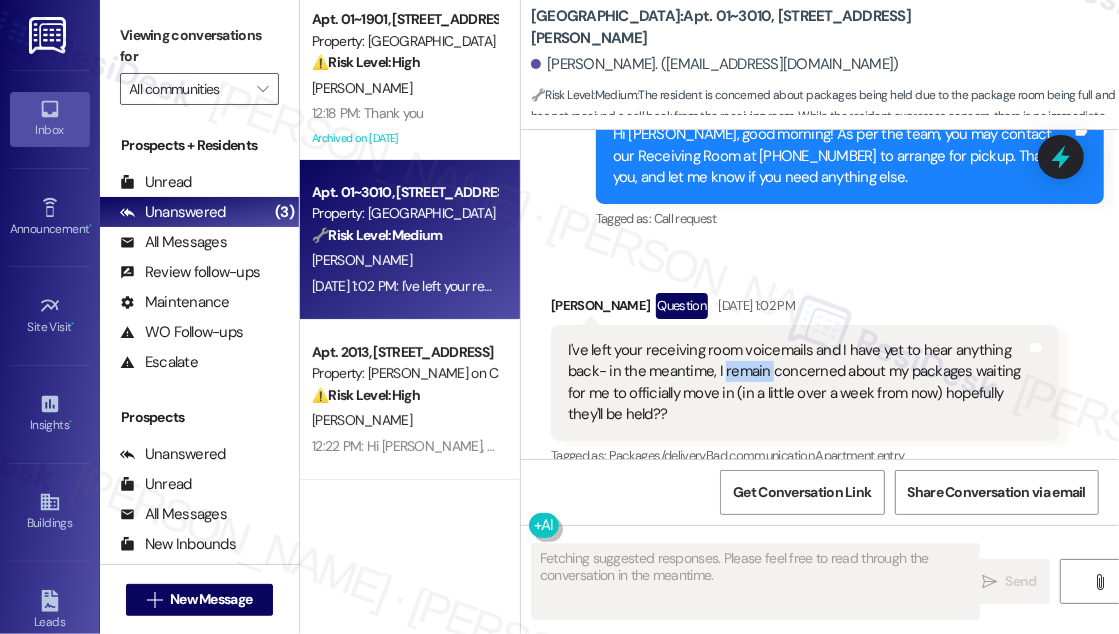 click on "I've left your receiving room voicemails and I have yet to hear anything back- in the meantime, I remain concerned about my packages waiting for me to officially move in (in a little over a week from now) hopefully they'll be held??" at bounding box center [797, 383] 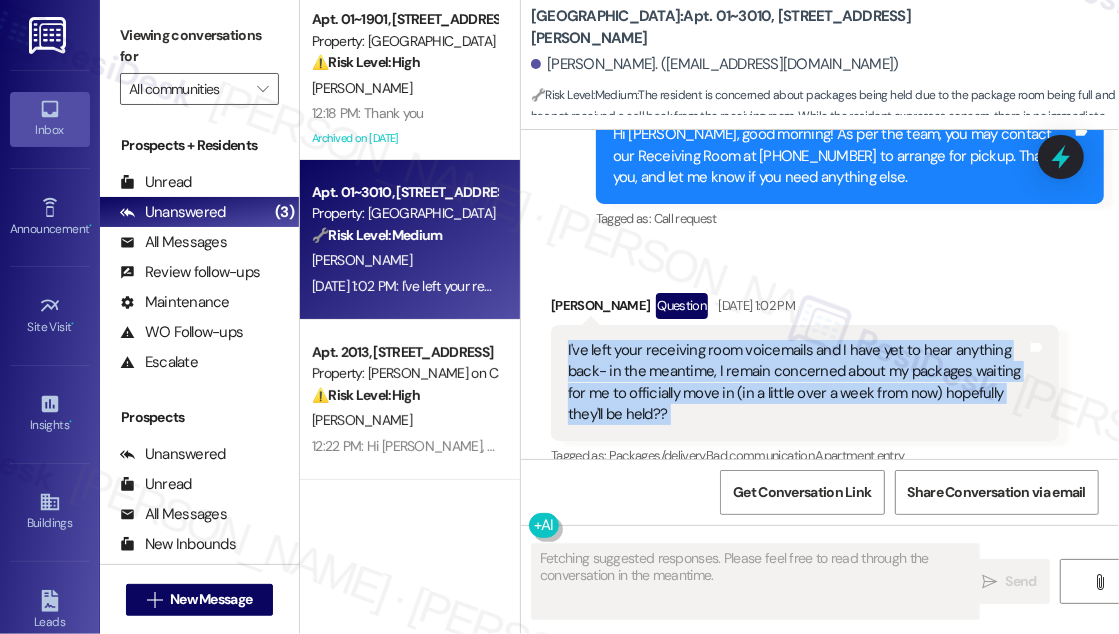 click on "I've left your receiving room voicemails and I have yet to hear anything back- in the meantime, I remain concerned about my packages waiting for me to officially move in (in a little over a week from now) hopefully they'll be held??" at bounding box center [797, 383] 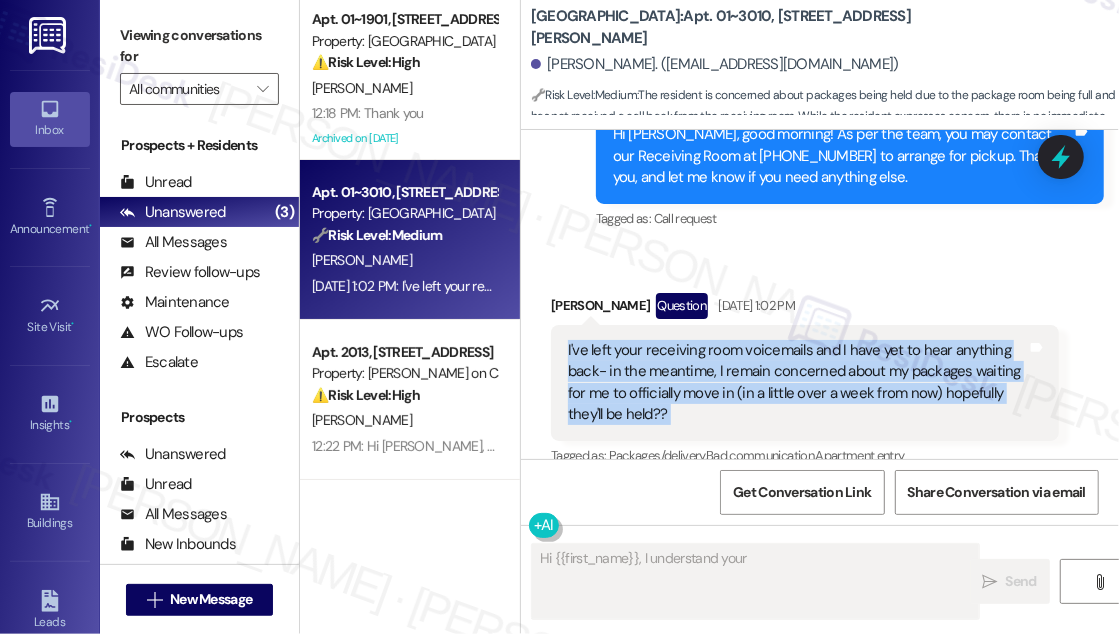 click on "I've left your receiving room voicemails and I have yet to hear anything back- in the meantime, I remain concerned about my packages waiting for me to officially move in (in a little over a week from now) hopefully they'll be held??" at bounding box center [797, 383] 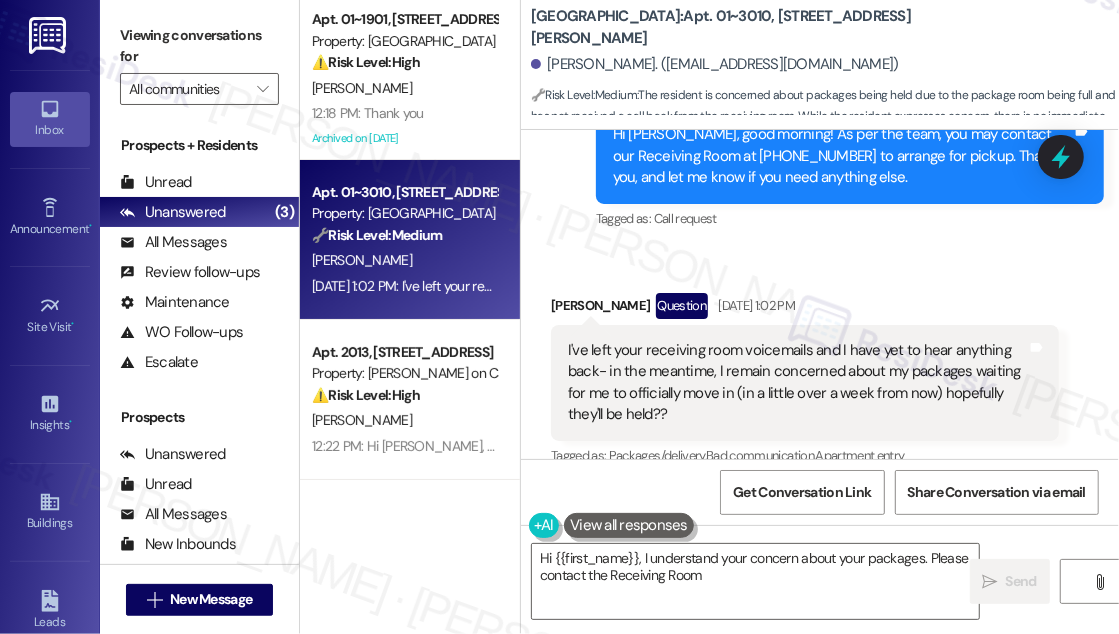 click on "I've left your receiving room voicemails and I have yet to hear anything back- in the meantime, I remain concerned about my packages waiting for me to officially move in (in a little over a week from now) hopefully they'll be held??" at bounding box center [797, 383] 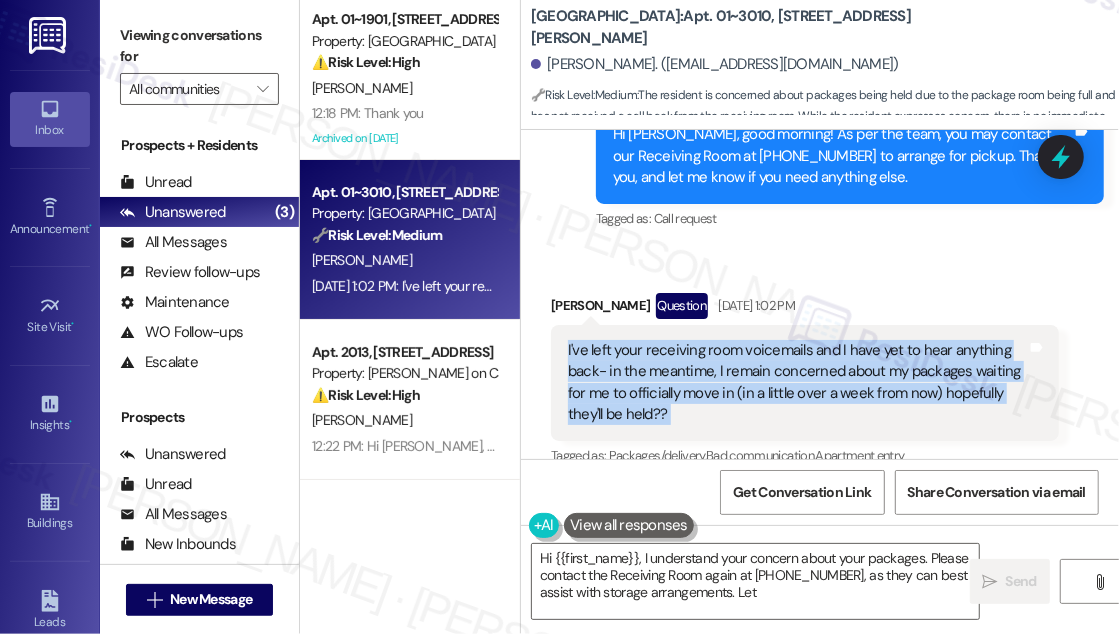 click on "I've left your receiving room voicemails and I have yet to hear anything back- in the meantime, I remain concerned about my packages waiting for me to officially move in (in a little over a week from now) hopefully they'll be held??" at bounding box center [797, 383] 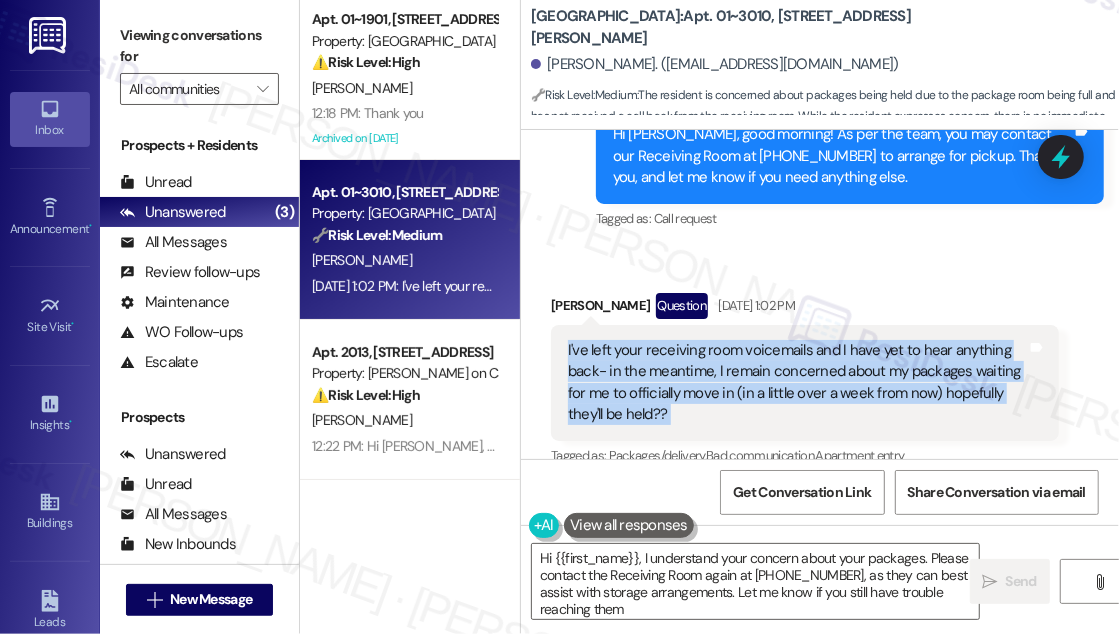 type on "Hi {{first_name}}, I understand your concern about your packages. Please contact the Receiving Room again at [PHONE_NUMBER], as they can best assist with storage arrangements. Let me know if you still have trouble reaching them!" 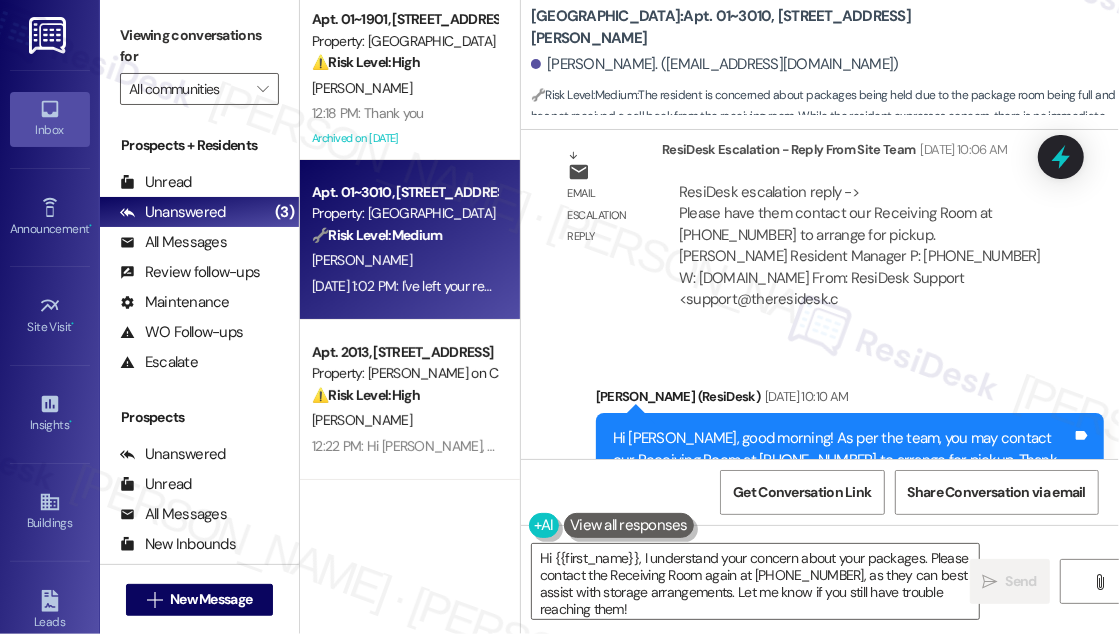 scroll, scrollTop: 2986, scrollLeft: 0, axis: vertical 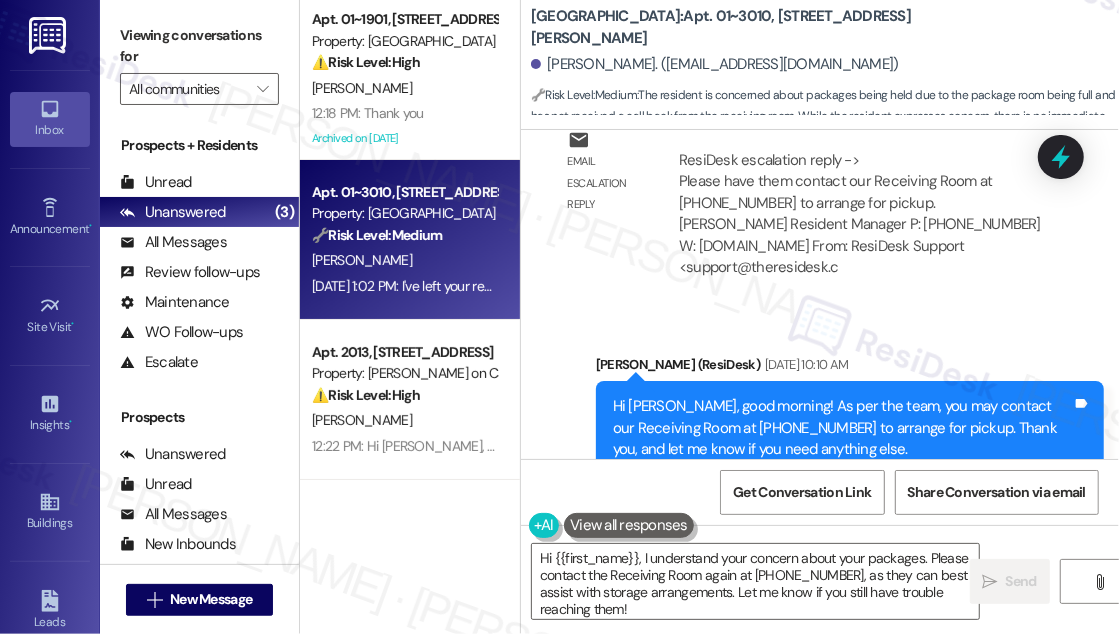 click on "Hi [PERSON_NAME], good morning! As per the team, you may contact our Receiving Room at [PHONE_NUMBER] to arrange for pickup. Thank you, and let me know if you need anything else." at bounding box center [842, 428] 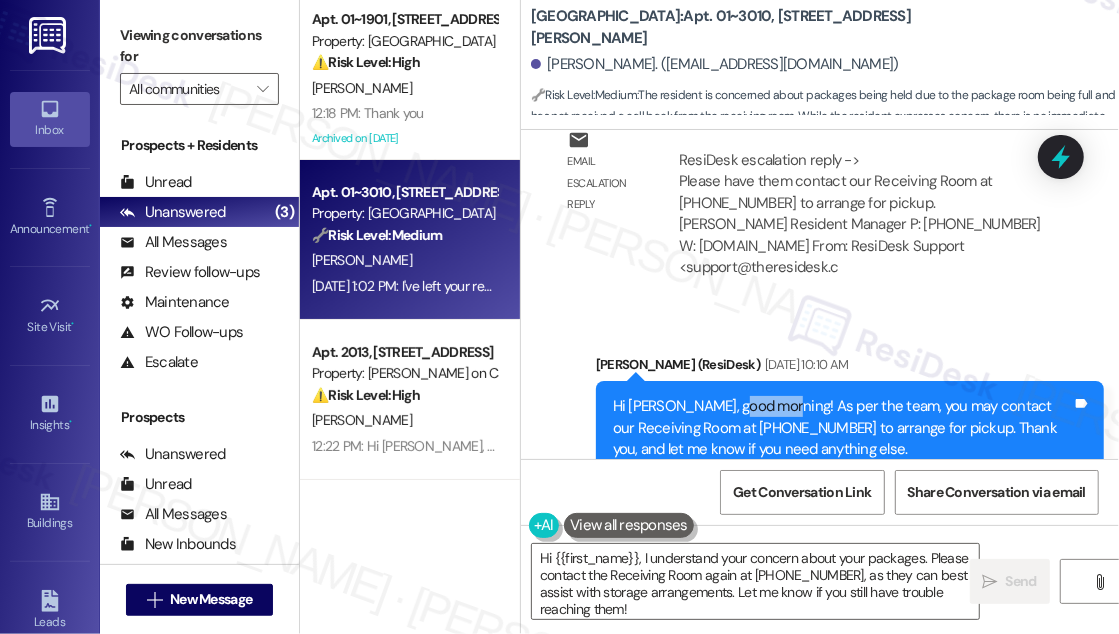click on "Hi [PERSON_NAME], good morning! As per the team, you may contact our Receiving Room at [PHONE_NUMBER] to arrange for pickup. Thank you, and let me know if you need anything else." at bounding box center (842, 428) 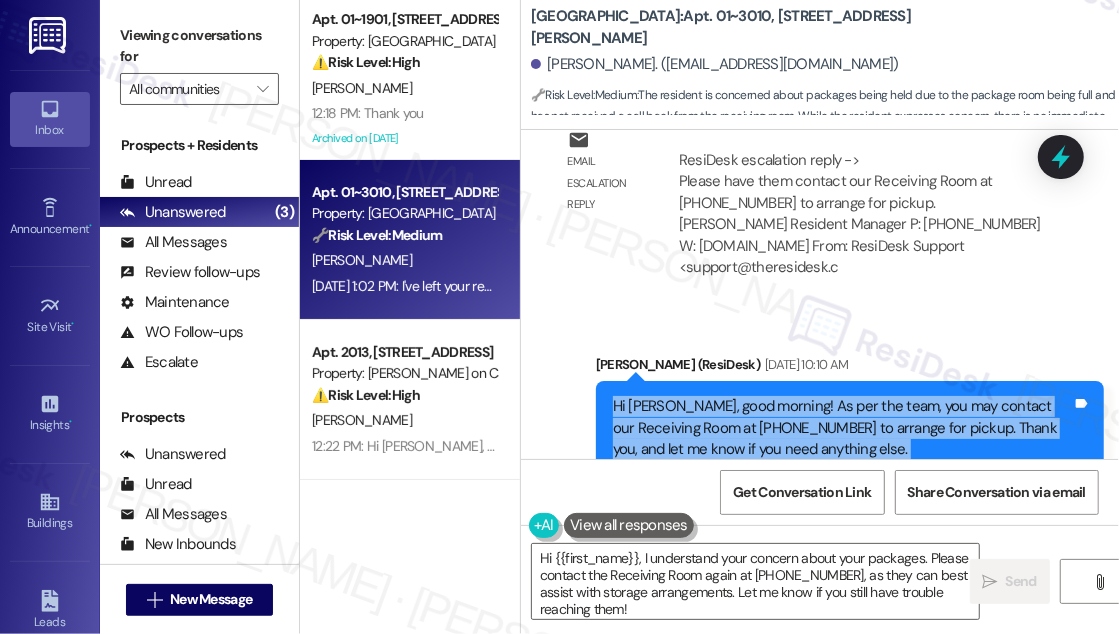 click on "Hi [PERSON_NAME], good morning! As per the team, you may contact our Receiving Room at [PHONE_NUMBER] to arrange for pickup. Thank you, and let me know if you need anything else." at bounding box center (842, 428) 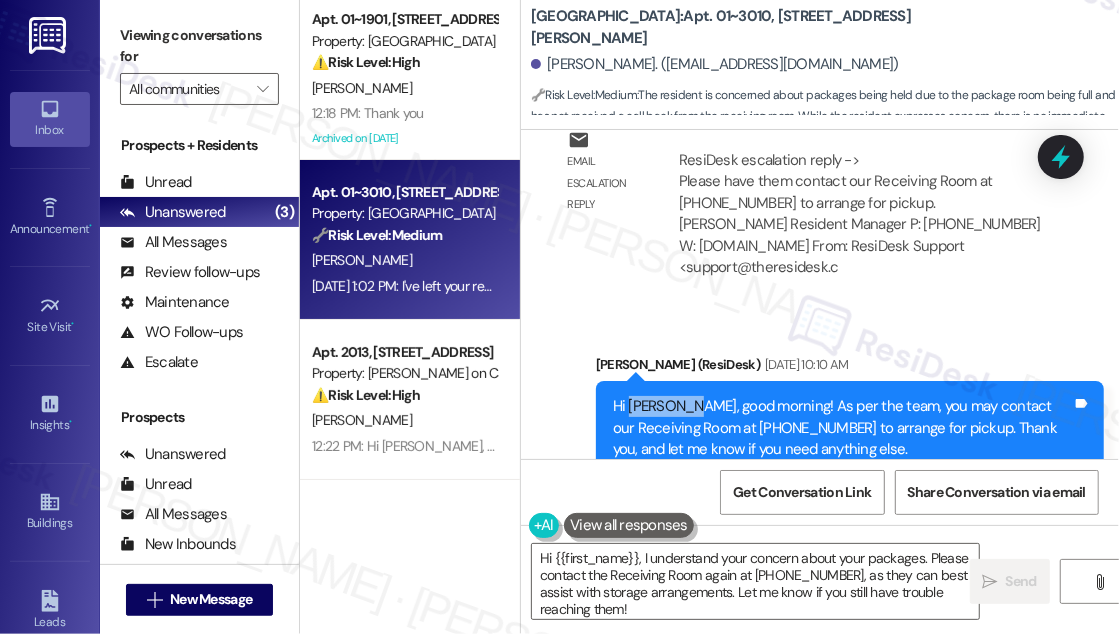 click on "Hi [PERSON_NAME], good morning! As per the team, you may contact our Receiving Room at [PHONE_NUMBER] to arrange for pickup. Thank you, and let me know if you need anything else." at bounding box center (842, 428) 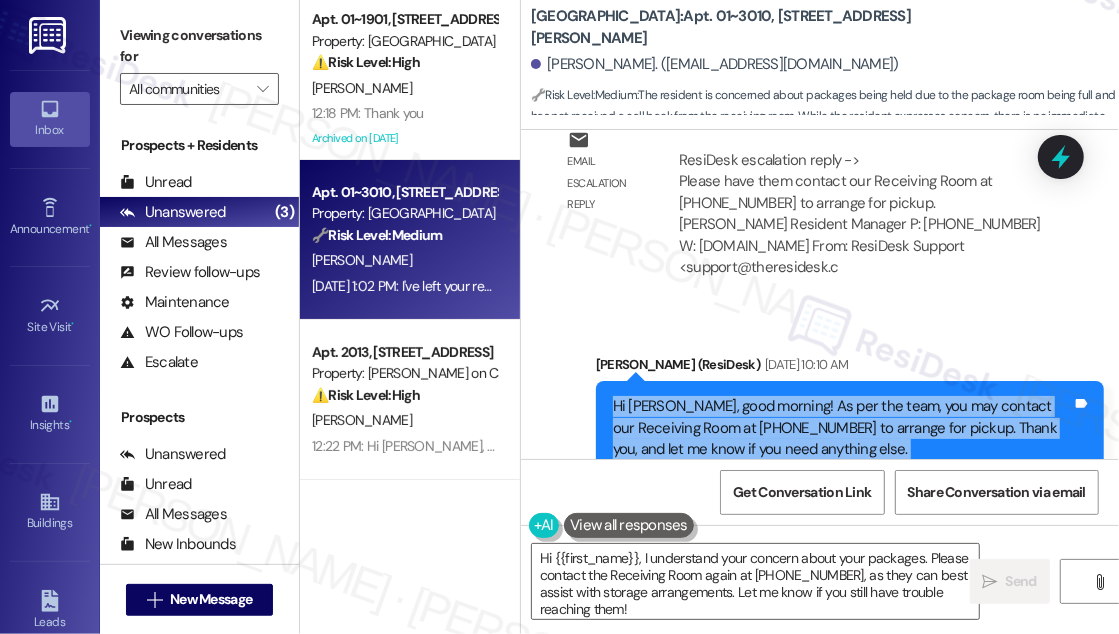 drag, startPoint x: 683, startPoint y: 342, endPoint x: 750, endPoint y: 342, distance: 67 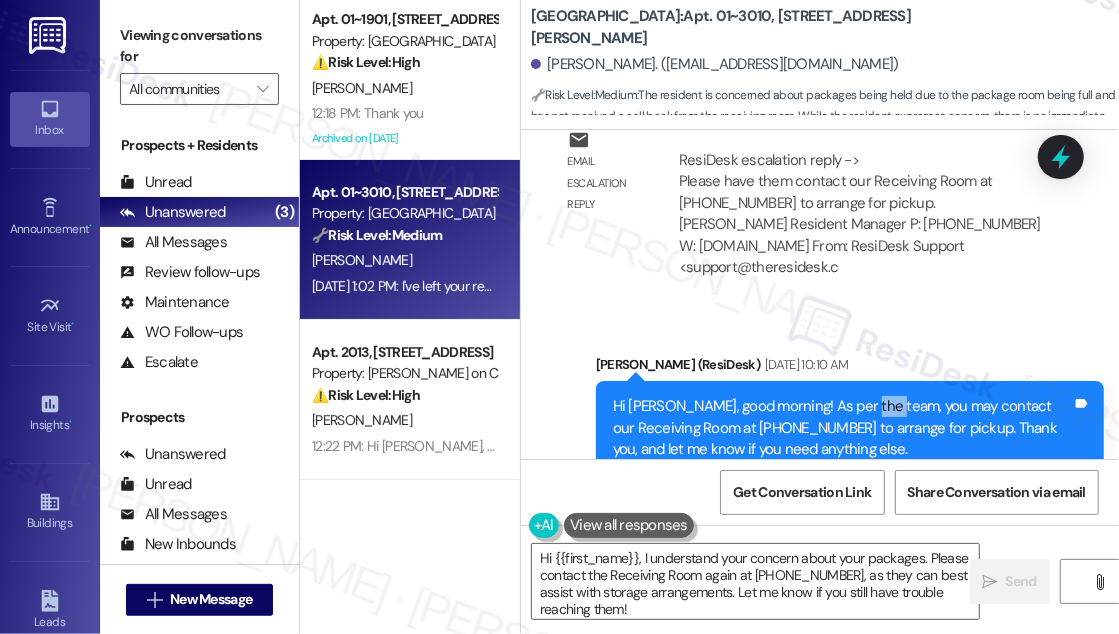 click on "Hi [PERSON_NAME], good morning! As per the team, you may contact our Receiving Room at [PHONE_NUMBER] to arrange for pickup. Thank you, and let me know if you need anything else." at bounding box center [842, 428] 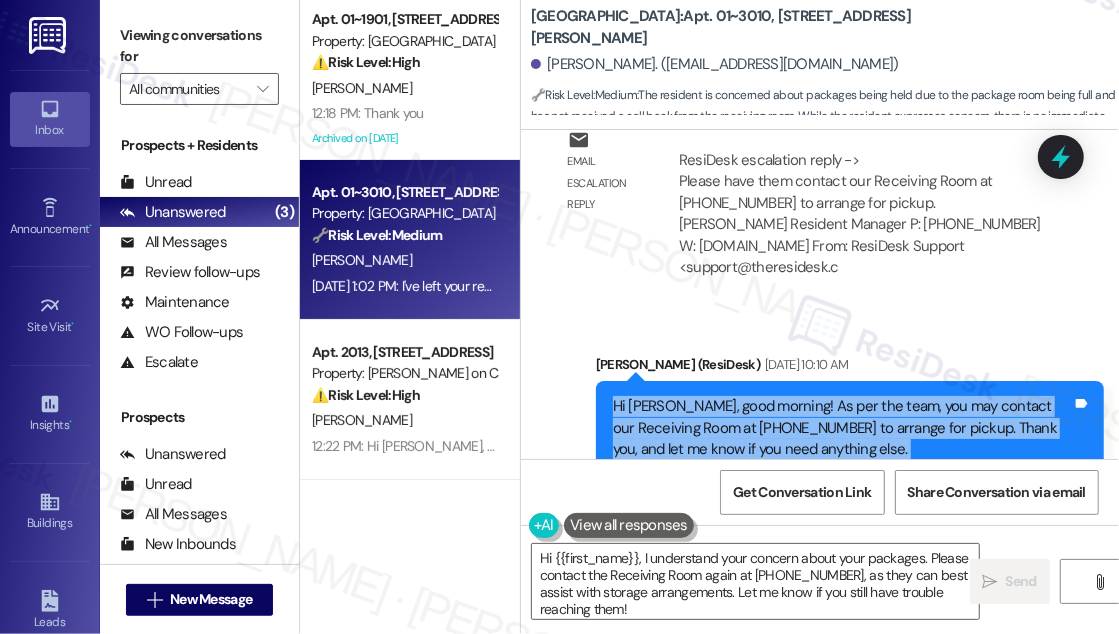 click on "Hi [PERSON_NAME], good morning! As per the team, you may contact our Receiving Room at [PHONE_NUMBER] to arrange for pickup. Thank you, and let me know if you need anything else." at bounding box center [842, 428] 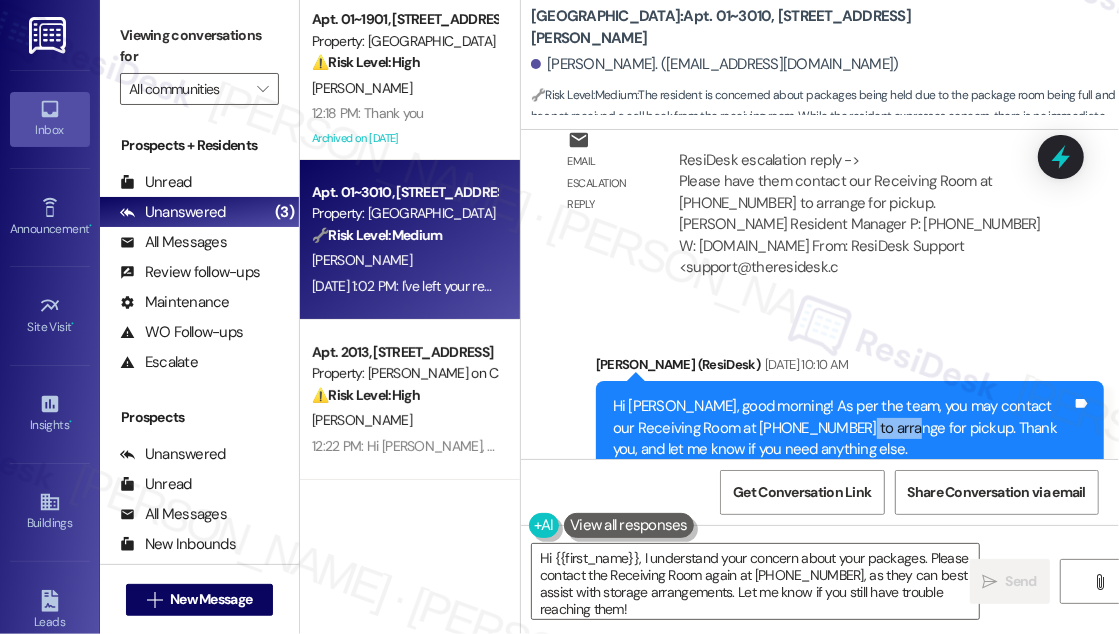 click on "Hi [PERSON_NAME], good morning! As per the team, you may contact our Receiving Room at [PHONE_NUMBER] to arrange for pickup. Thank you, and let me know if you need anything else." at bounding box center [842, 428] 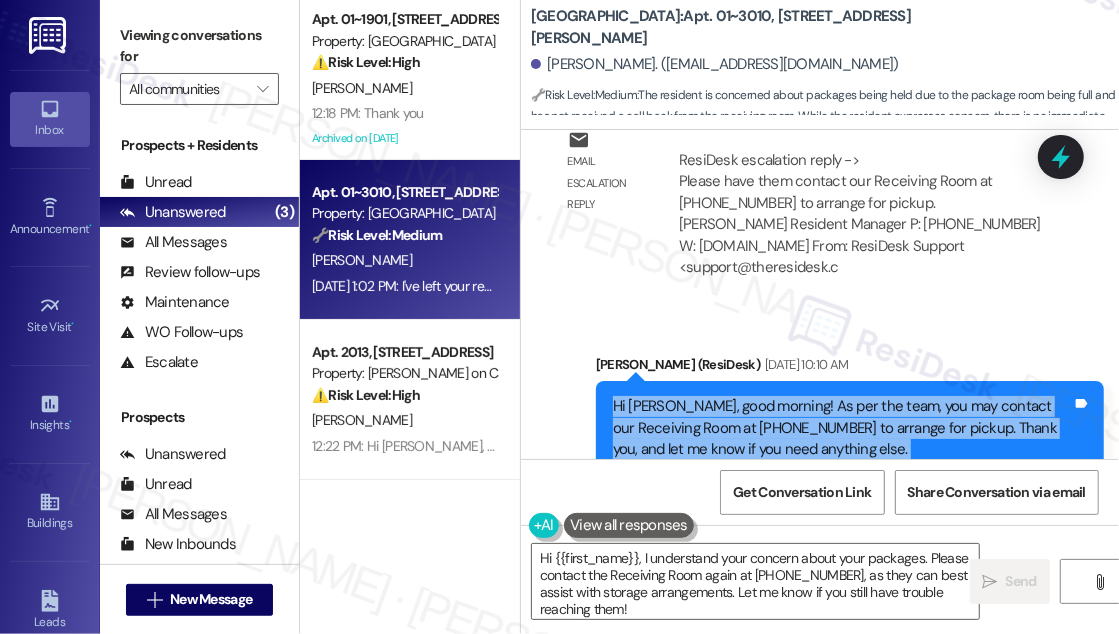 click on "Hi [PERSON_NAME], good morning! As per the team, you may contact our Receiving Room at [PHONE_NUMBER] to arrange for pickup. Thank you, and let me know if you need anything else." at bounding box center (842, 428) 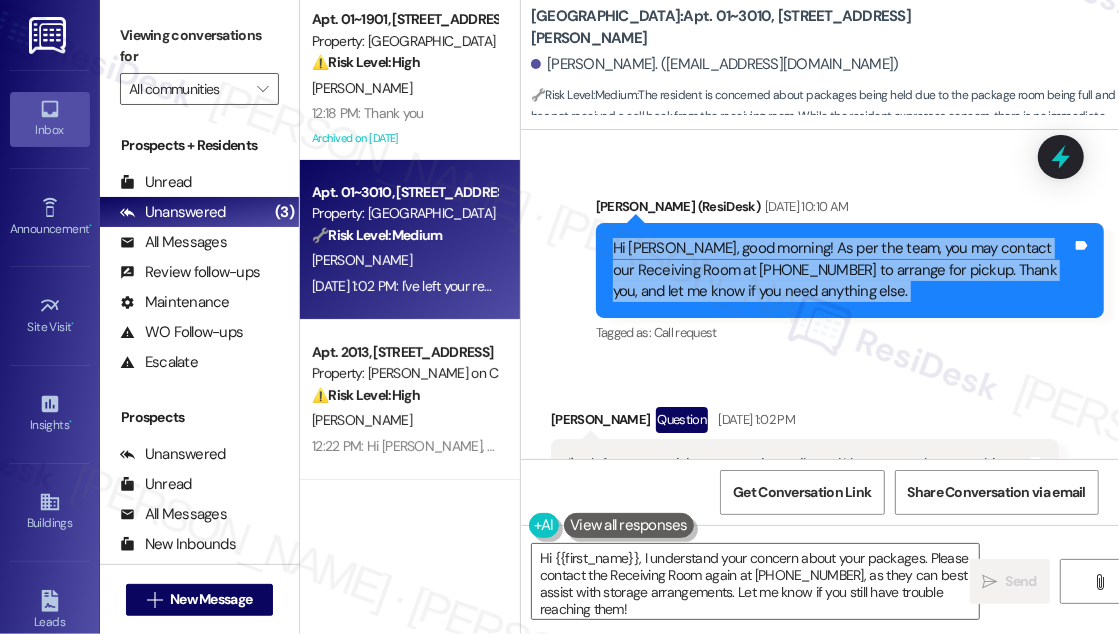scroll, scrollTop: 3278, scrollLeft: 0, axis: vertical 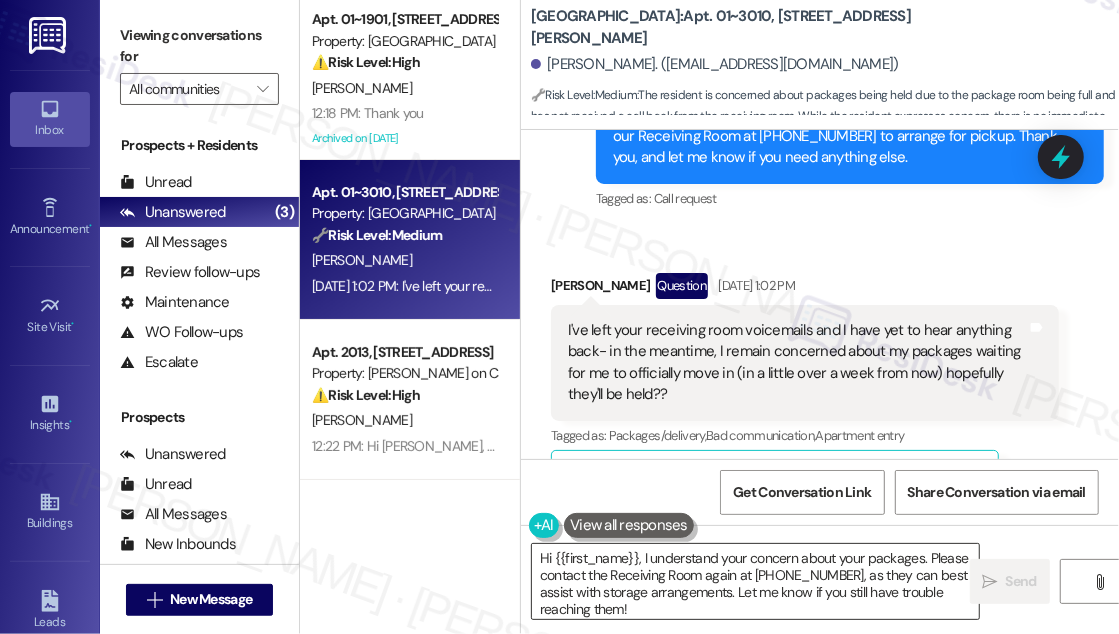 click on "Hi {{first_name}}, I understand your concern about your packages. Please contact the Receiving Room again at [PHONE_NUMBER], as they can best assist with storage arrangements. Let me know if you still have trouble reaching them!" at bounding box center (755, 581) 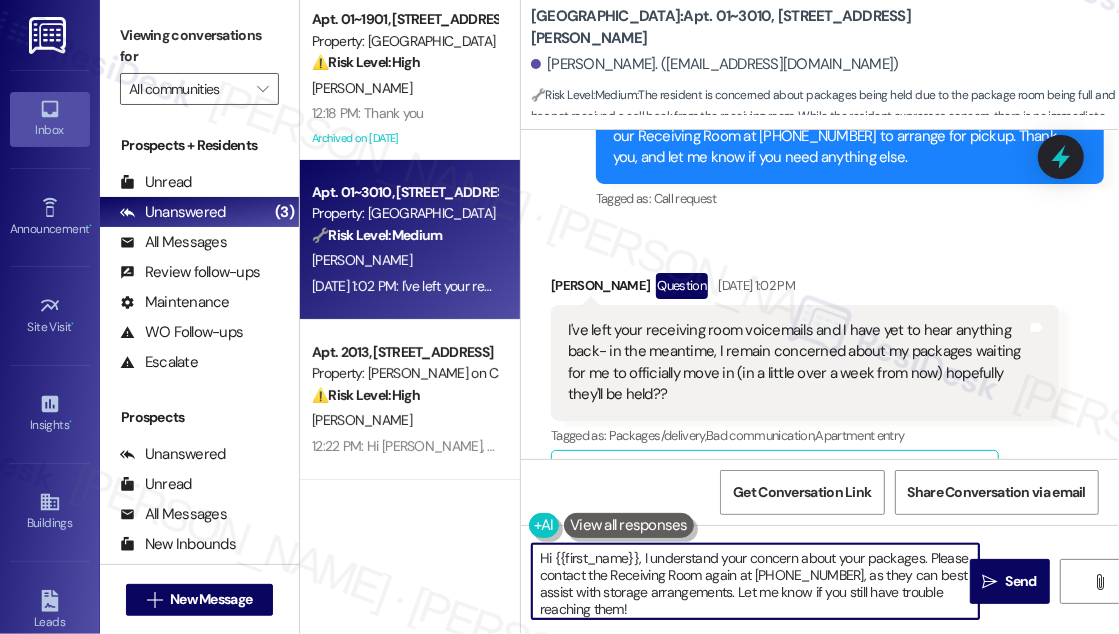 click on "Hi {{first_name}}, I understand your concern about your packages. Please contact the Receiving Room again at [PHONE_NUMBER], as they can best assist with storage arrangements. Let me know if you still have trouble reaching them!" at bounding box center (755, 581) 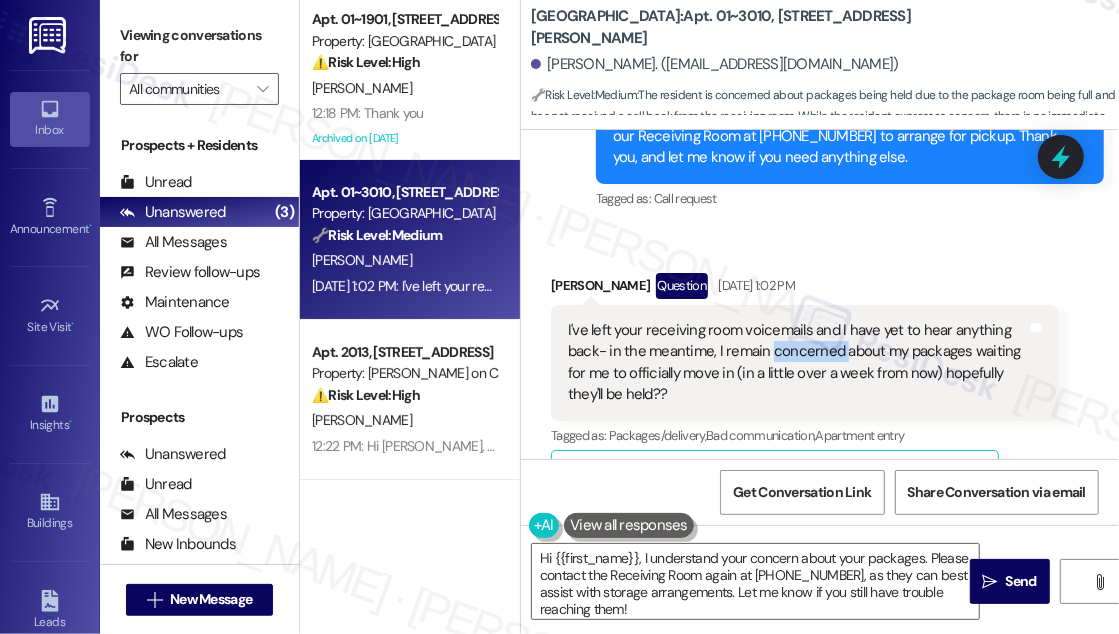 click on "I've left your receiving room voicemails and I have yet to hear anything back- in the meantime, I remain concerned about my packages waiting for me to officially move in (in a little over a week from now) hopefully they'll be held??" at bounding box center (797, 363) 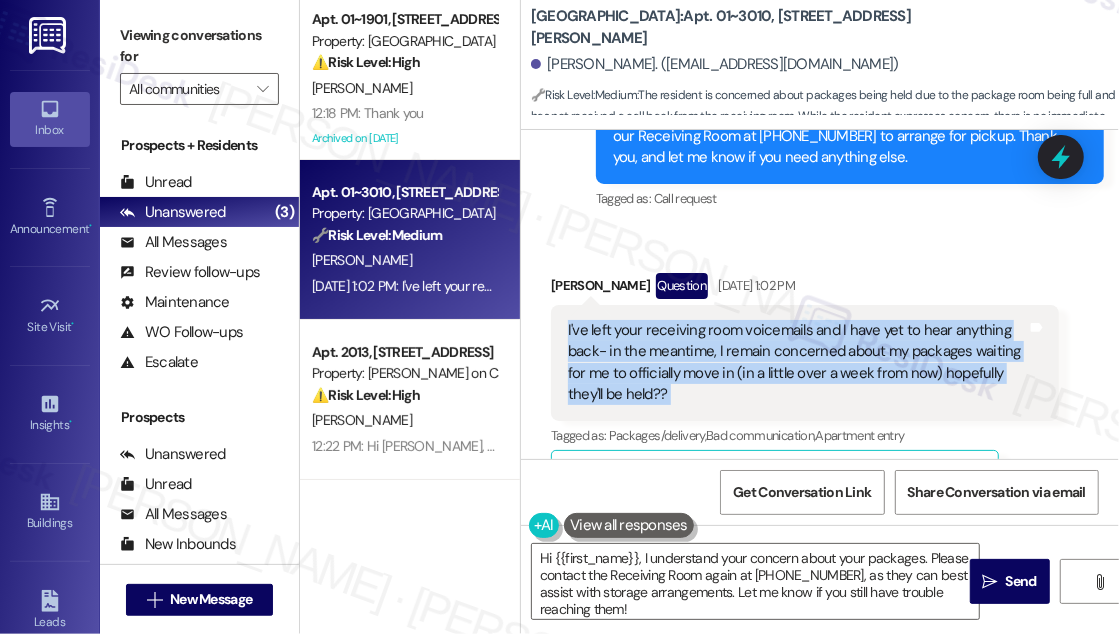 click on "I've left your receiving room voicemails and I have yet to hear anything back- in the meantime, I remain concerned about my packages waiting for me to officially move in (in a little over a week from now) hopefully they'll be held??" at bounding box center (797, 363) 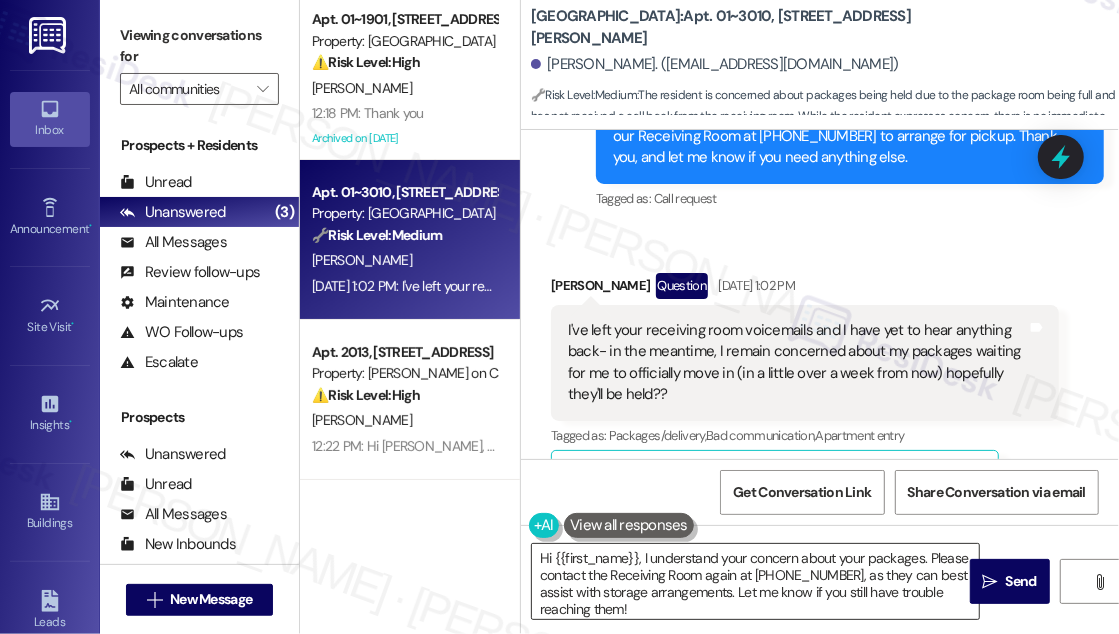 click on "Hi {{first_name}}, I understand your concern about your packages. Please contact the Receiving Room again at [PHONE_NUMBER], as they can best assist with storage arrangements. Let me know if you still have trouble reaching them!" at bounding box center [755, 581] 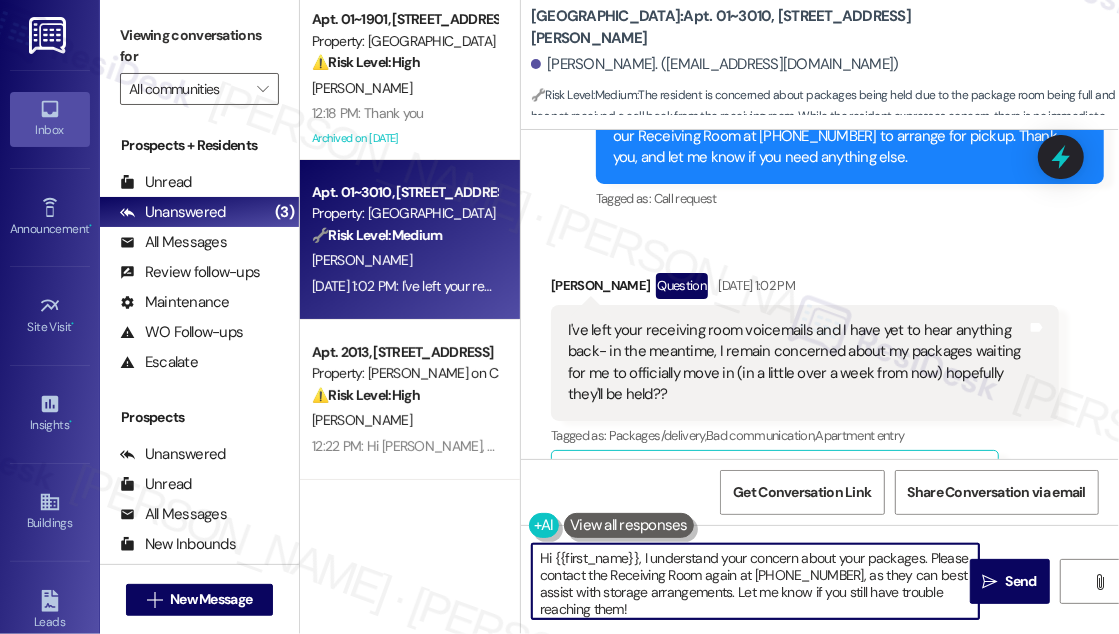 click on "Hi {{first_name}}, I understand your concern about your packages. Please contact the Receiving Room again at [PHONE_NUMBER], as they can best assist with storage arrangements. Let me know if you still have trouble reaching them!" at bounding box center (755, 581) 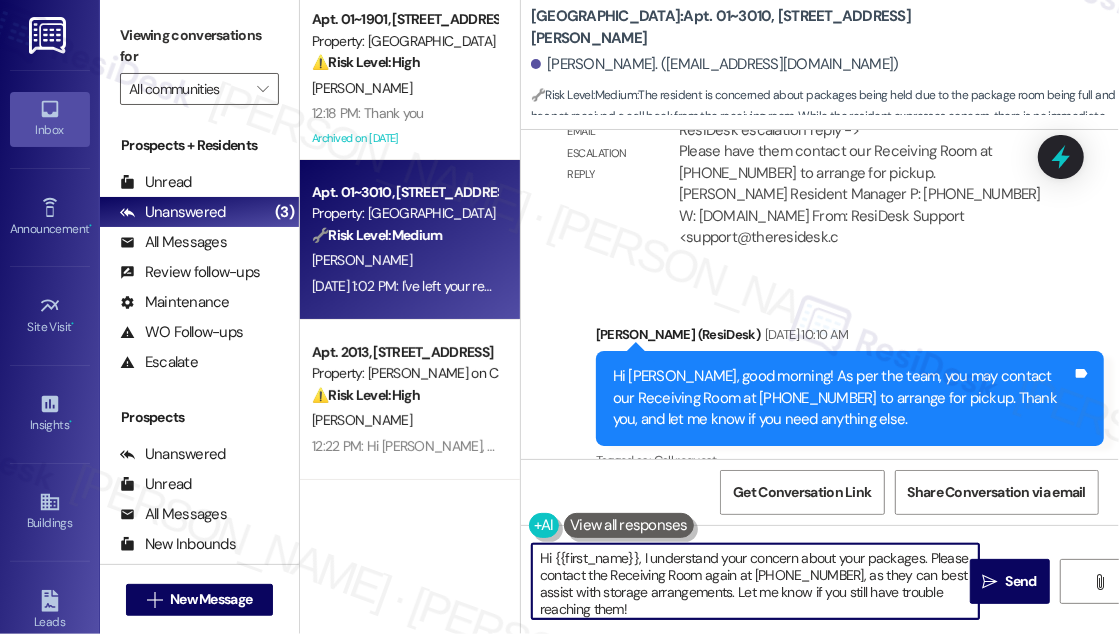 scroll, scrollTop: 3005, scrollLeft: 0, axis: vertical 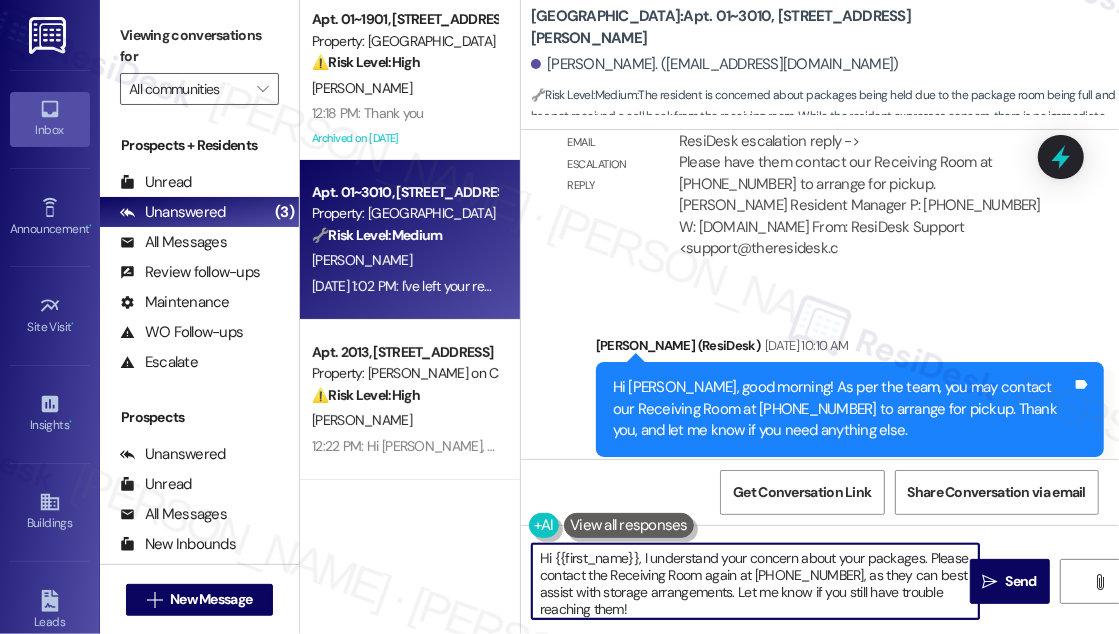 click on "Hi [PERSON_NAME], good morning! As per the team, you may contact our Receiving Room at [PHONE_NUMBER] to arrange for pickup. Thank you, and let me know if you need anything else." at bounding box center (842, 409) 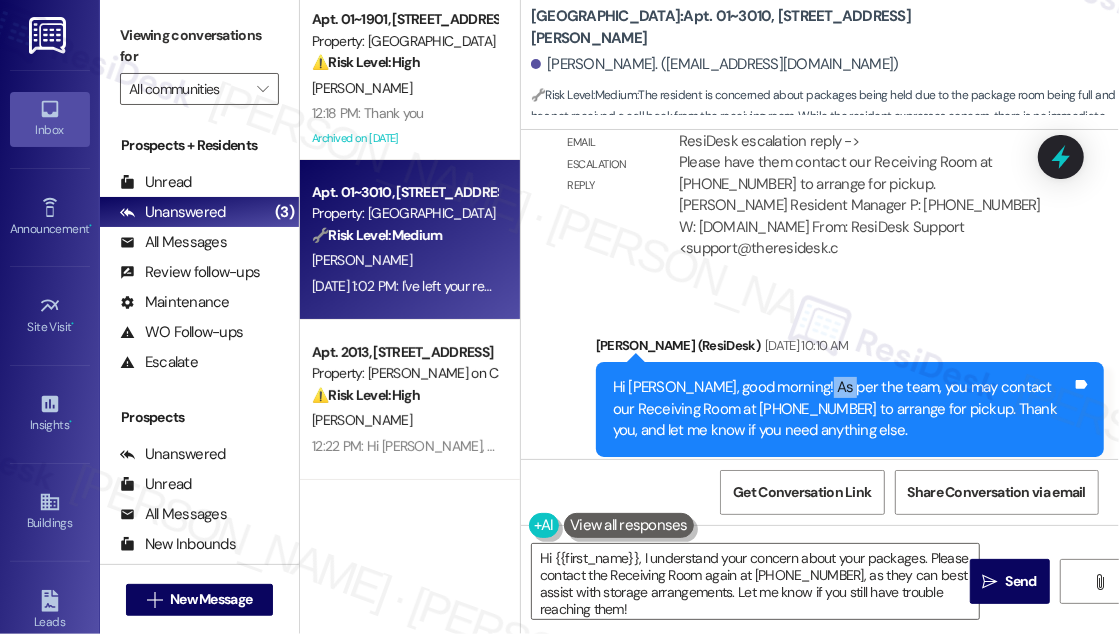 click on "Hi [PERSON_NAME], good morning! As per the team, you may contact our Receiving Room at [PHONE_NUMBER] to arrange for pickup. Thank you, and let me know if you need anything else." at bounding box center (842, 409) 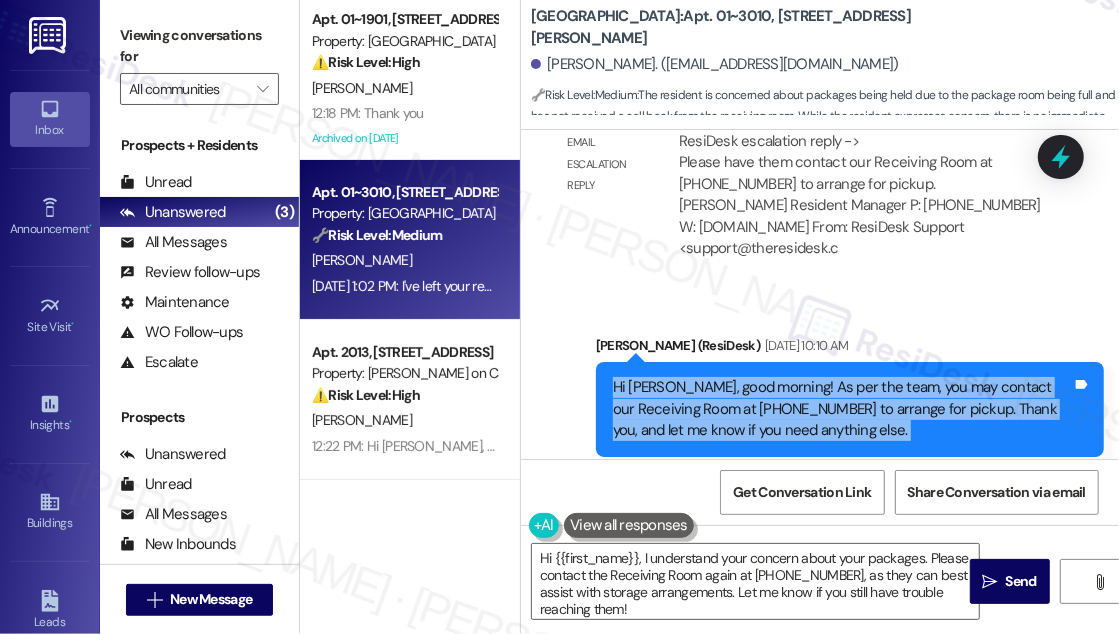 click on "Hi [PERSON_NAME], good morning! As per the team, you may contact our Receiving Room at [PHONE_NUMBER] to arrange for pickup. Thank you, and let me know if you need anything else." at bounding box center (842, 409) 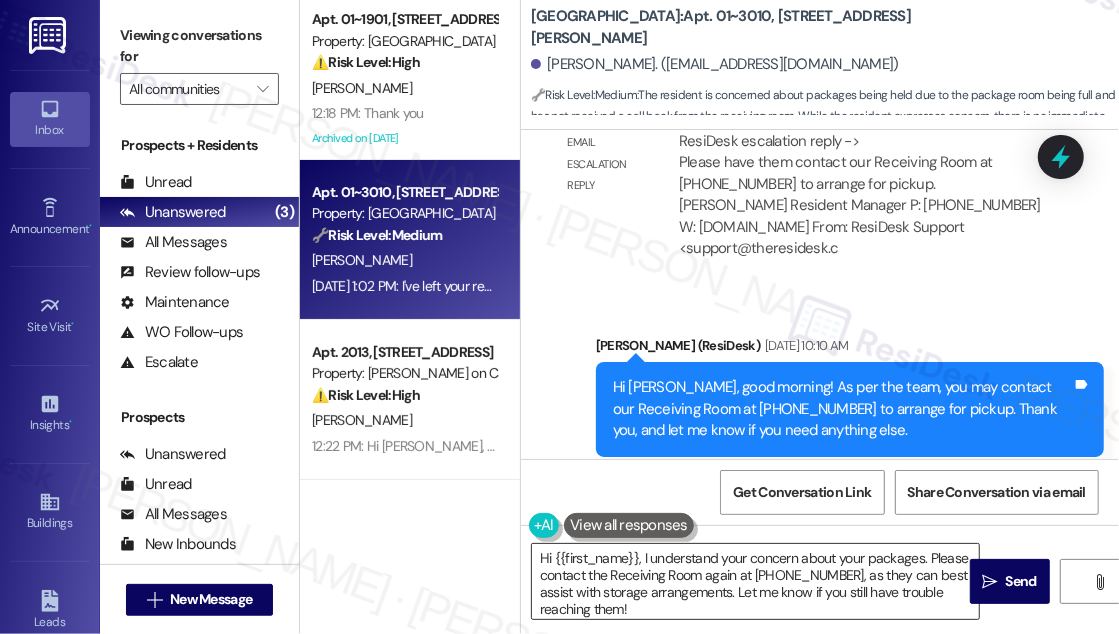 click on "Hi {{first_name}}, I understand your concern about your packages. Please contact the Receiving Room again at [PHONE_NUMBER], as they can best assist with storage arrangements. Let me know if you still have trouble reaching them!" at bounding box center (755, 581) 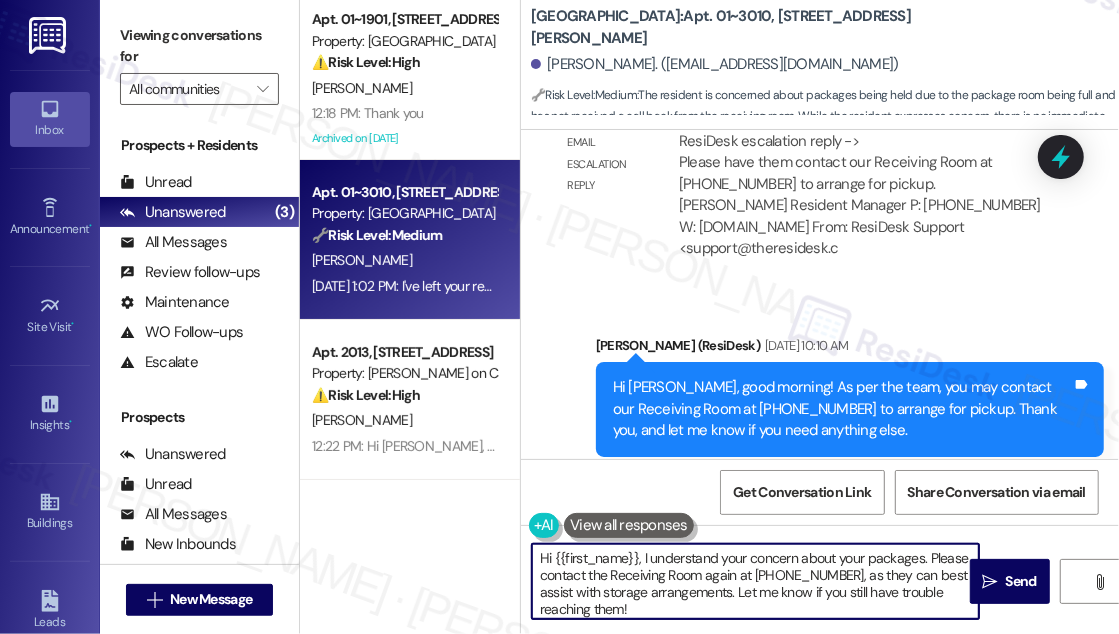 click on "Hi {{first_name}}, I understand your concern about your packages. Please contact the Receiving Room again at [PHONE_NUMBER], as they can best assist with storage arrangements. Let me know if you still have trouble reaching them!" at bounding box center (755, 581) 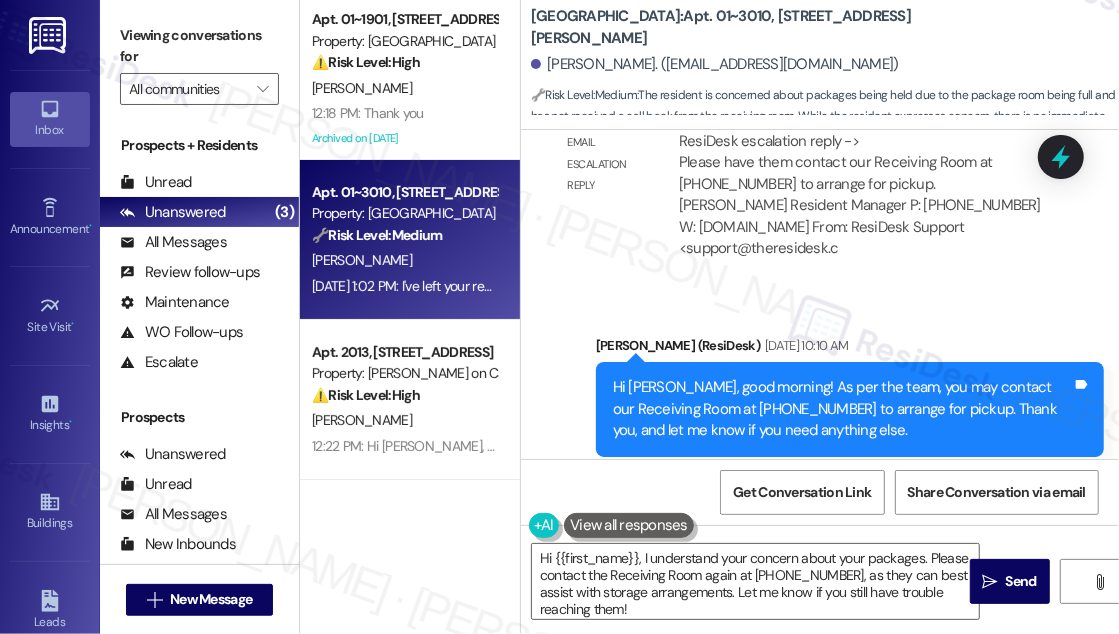 click on "Hi [PERSON_NAME], good morning! As per the team, you may contact our Receiving Room at [PHONE_NUMBER] to arrange for pickup. Thank you, and let me know if you need anything else." at bounding box center [842, 409] 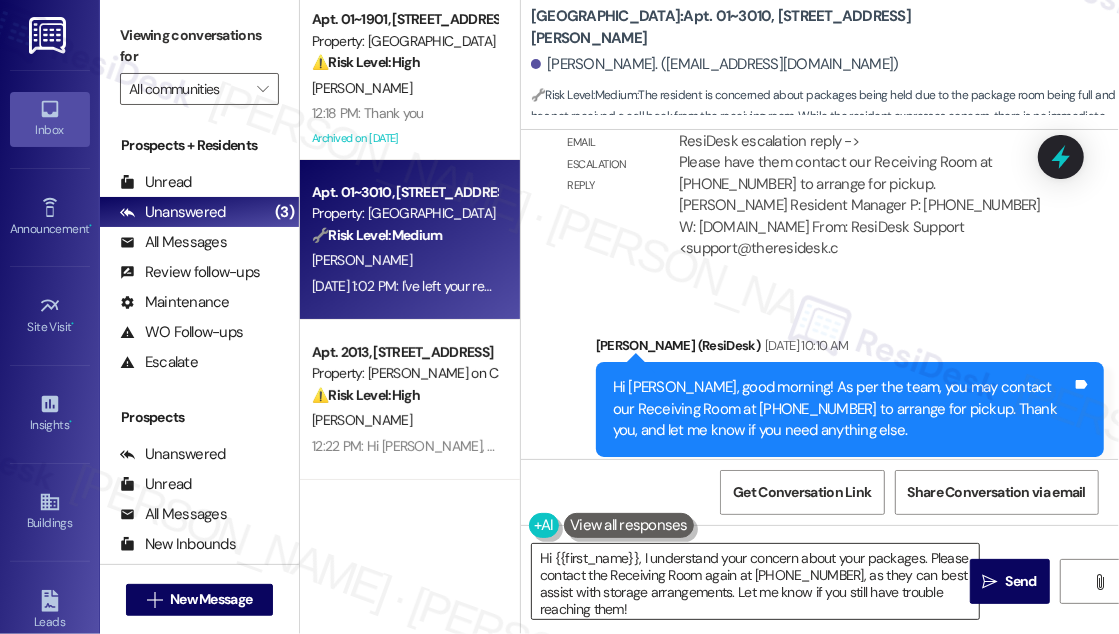 click on "Hi {{first_name}}, I understand your concern about your packages. Please contact the Receiving Room again at [PHONE_NUMBER], as they can best assist with storage arrangements. Let me know if you still have trouble reaching them!" at bounding box center (755, 581) 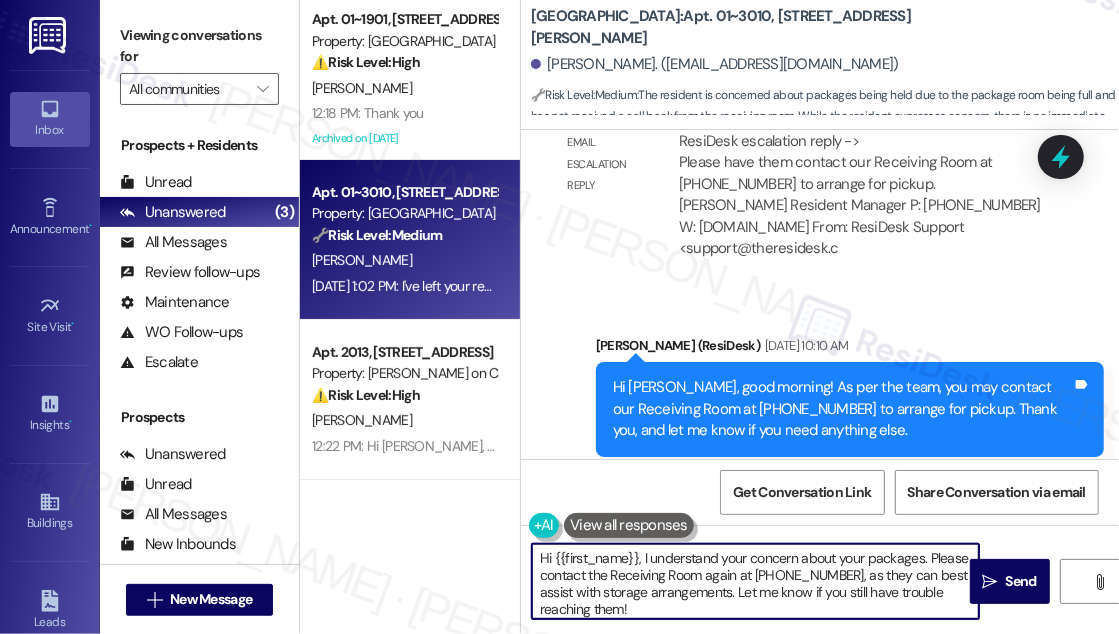 click on "Hi {{first_name}}, I understand your concern about your packages. Please contact the Receiving Room again at [PHONE_NUMBER], as they can best assist with storage arrangements. Let me know if you still have trouble reaching them!" at bounding box center [755, 581] 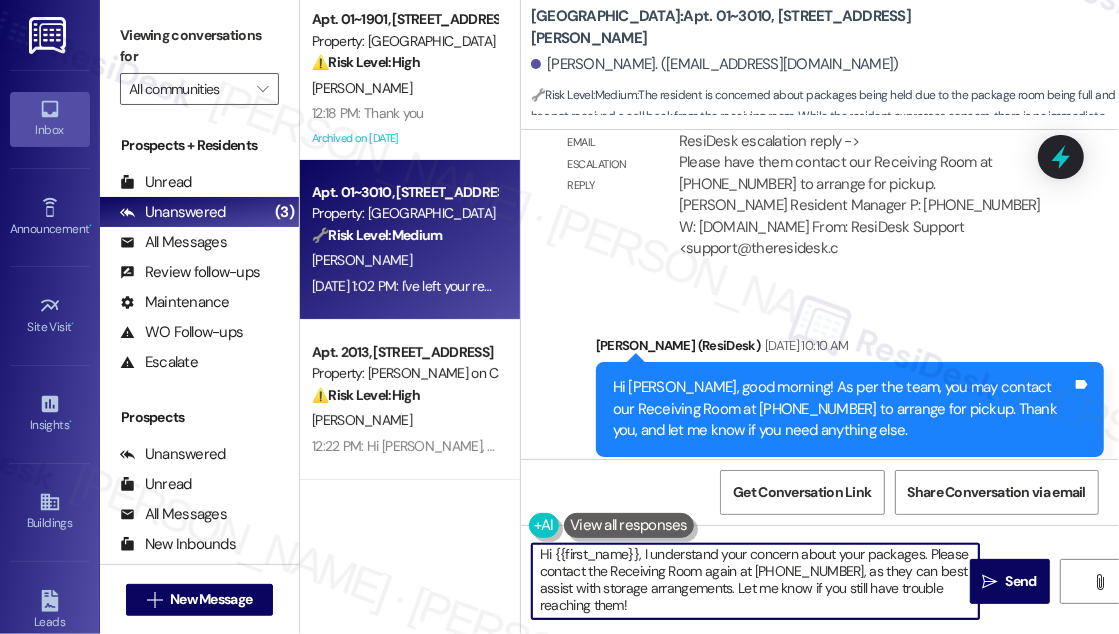 scroll, scrollTop: 5, scrollLeft: 0, axis: vertical 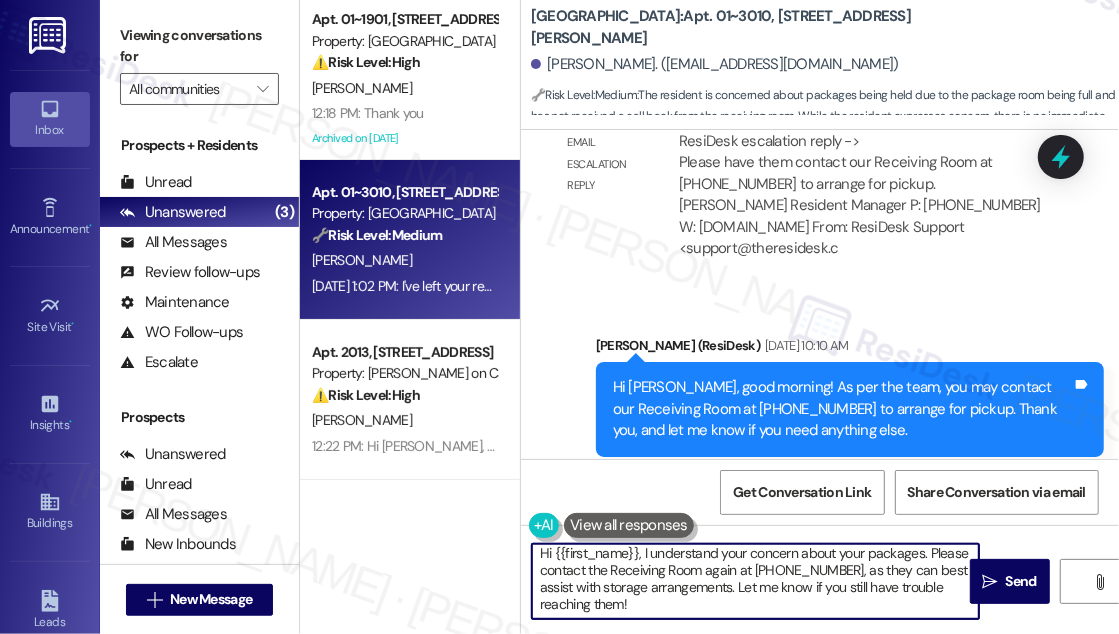 click on "Hi {{first_name}}, I understand your concern about your packages. Please contact the Receiving Room again at [PHONE_NUMBER], as they can best assist with storage arrangements. Let me know if you still have trouble reaching them!" at bounding box center (755, 581) 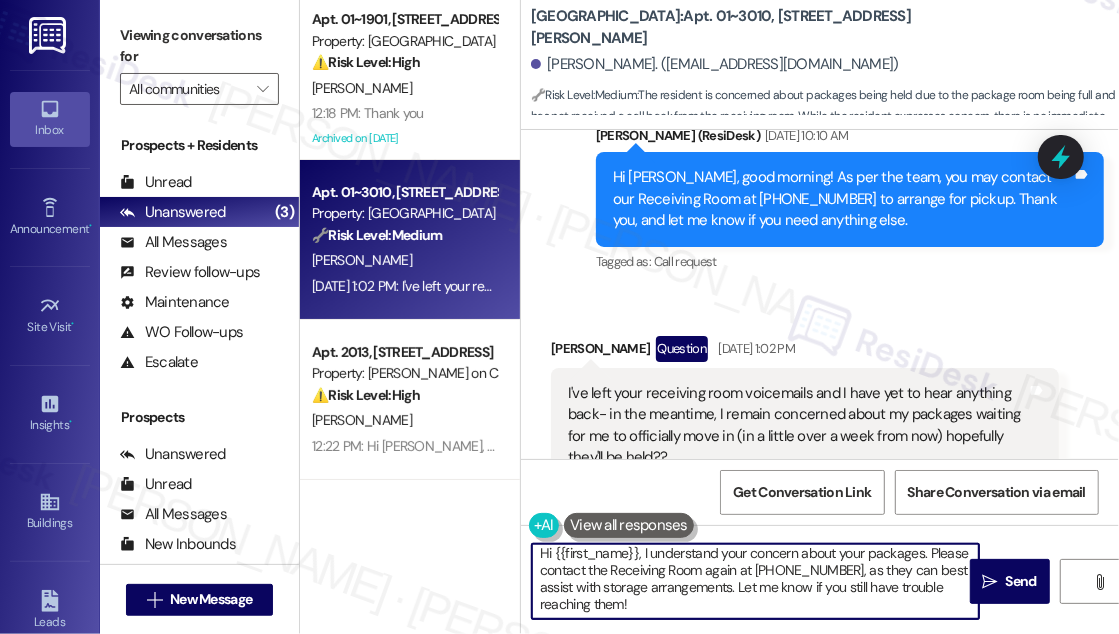 scroll, scrollTop: 3278, scrollLeft: 0, axis: vertical 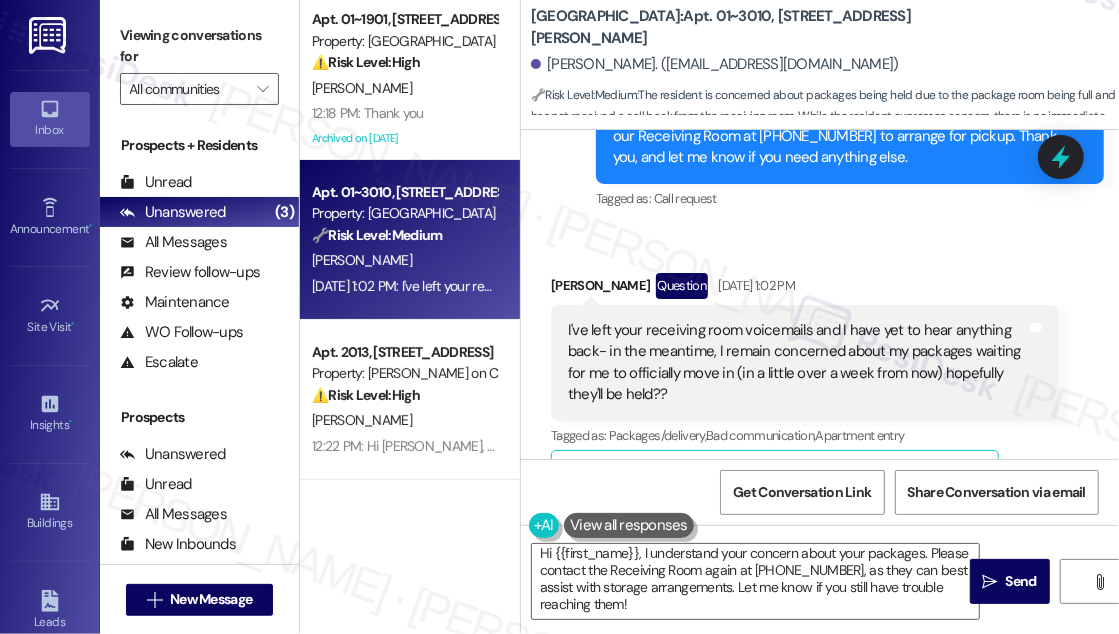 click on "I've left your receiving room voicemails and I have yet to hear anything back- in the meantime, I remain concerned about my packages waiting for me to officially move in (in a little over a week from now) hopefully they'll be held??" at bounding box center [797, 363] 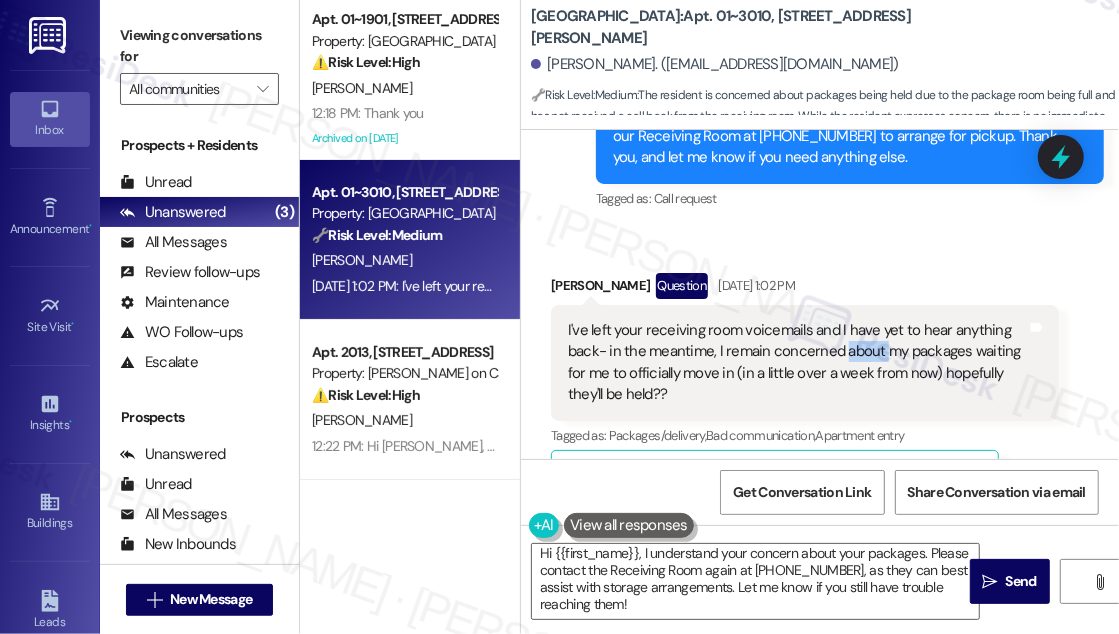 click on "I've left your receiving room voicemails and I have yet to hear anything back- in the meantime, I remain concerned about my packages waiting for me to officially move in (in a little over a week from now) hopefully they'll be held??" at bounding box center [797, 363] 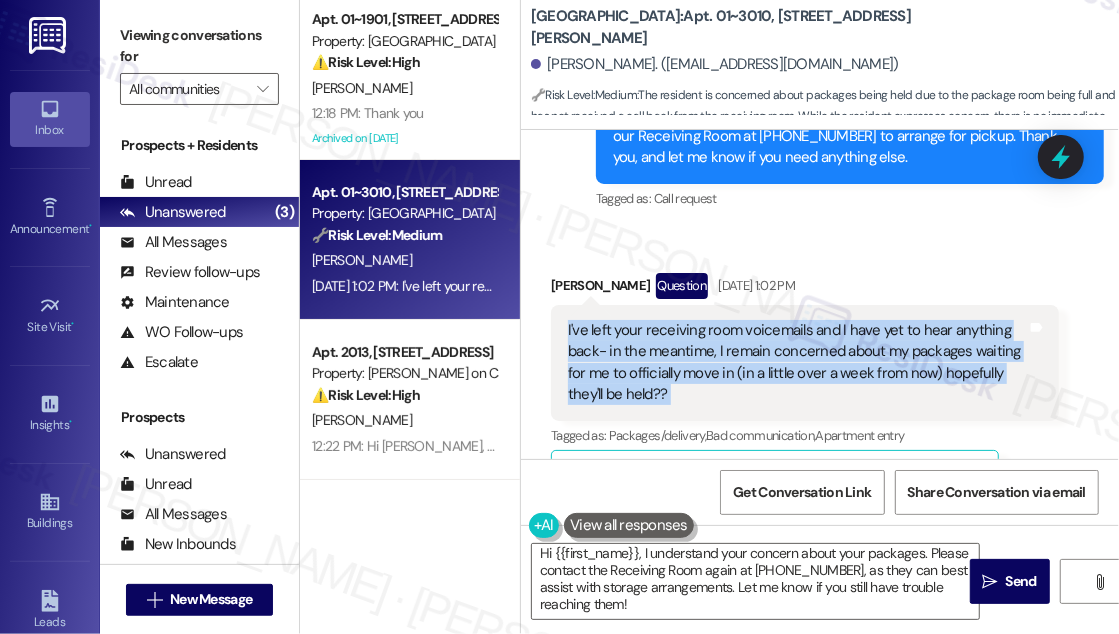 click on "I've left your receiving room voicemails and I have yet to hear anything back- in the meantime, I remain concerned about my packages waiting for me to officially move in (in a little over a week from now) hopefully they'll be held??" at bounding box center [797, 363] 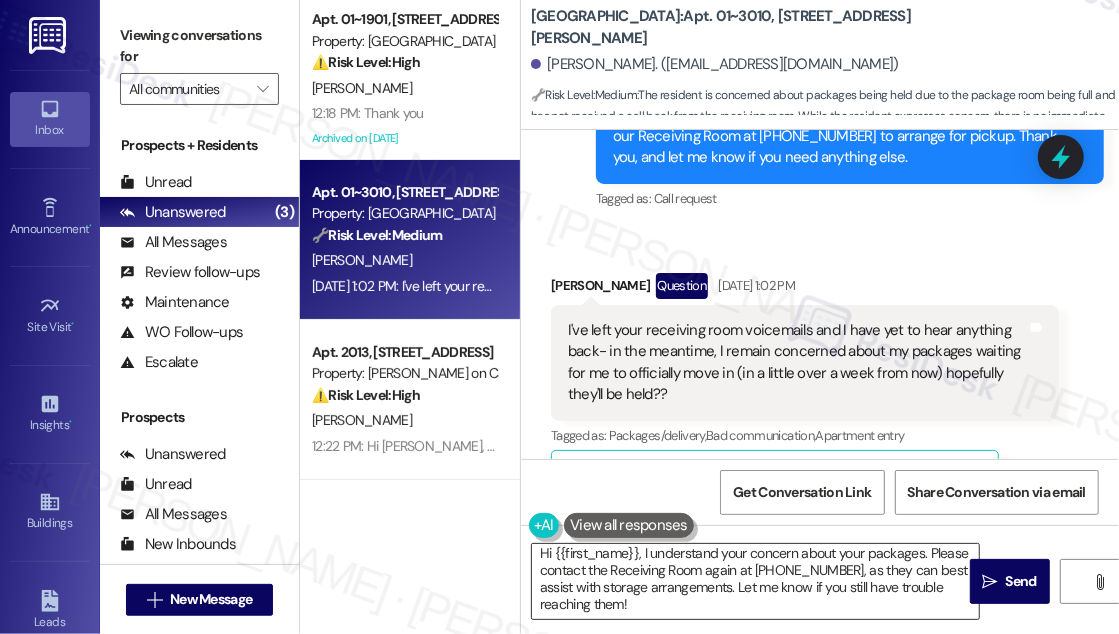 click on "Hi {{first_name}}, I understand your concern about your packages. Please contact the Receiving Room again at [PHONE_NUMBER], as they can best assist with storage arrangements. Let me know if you still have trouble reaching them!" at bounding box center (755, 581) 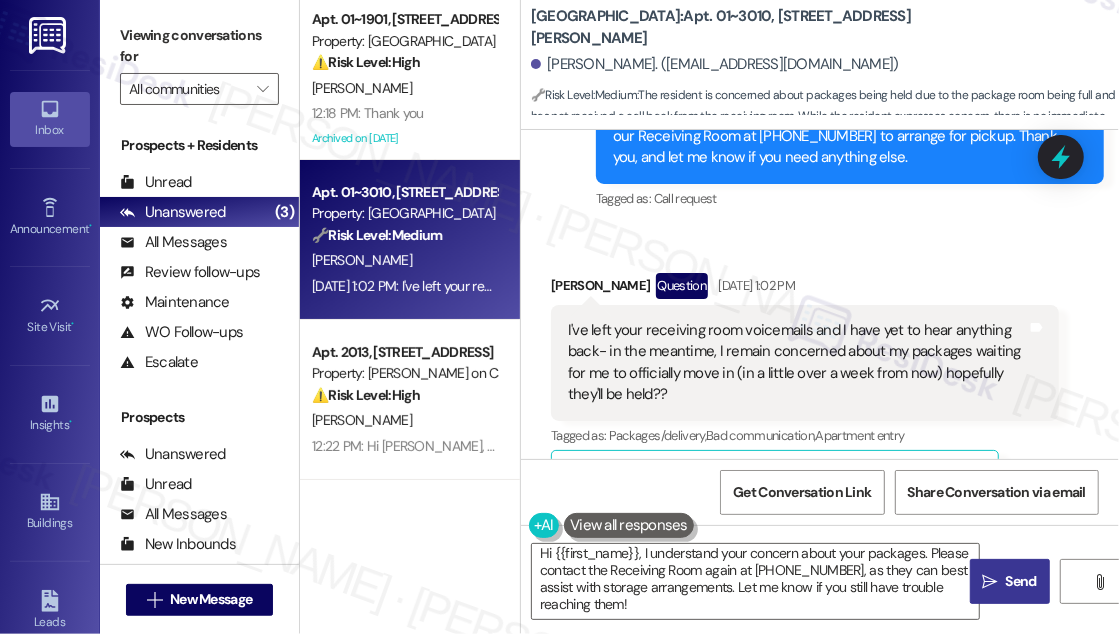 click on " Send" at bounding box center (1010, 581) 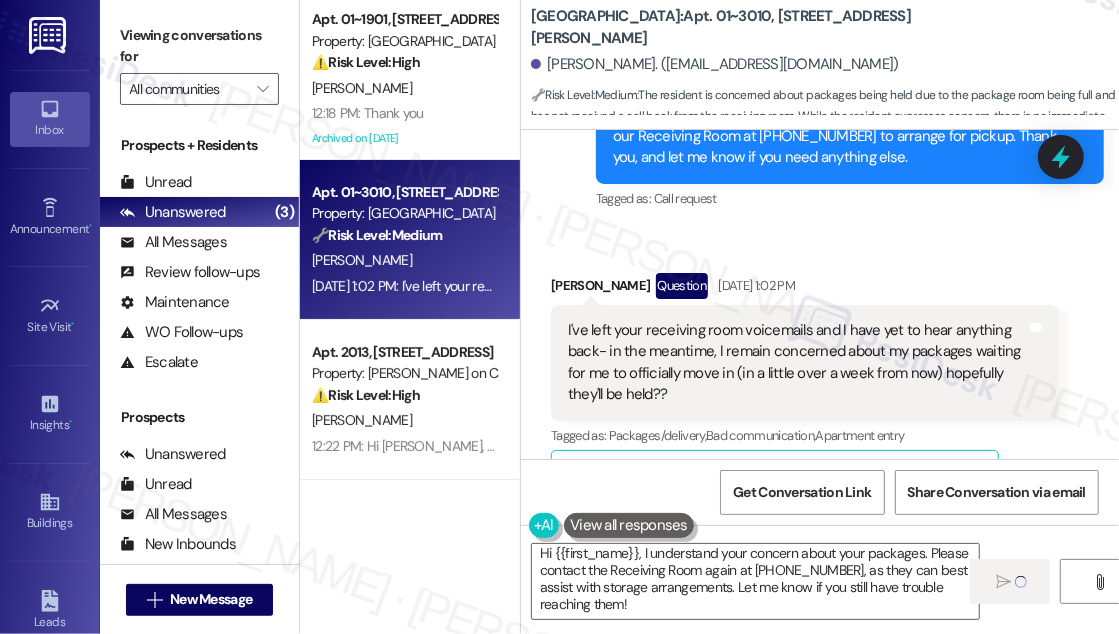 type 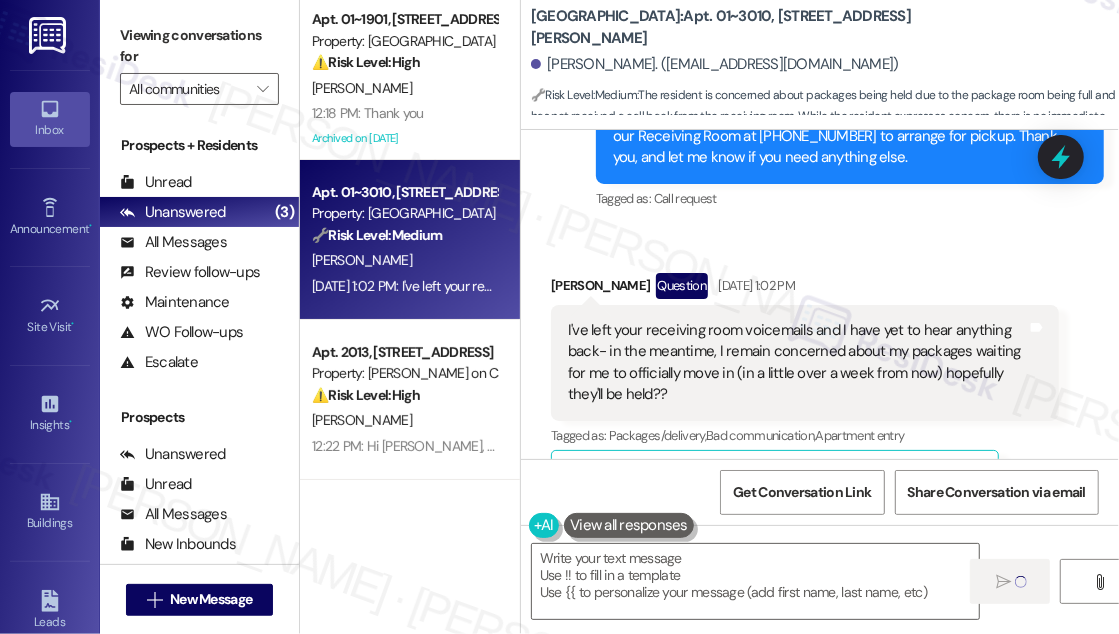 scroll, scrollTop: 3277, scrollLeft: 0, axis: vertical 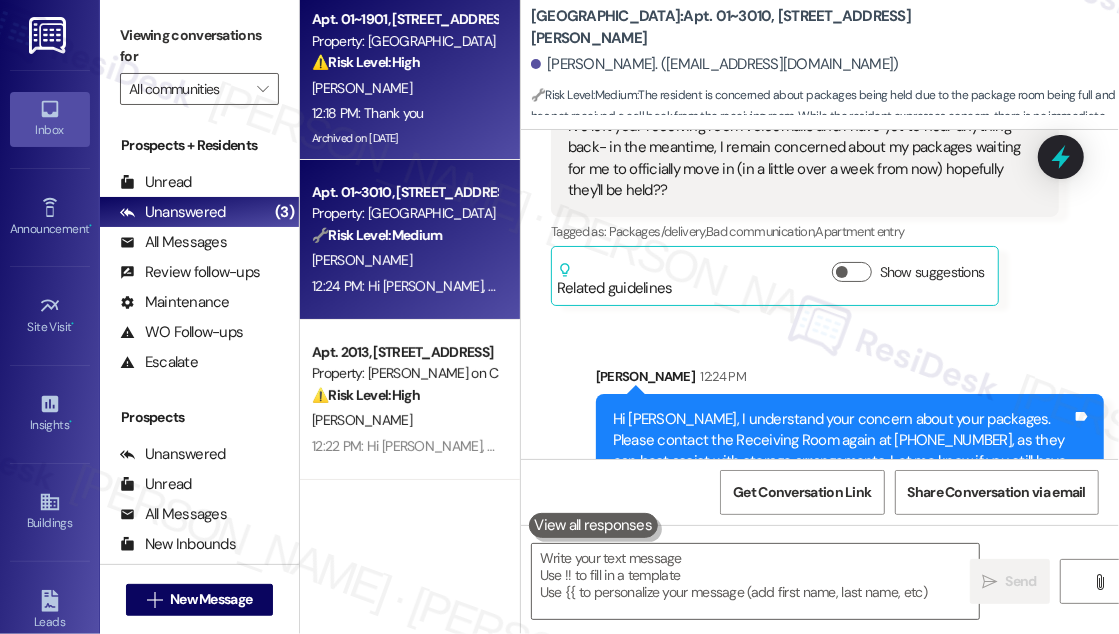 click on "[PERSON_NAME]" at bounding box center (404, 88) 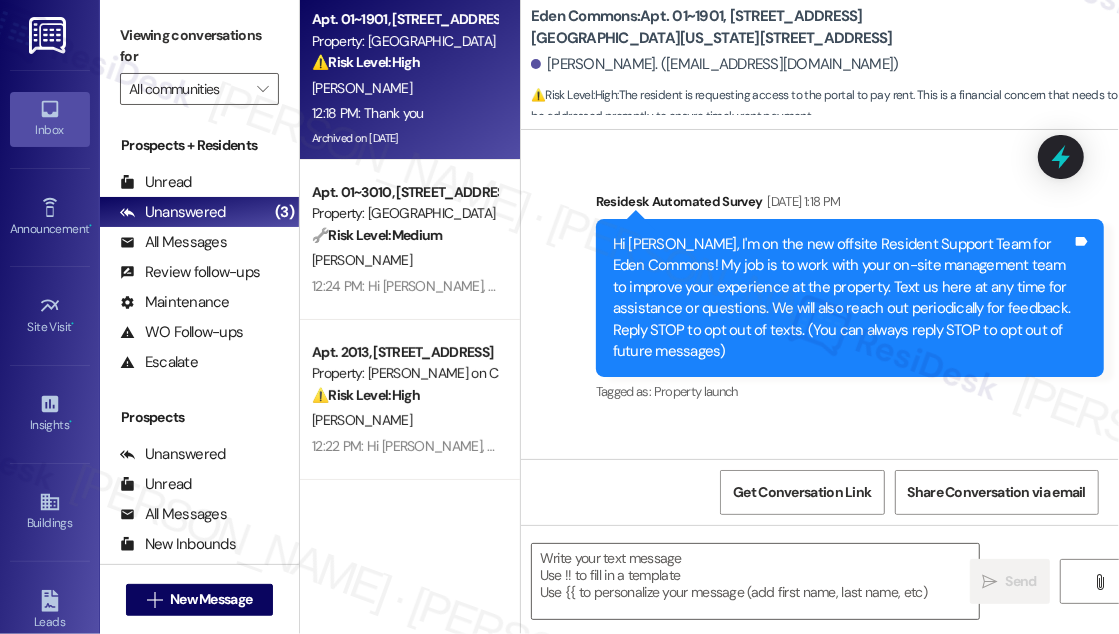 scroll, scrollTop: 8826, scrollLeft: 0, axis: vertical 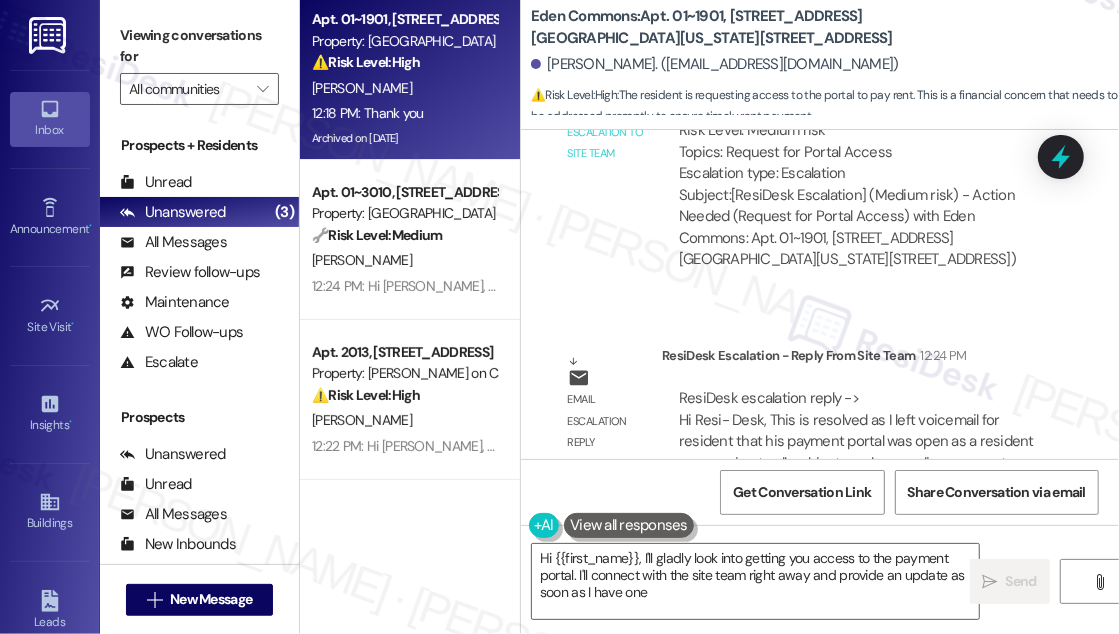 type on "Hi {{first_name}}, I'll gladly look into getting you access to the payment portal. I'll connect with the site team right away and provide an update as soon as I have one!" 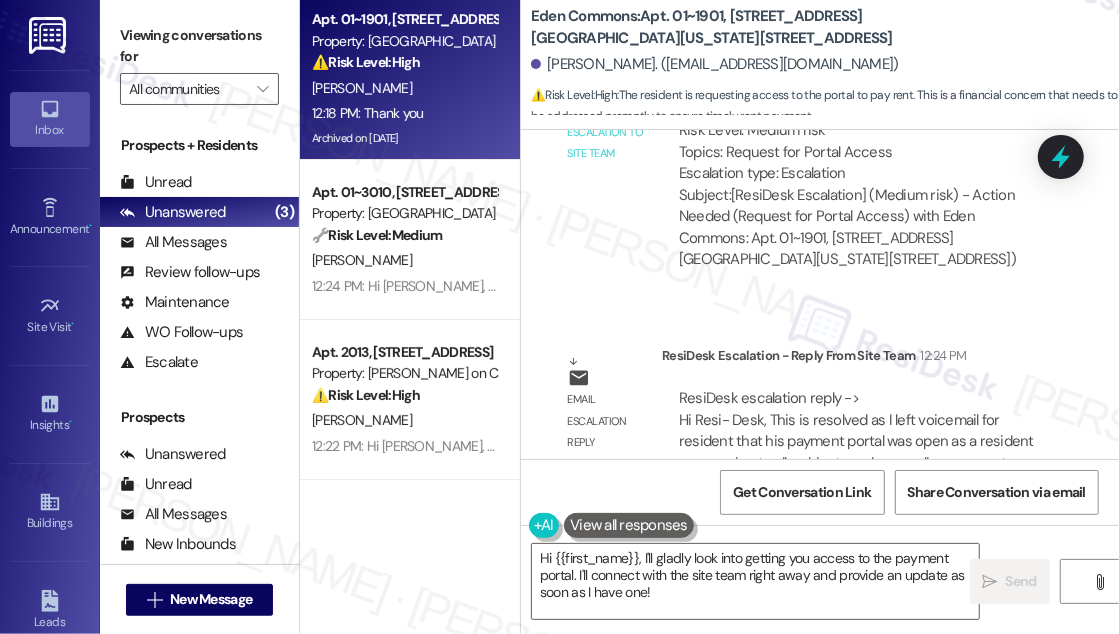 click on "ResiDesk escalation to site team ->
Risk Level: Medium risk
Topics: Request for Portal Access
Escalation type: Escalation Subject:  [ResiDesk Escalation] (Medium risk) - Action Needed (Request for Portal Access) with Eden Commons: Apt. 01~1901, [STREET_ADDRESS][GEOGRAPHIC_DATA][US_STATE][STREET_ADDRESS])" at bounding box center (860, 184) 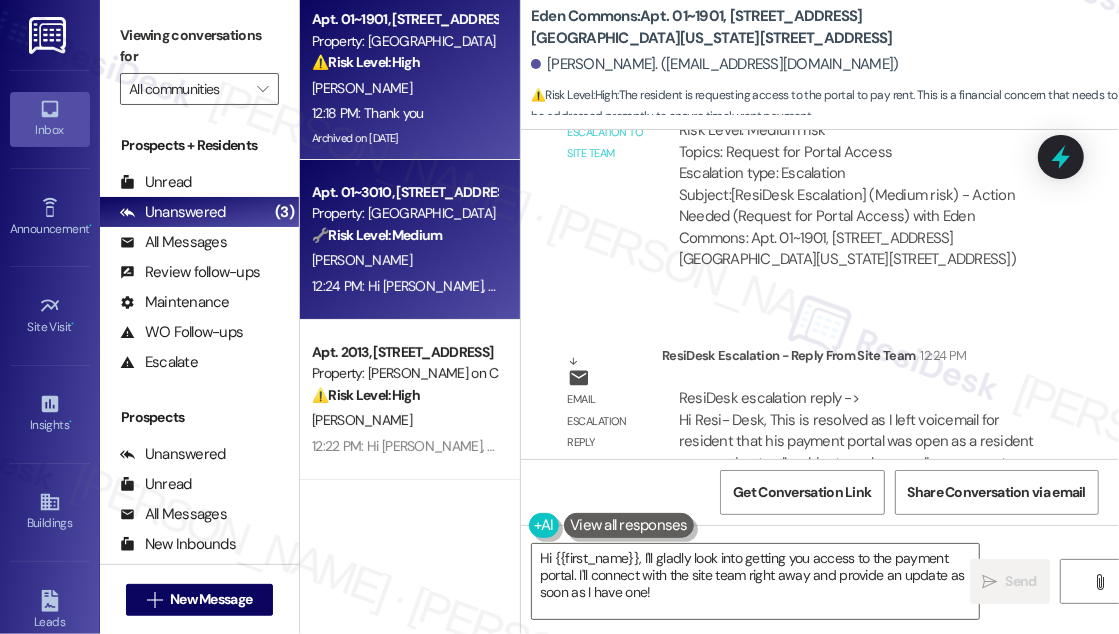 click on "🔧  Risk Level:  Medium" at bounding box center (377, 235) 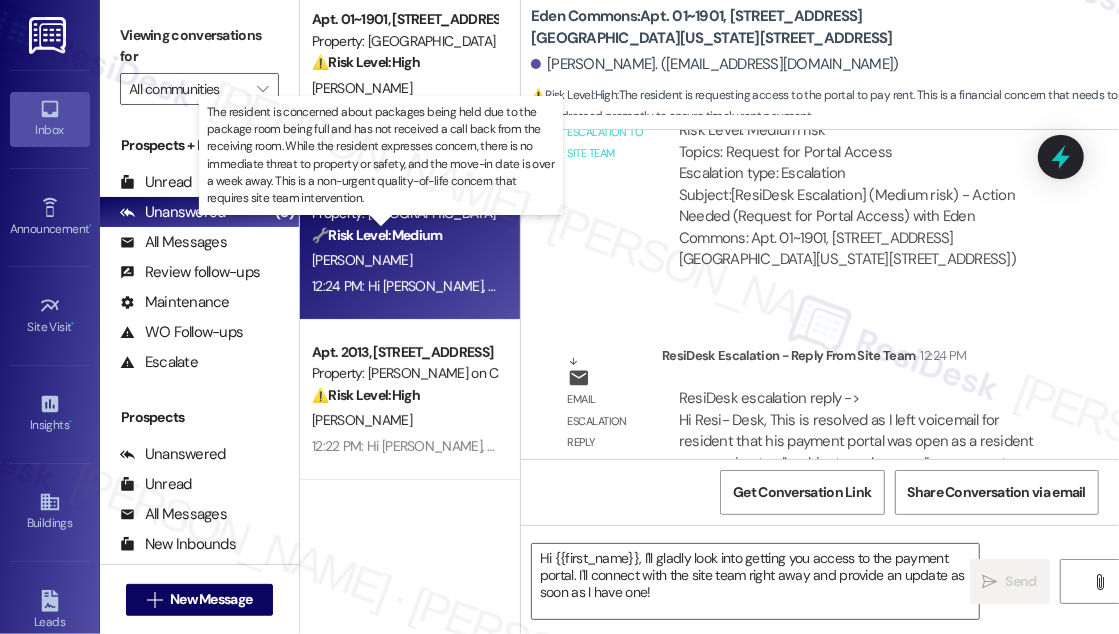 type on "Fetching suggested responses. Please feel free to read through the conversation in the meantime." 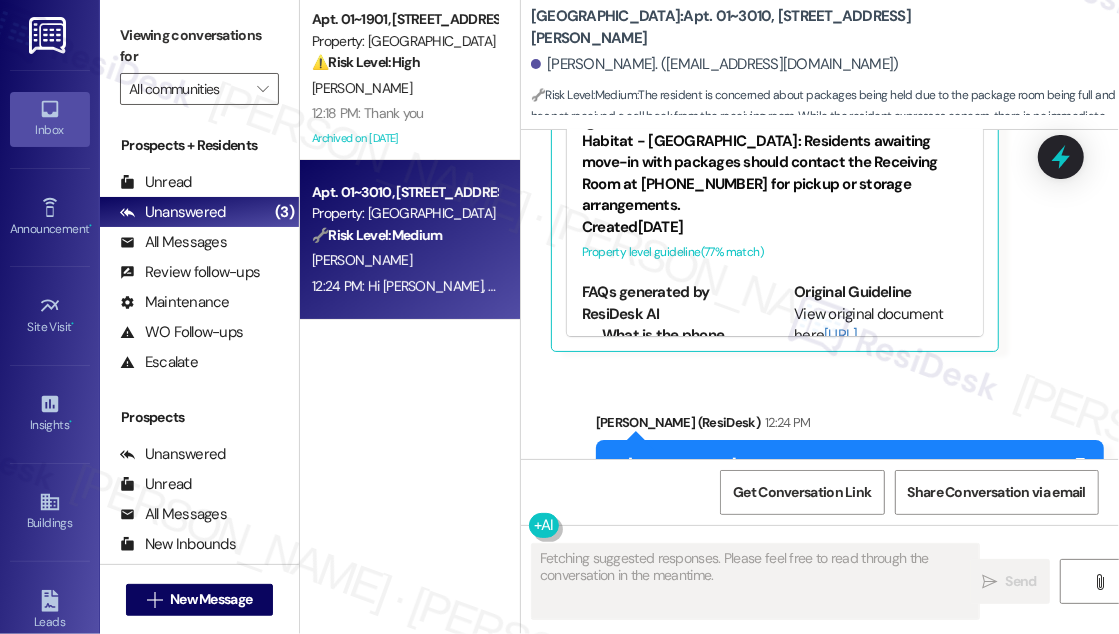 scroll, scrollTop: 3765, scrollLeft: 0, axis: vertical 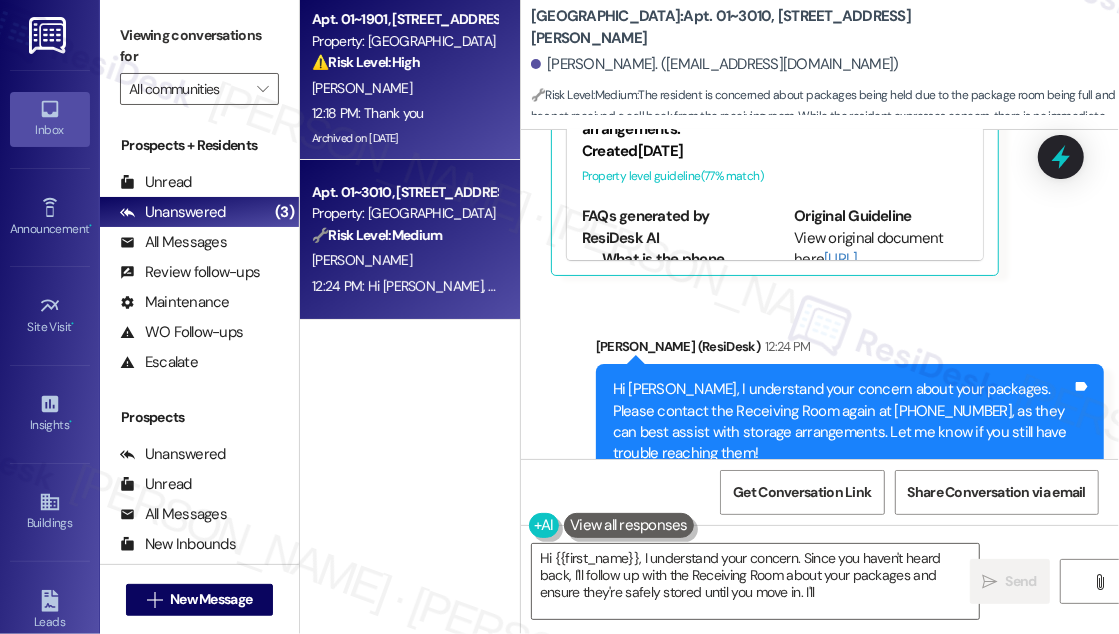 type on "Hi {{first_name}}, I understand your concern. Since you haven't heard back, I'll follow up with the Receiving Room about your packages and ensure they're safely stored until you move in. I'll" 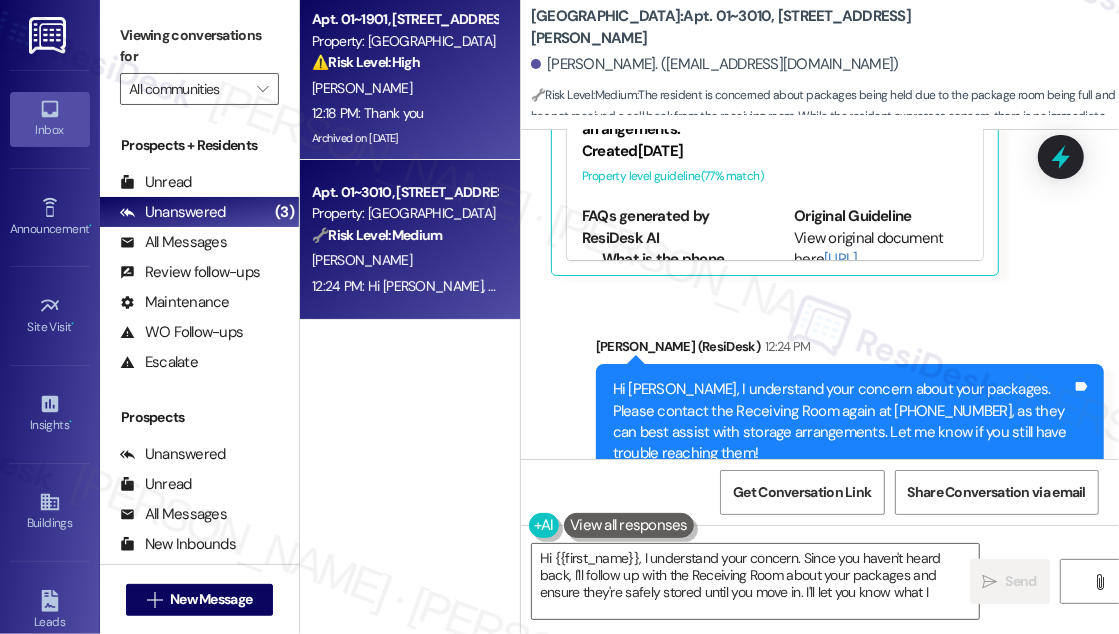 click on "Archived on [DATE]" at bounding box center [404, 138] 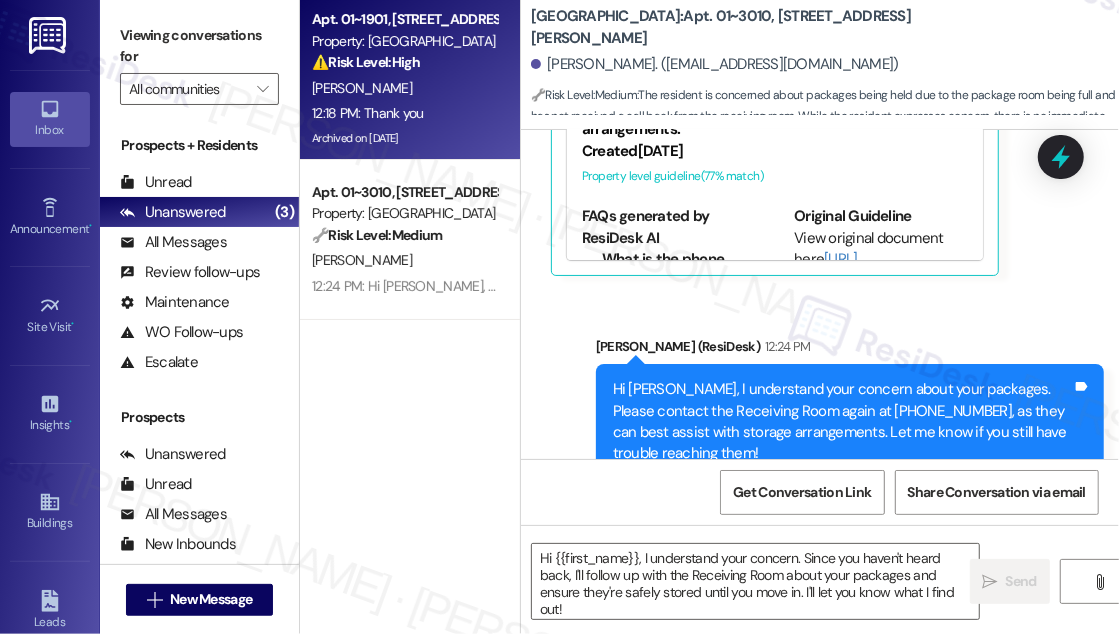 type on "Fetching suggested responses. Please feel free to read through the conversation in the meantime." 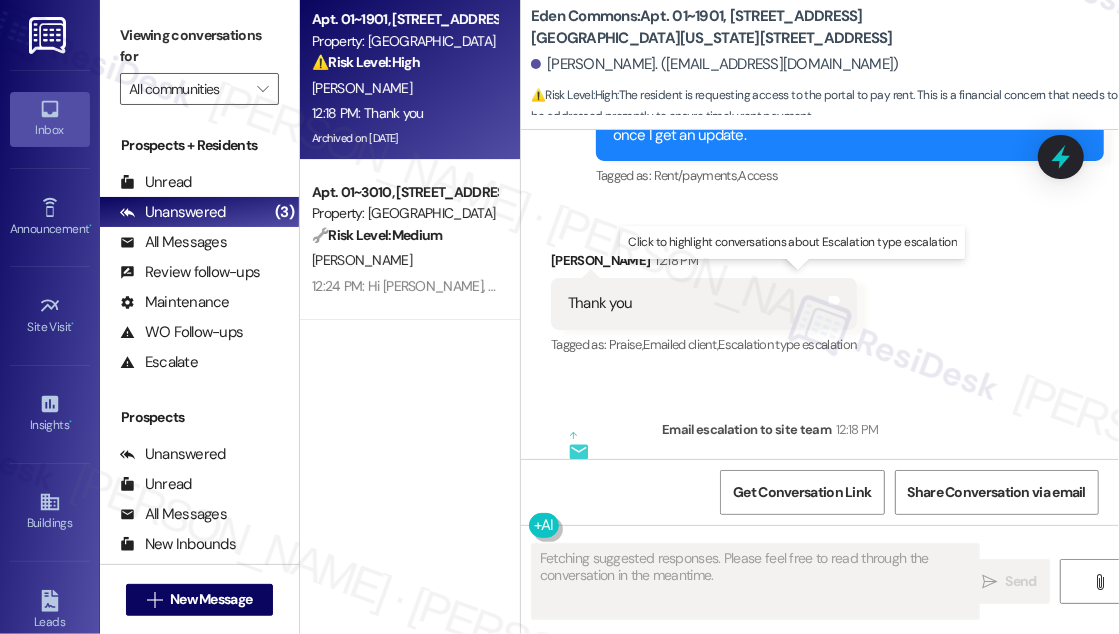 scroll, scrollTop: 8281, scrollLeft: 0, axis: vertical 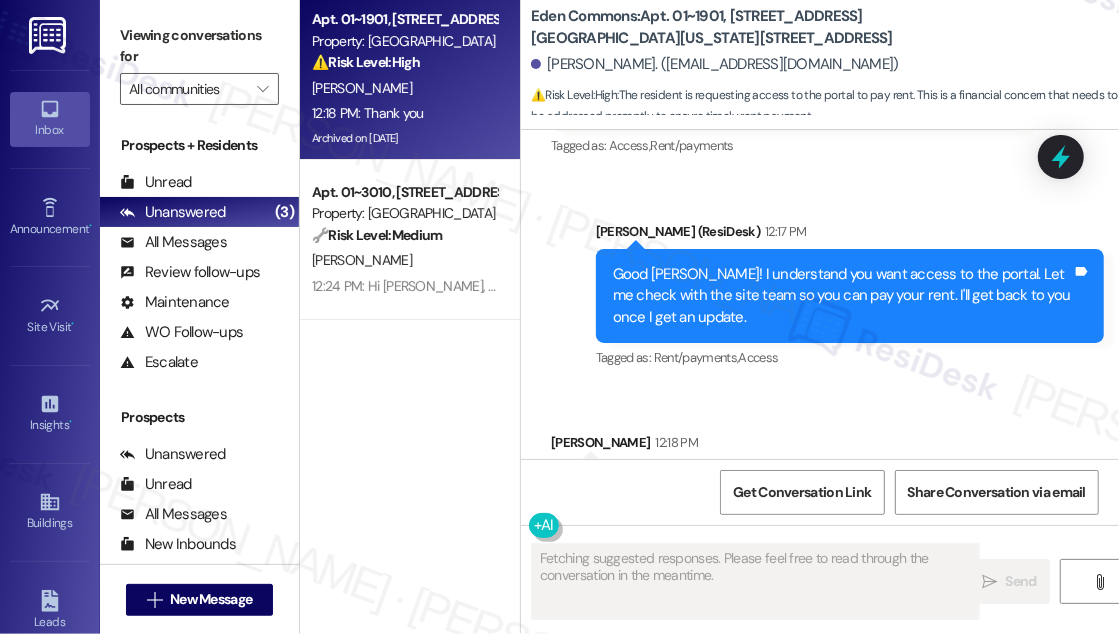click on "Good [PERSON_NAME]! I understand you want access to the portal. Let me check with the site team so you can pay your rent. I'll get back to you once I get an update." at bounding box center [842, 296] 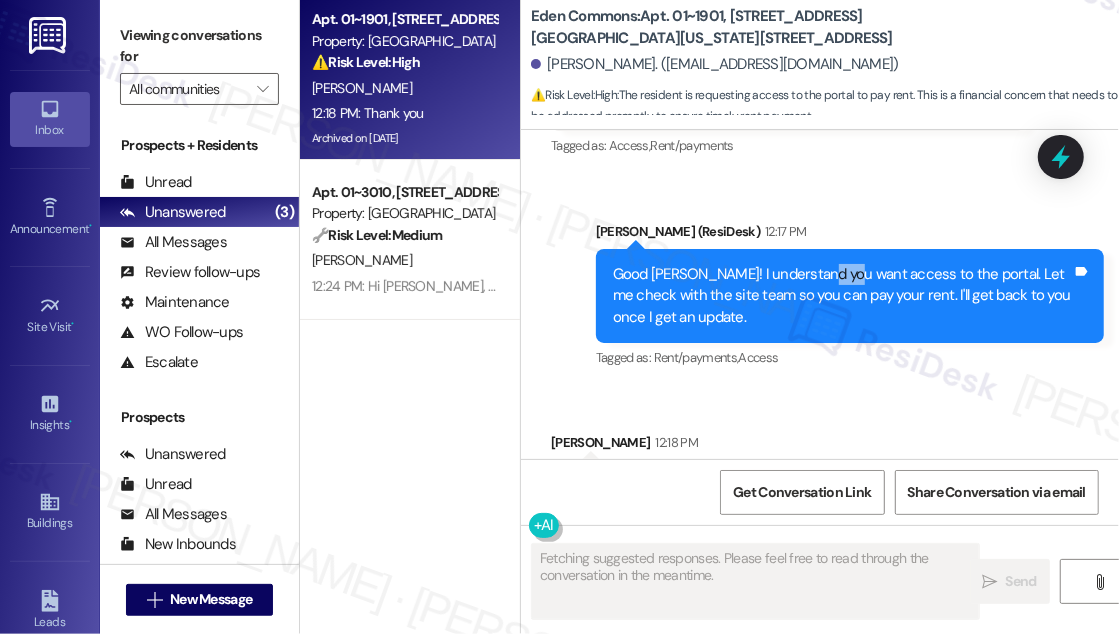 click on "Good [PERSON_NAME]! I understand you want access to the portal. Let me check with the site team so you can pay your rent. I'll get back to you once I get an update." at bounding box center [842, 296] 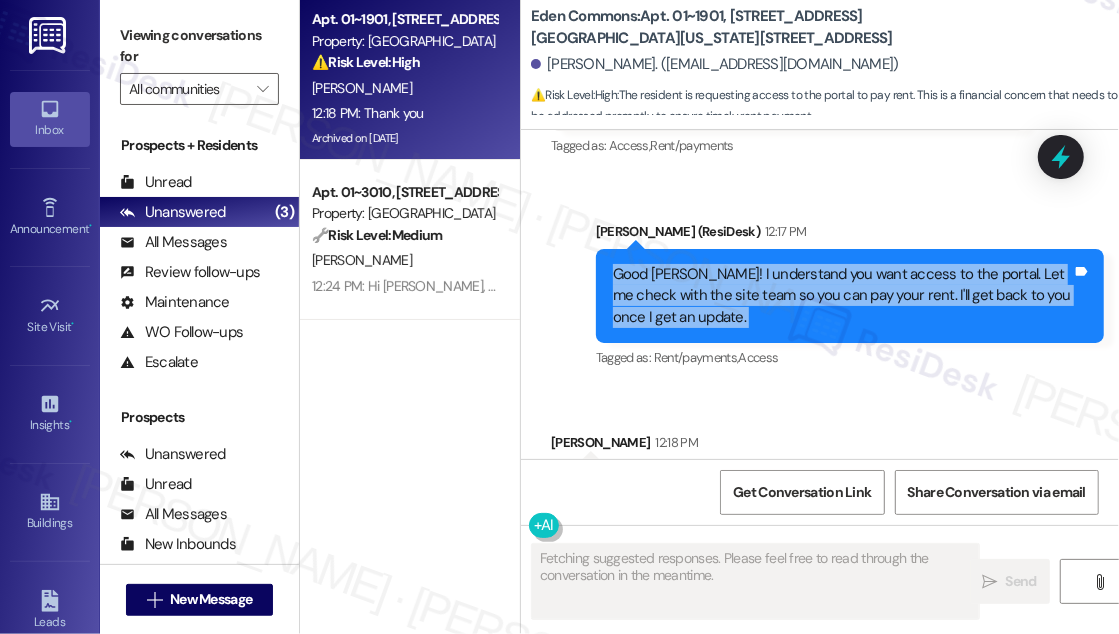 click on "Good [PERSON_NAME]! I understand you want access to the portal. Let me check with the site team so you can pay your rent. I'll get back to you once I get an update." at bounding box center [842, 296] 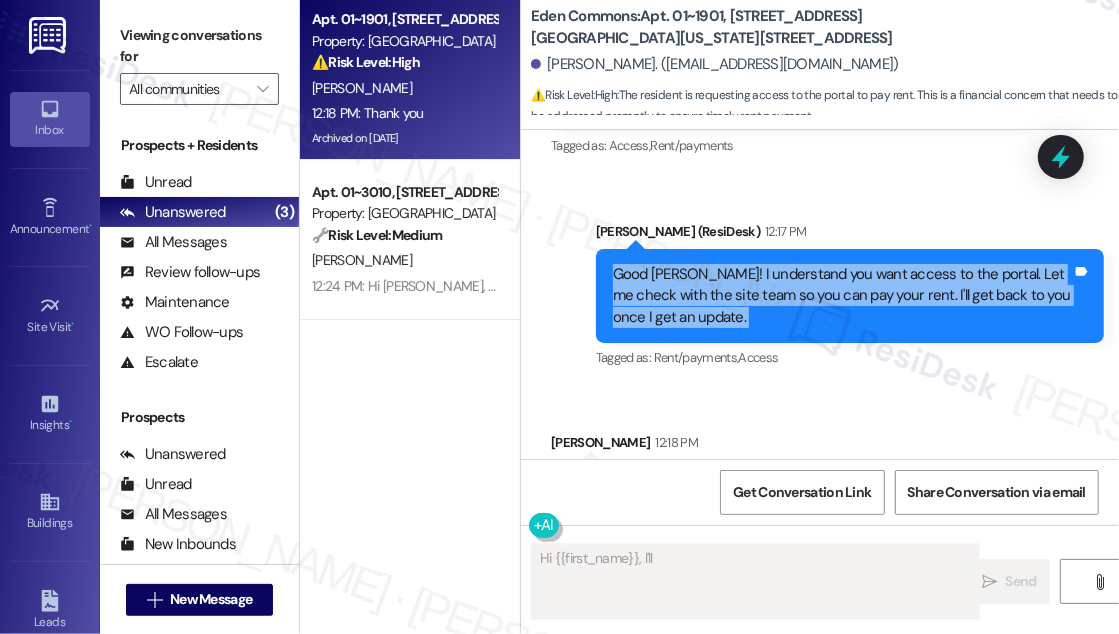 click on "Good [PERSON_NAME]! I understand you want access to the portal. Let me check with the site team so you can pay your rent. I'll get back to you once I get an update." at bounding box center (842, 296) 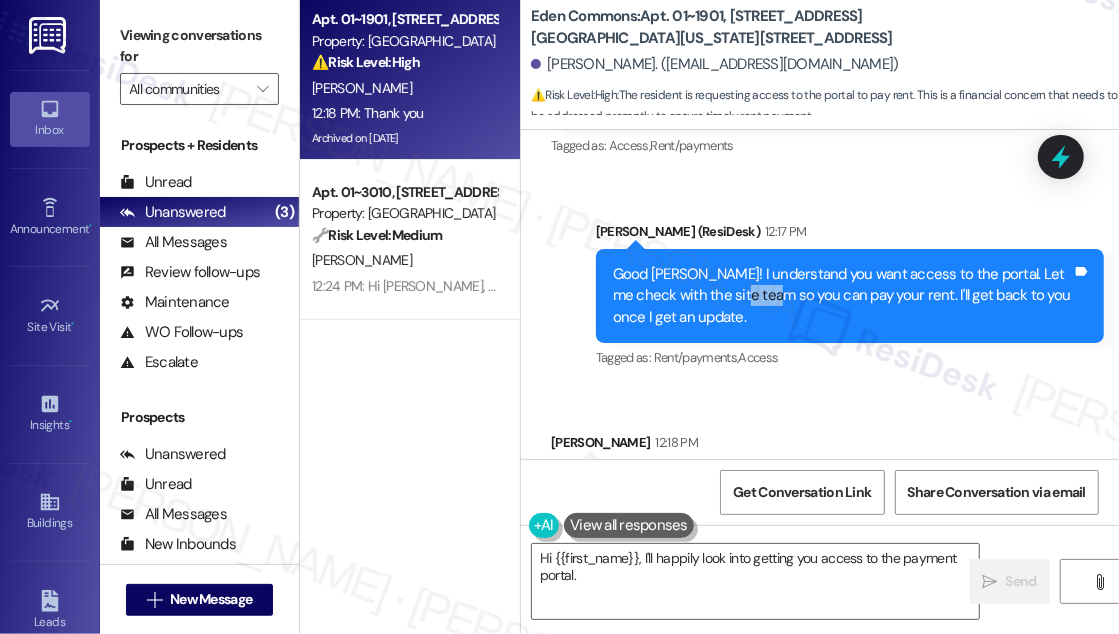 click on "Good [PERSON_NAME]! I understand you want access to the portal. Let me check with the site team so you can pay your rent. I'll get back to you once I get an update." at bounding box center (842, 296) 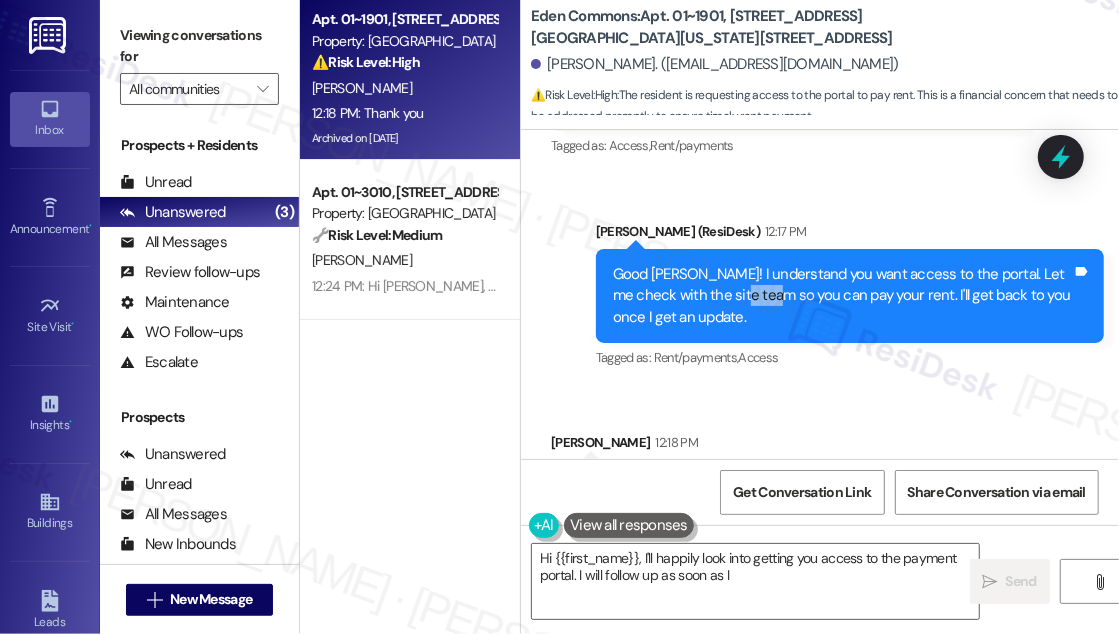 click on "Good [PERSON_NAME]! I understand you want access to the portal. Let me check with the site team so you can pay your rent. I'll get back to you once I get an update." at bounding box center (842, 296) 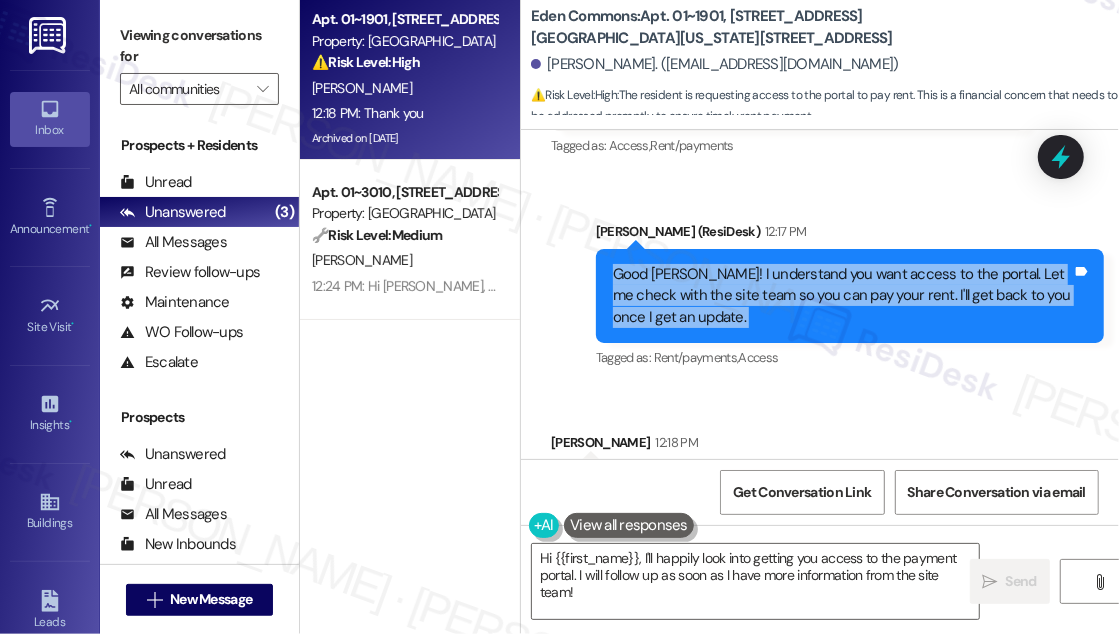 click on "Good [PERSON_NAME]! I understand you want access to the portal. Let me check with the site team so you can pay your rent. I'll get back to you once I get an update." at bounding box center [842, 296] 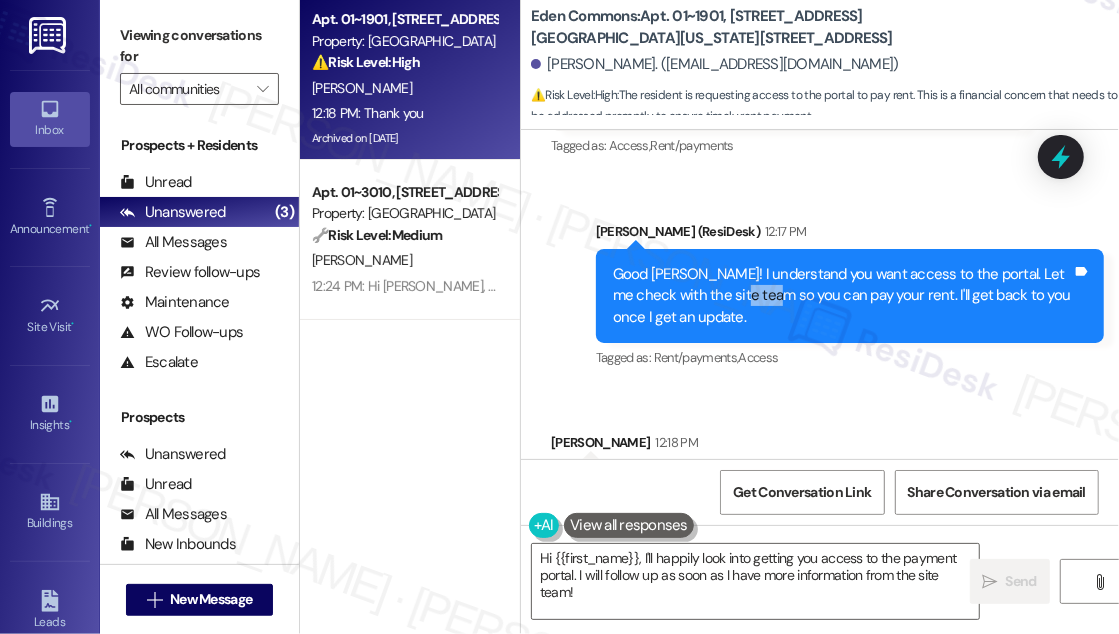 click on "Good [PERSON_NAME]! I understand you want access to the portal. Let me check with the site team so you can pay your rent. I'll get back to you once I get an update." at bounding box center [842, 296] 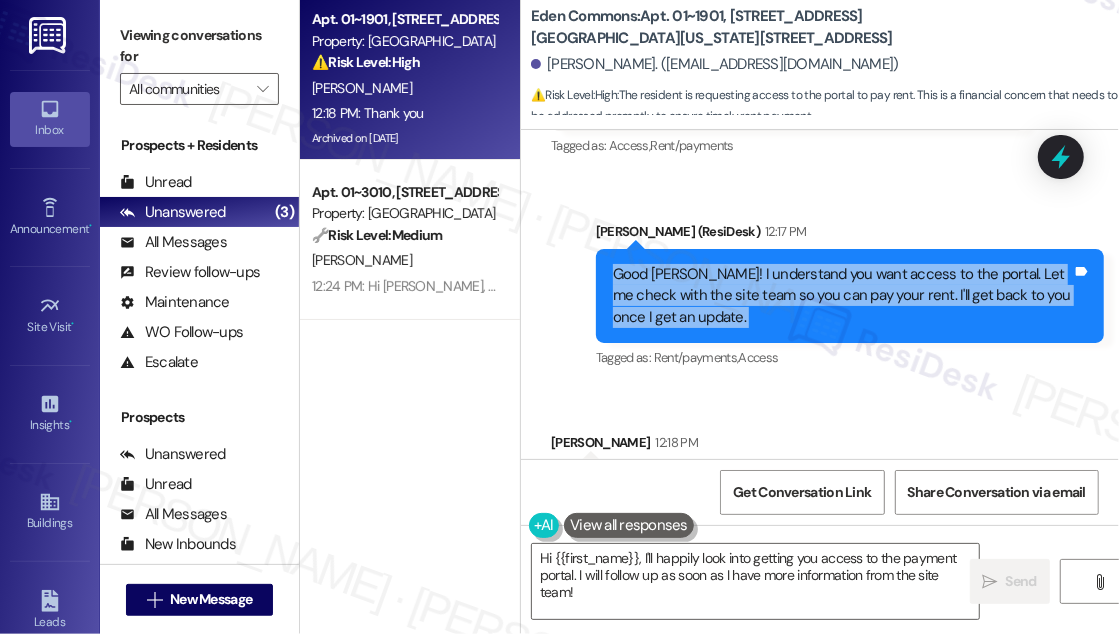 click on "Good [PERSON_NAME]! I understand you want access to the portal. Let me check with the site team so you can pay your rent. I'll get back to you once I get an update." at bounding box center (842, 296) 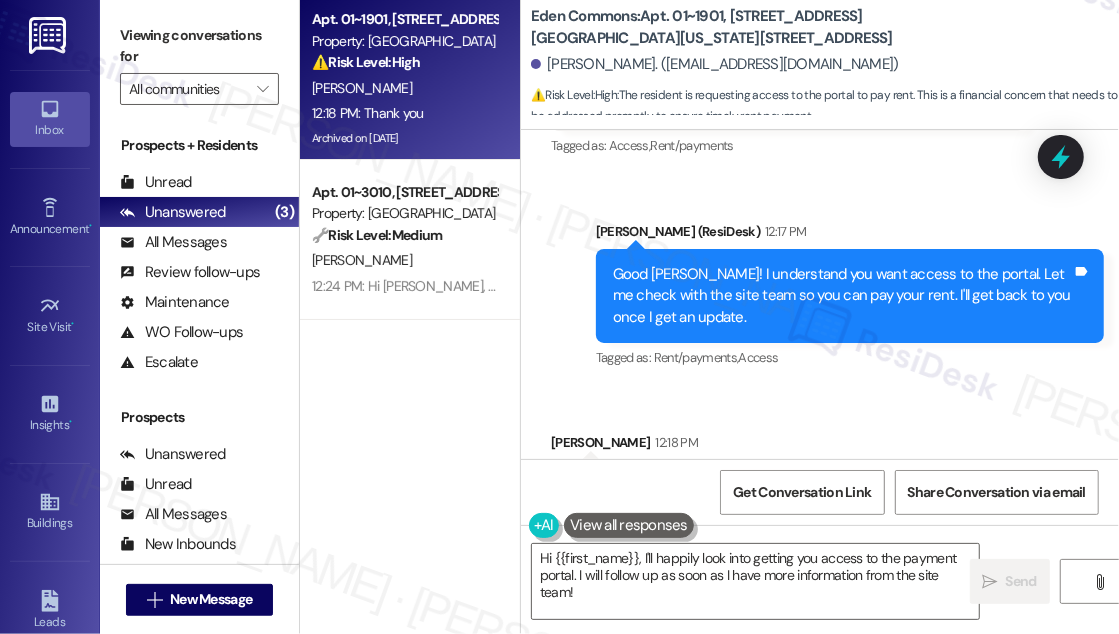 click on "Tagged as:   Rent/payments ,  Click to highlight conversations about Rent/payments Access Click to highlight conversations about Access" at bounding box center [850, 357] 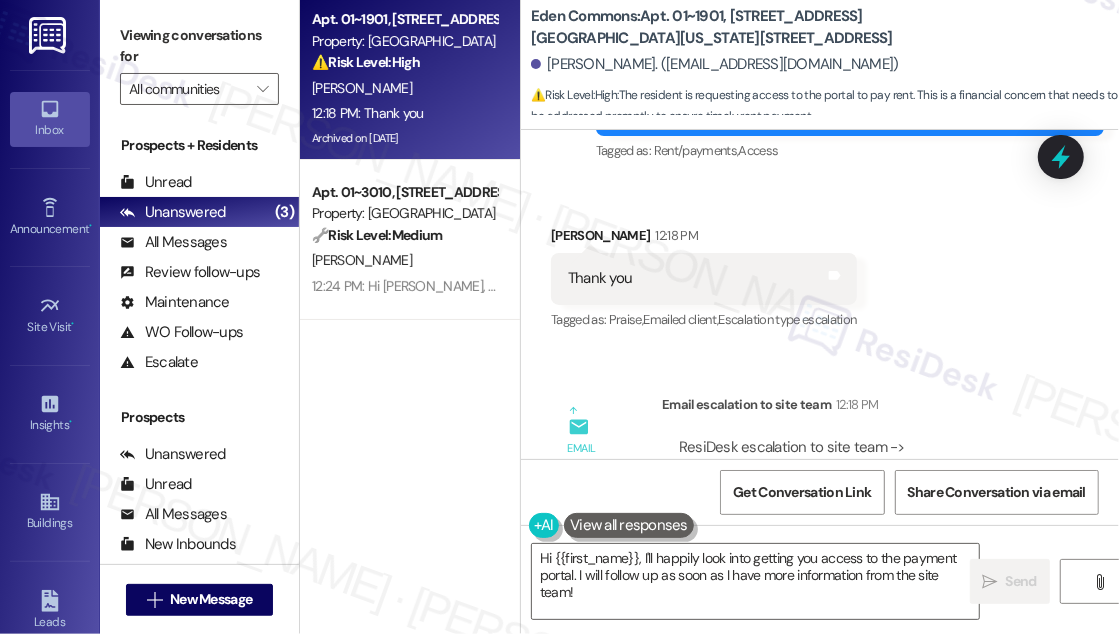 scroll, scrollTop: 8736, scrollLeft: 0, axis: vertical 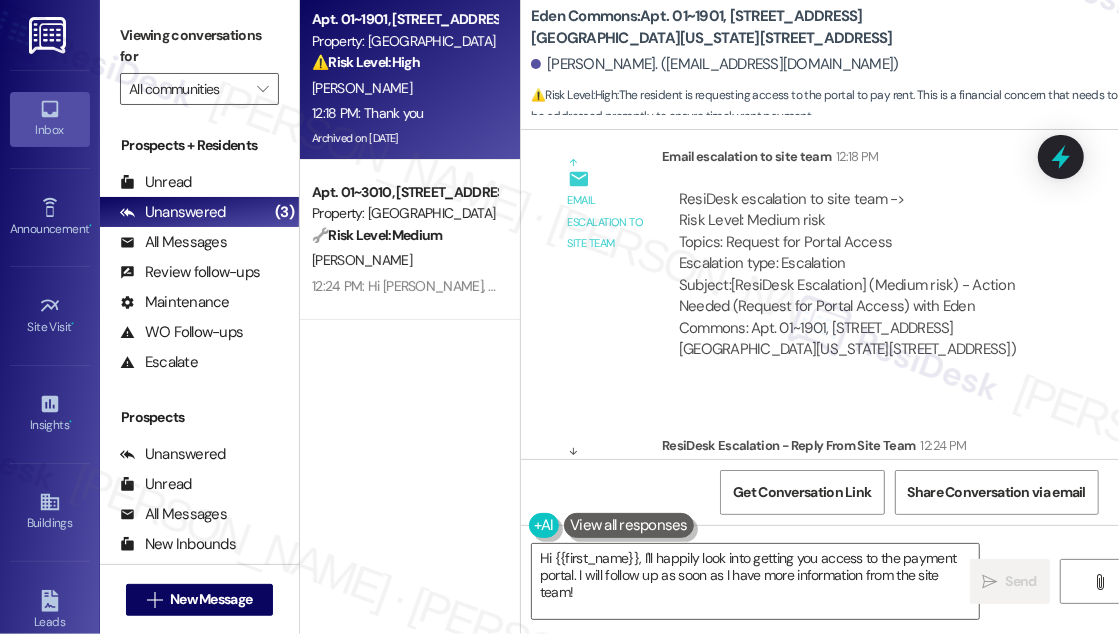 click on "ResiDesk escalation to site team ->
Risk Level: Medium risk
Topics: Request for Portal Access
Escalation type: Escalation" at bounding box center (860, 232) 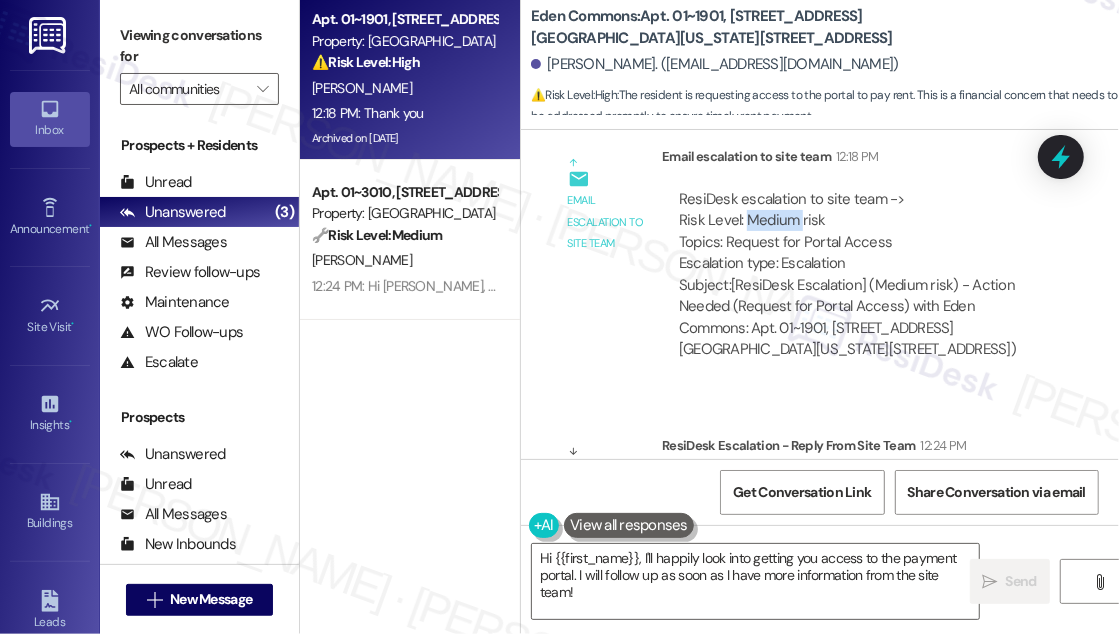 click on "ResiDesk escalation to site team ->
Risk Level: Medium risk
Topics: Request for Portal Access
Escalation type: Escalation" at bounding box center [860, 232] 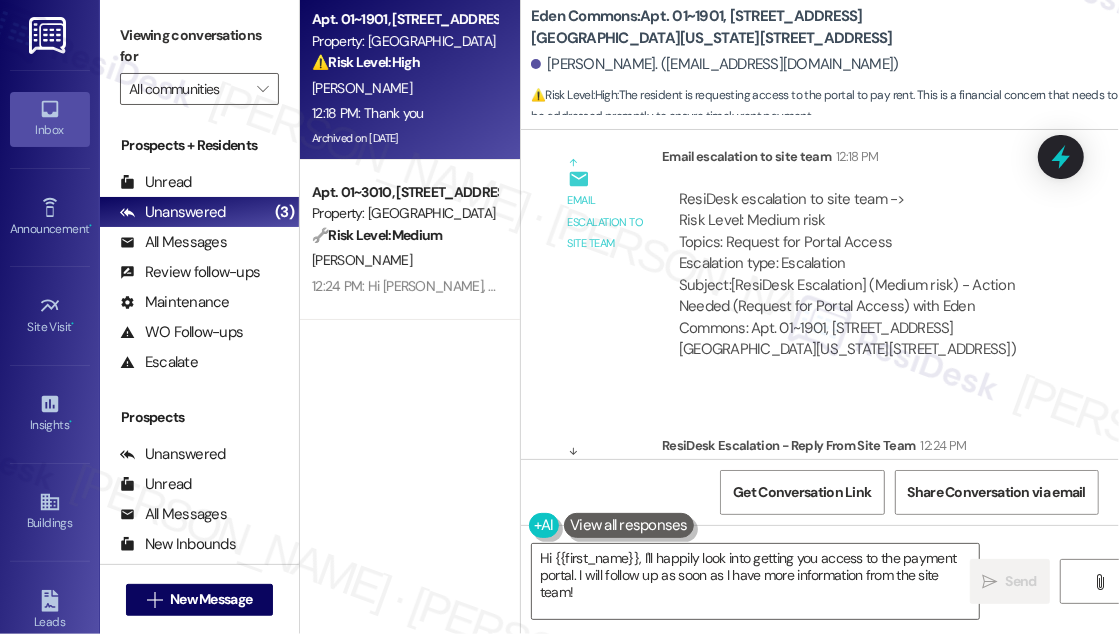drag, startPoint x: 1048, startPoint y: 360, endPoint x: 1018, endPoint y: 363, distance: 30.149628 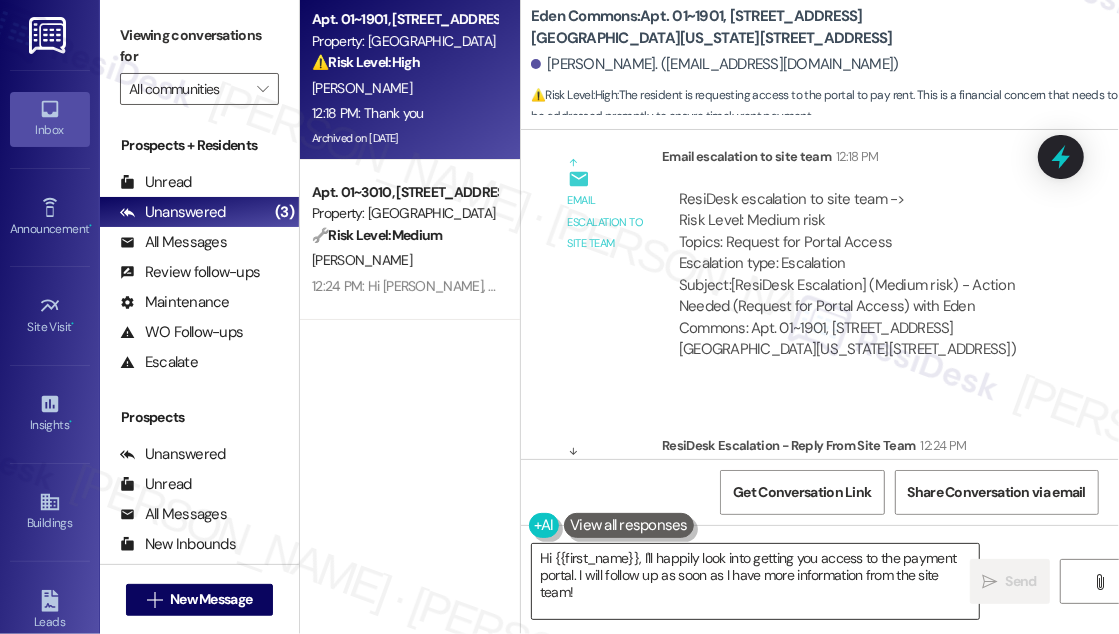 click on "Hi {{first_name}}, I'll happily look into getting you access to the payment portal. I will follow up as soon as I have more information from the site team!" at bounding box center (755, 581) 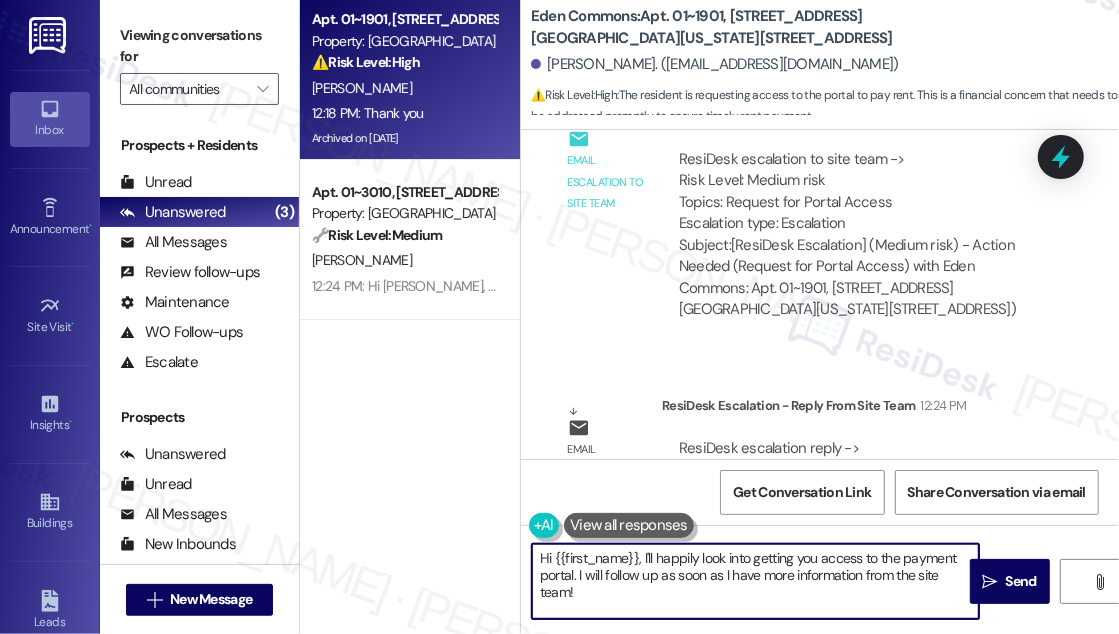 scroll, scrollTop: 8826, scrollLeft: 0, axis: vertical 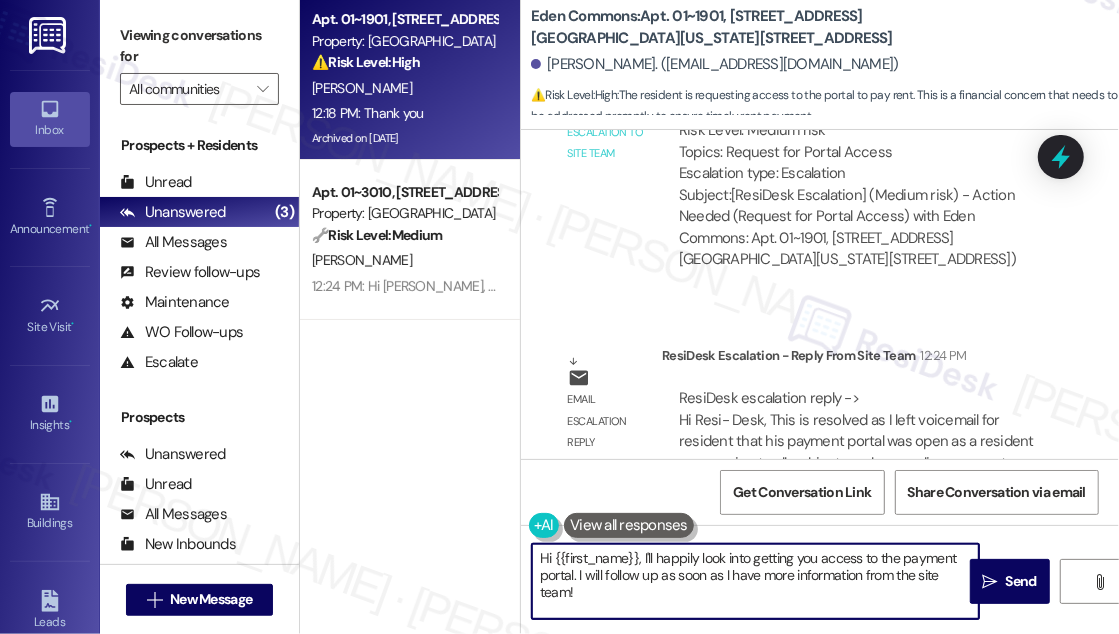 drag, startPoint x: 680, startPoint y: 596, endPoint x: 648, endPoint y: 550, distance: 56.0357 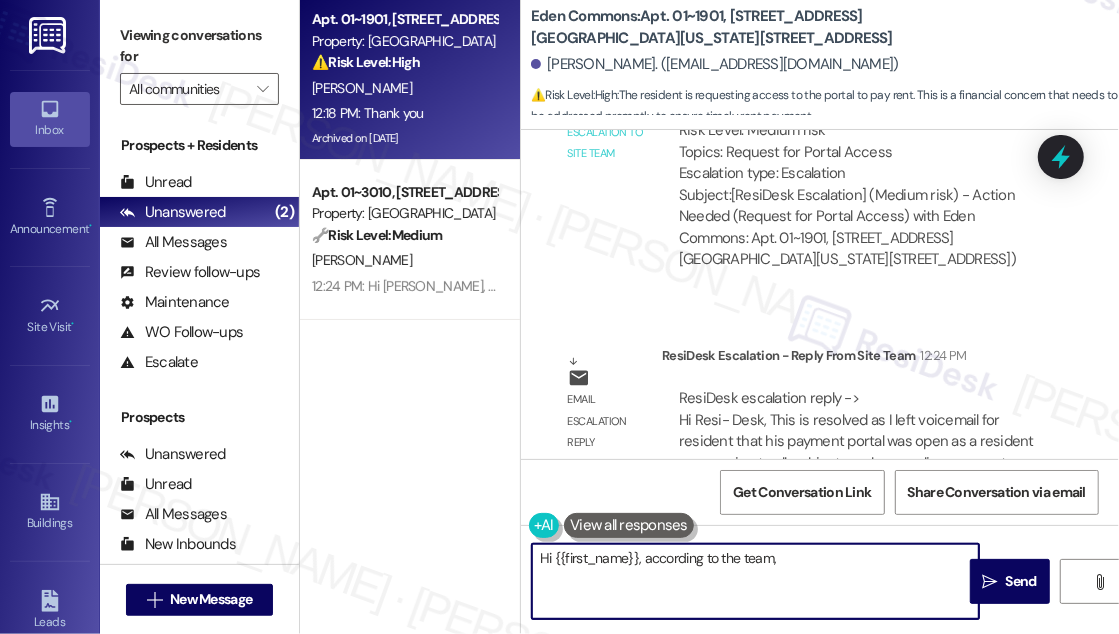 paste on "I left voicemail for resident that his payment portal was open as a resident concession to allow him to make an online payment." 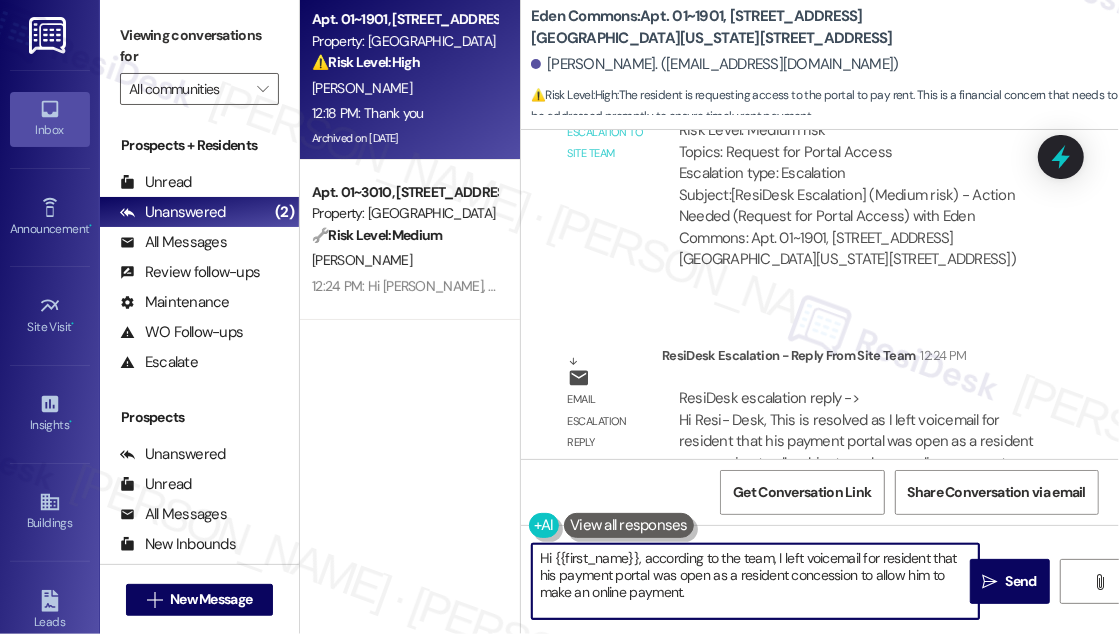 click on "Hi {{first_name}}, according to the team, I left voicemail for resident that his payment portal was open as a resident concession to allow him to make an online payment." at bounding box center (755, 581) 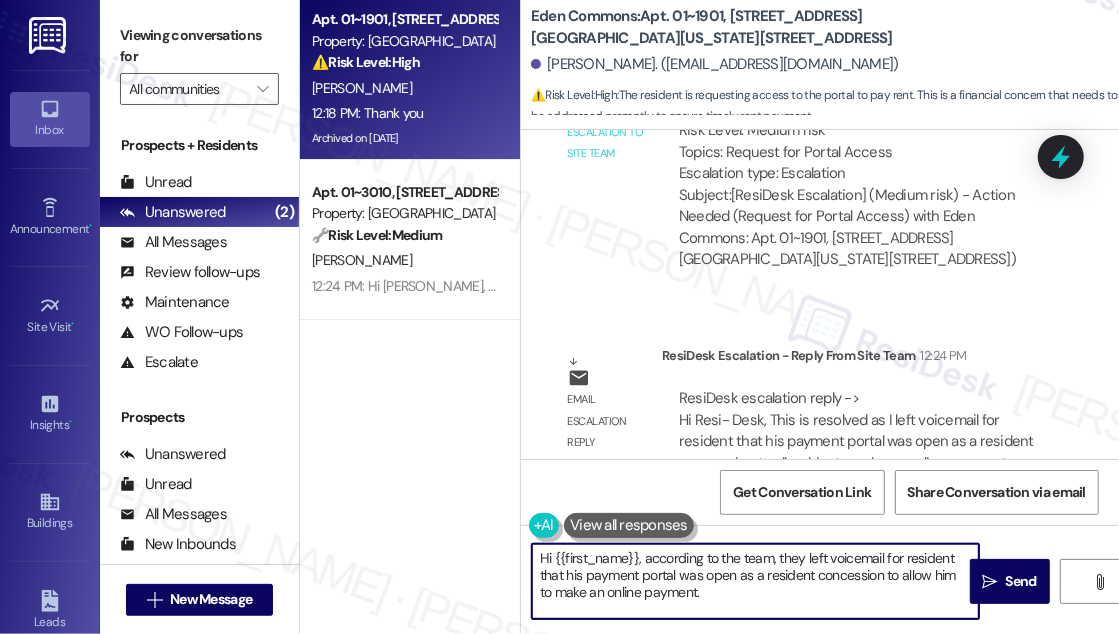 click on "Hi {{first_name}}, according to the team, they left voicemail for resident that his payment portal was open as a resident concession to allow him to make an online payment." at bounding box center (755, 581) 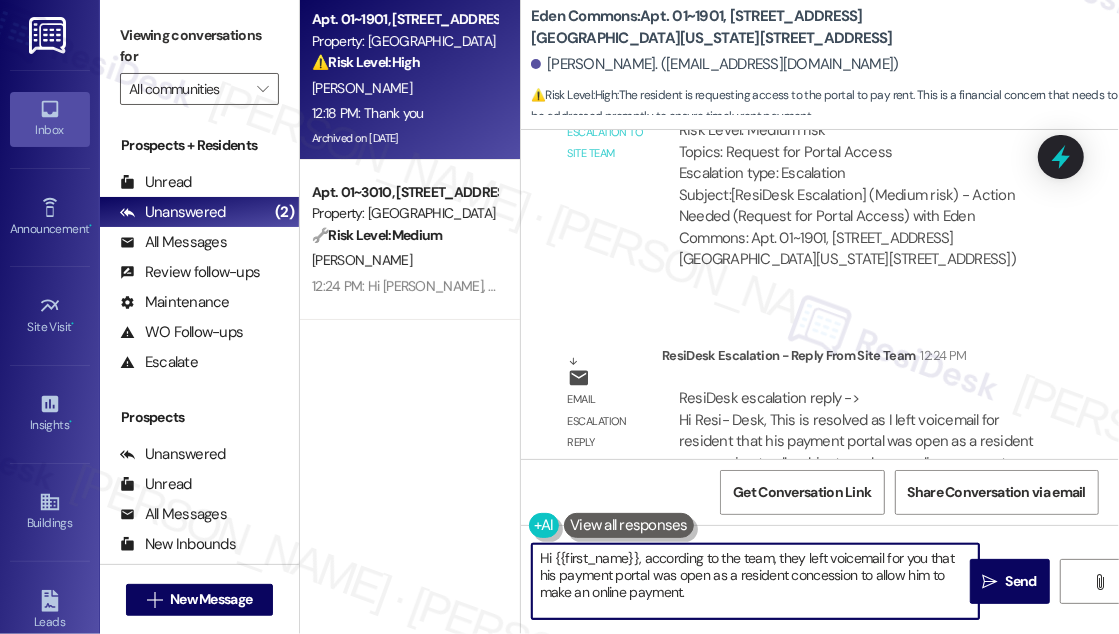 click on "Hi {{first_name}}, according to the team, they left voicemail for you that his payment portal was open as a resident concession to allow him to make an online payment." at bounding box center [755, 581] 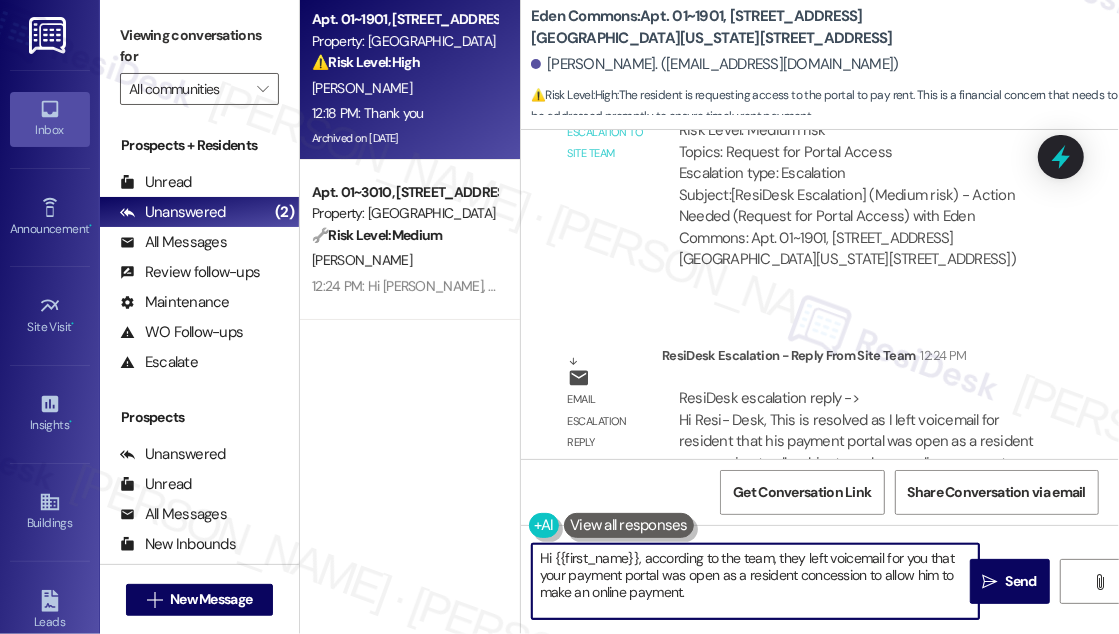 click on "Hi {{first_name}}, according to the team, they left voicemail for you that your payment portal was open as a resident concession to allow him to make an online payment." at bounding box center [755, 581] 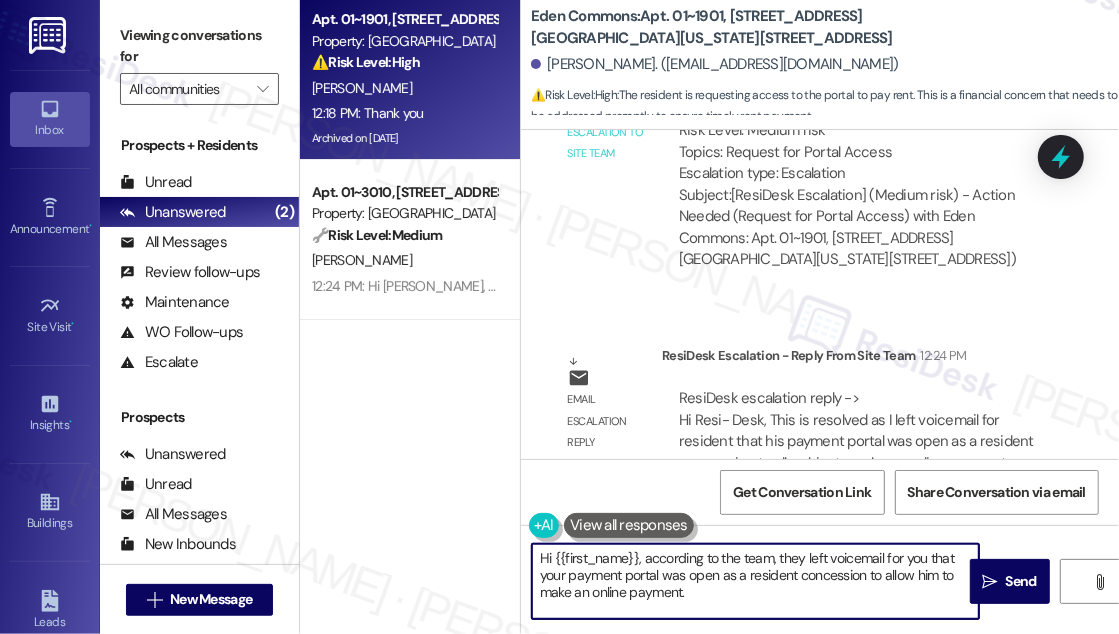 click on "Hi {{first_name}}, according to the team, they left voicemail for you that your payment portal was open as a resident concession to allow him to make an online payment." at bounding box center [755, 581] 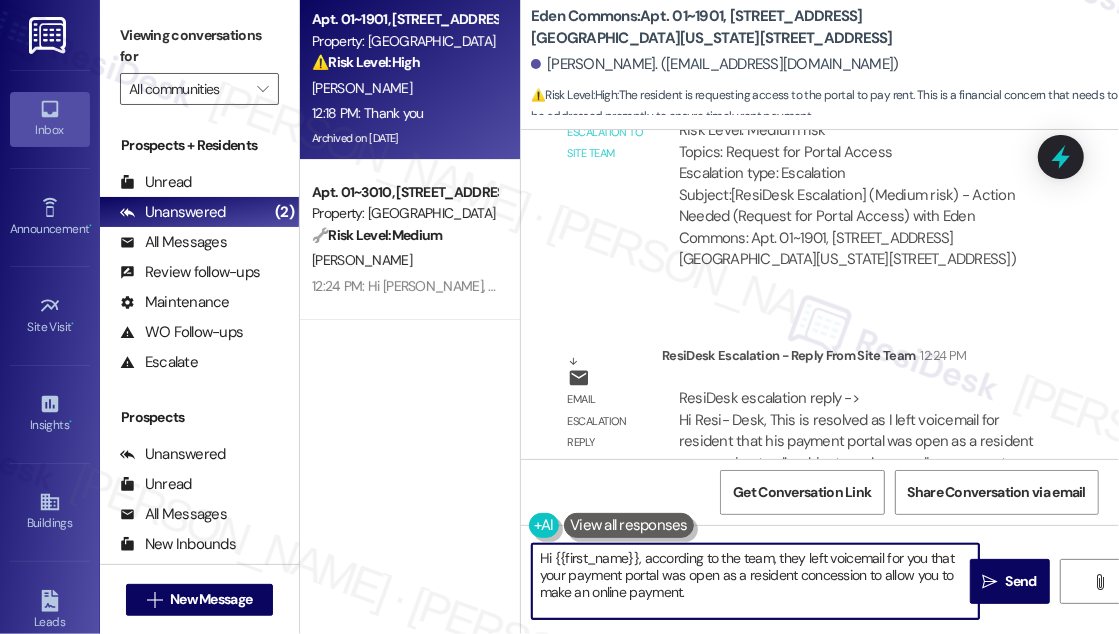 click on "Hi {{first_name}}, according to the team, they left voicemail for you that your payment portal was open as a resident concession to allow you to make an online payment." at bounding box center (755, 581) 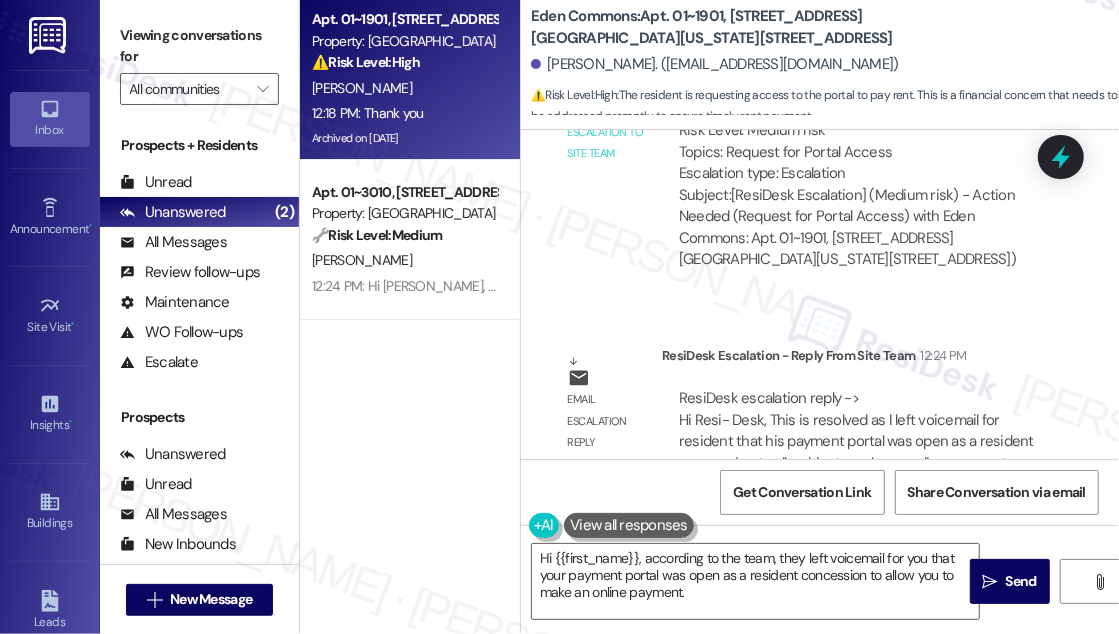 drag, startPoint x: 1035, startPoint y: 389, endPoint x: 945, endPoint y: 454, distance: 111.01801 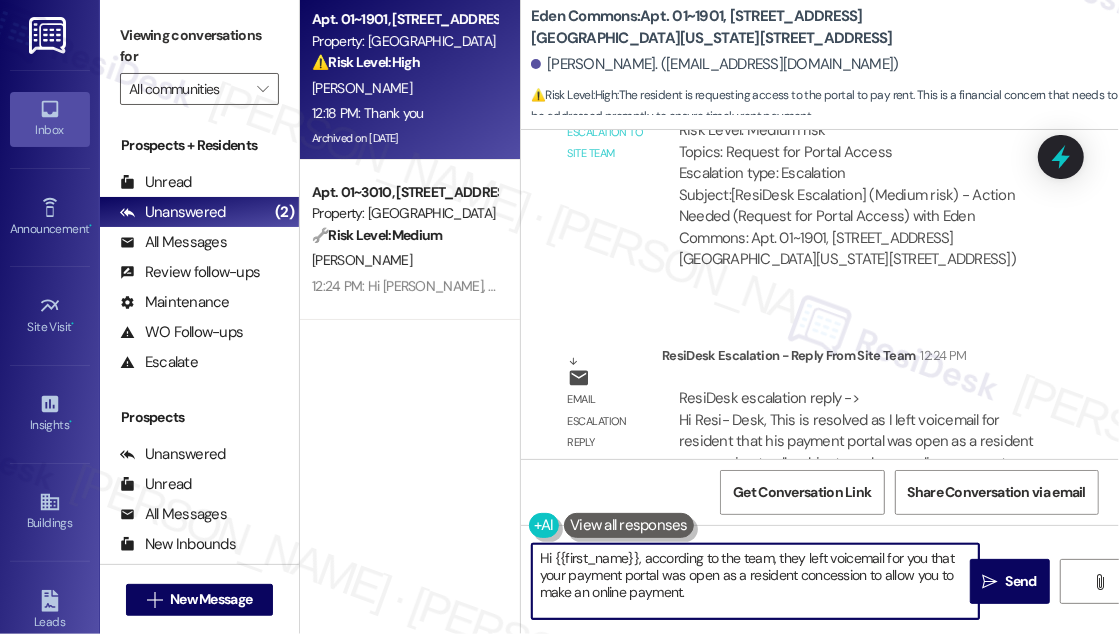 click on "Hi {{first_name}}, according to the team, they left voicemail for you that your payment portal was open as a resident concession to allow you to make an online payment." at bounding box center (755, 581) 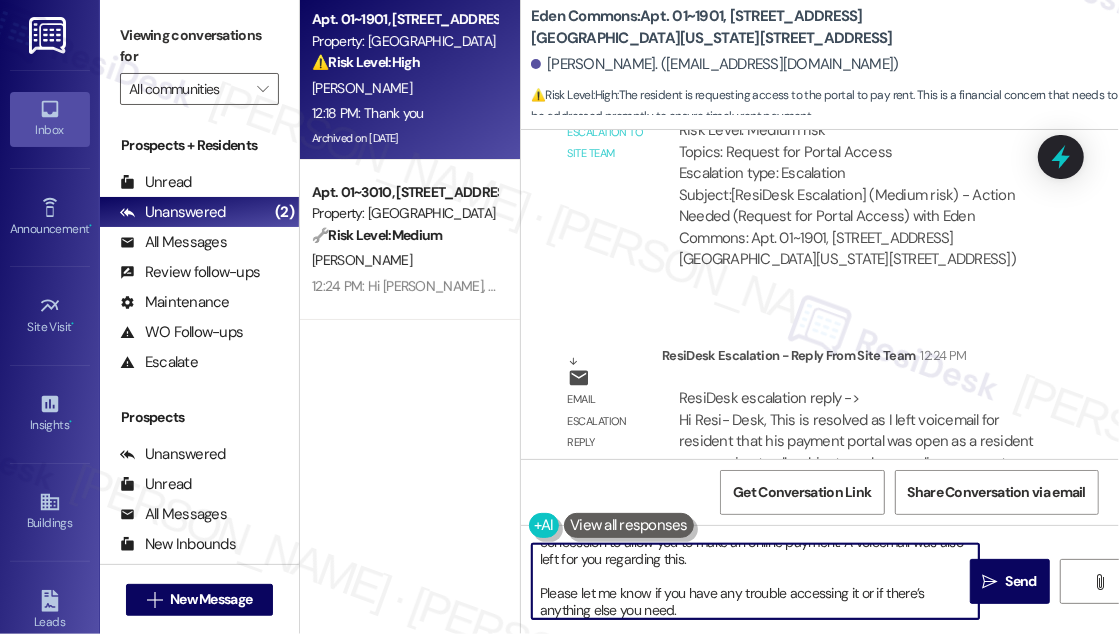 scroll, scrollTop: 0, scrollLeft: 0, axis: both 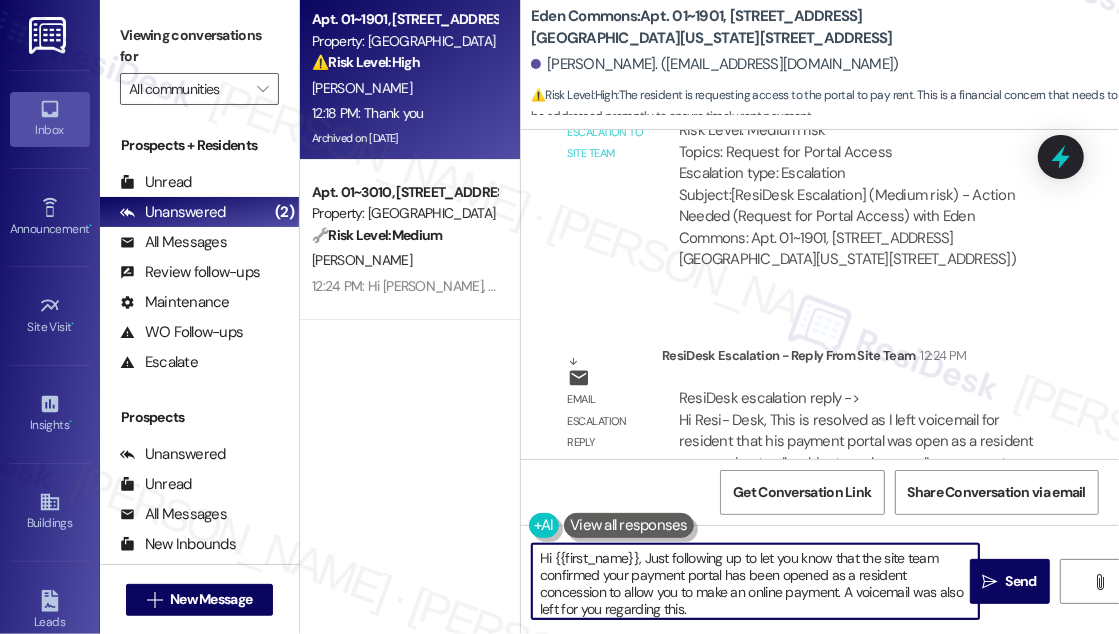 click on "Hi {{first_name}}, Just following up to let you know that the site team confirmed your payment portal has been opened as a resident concession to allow you to make an online payment. A voicemail was also left for you regarding this.
Please let me know if you have any trouble accessing it or if there’s anything else you need." at bounding box center [755, 581] 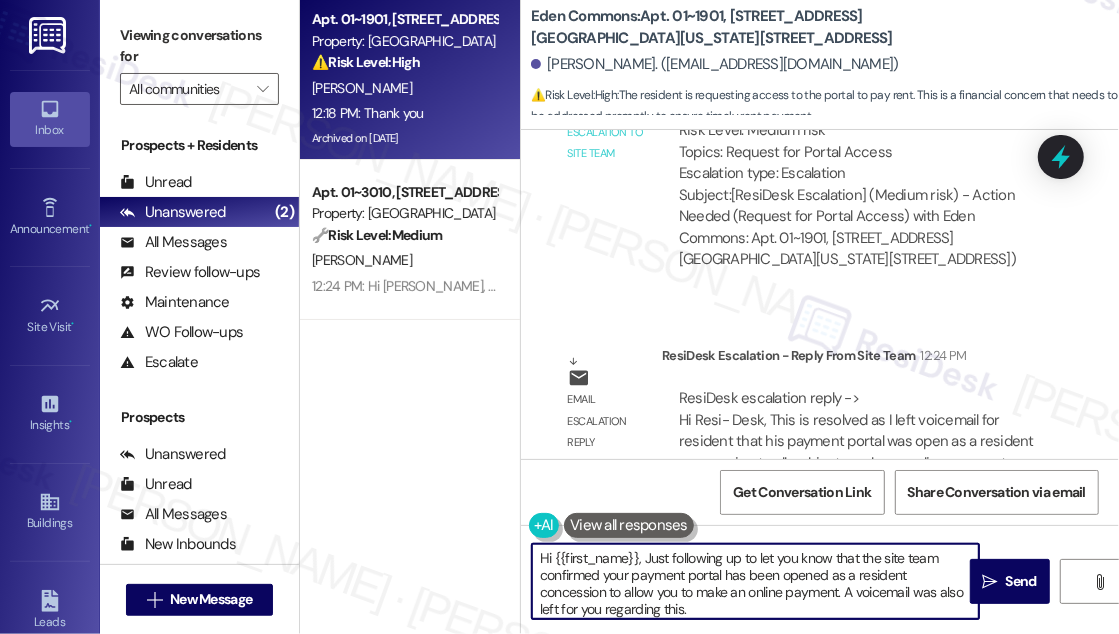 click on "Hi {{first_name}}, Just following up to let you know that the site team confirmed your payment portal has been opened as a resident concession to allow you to make an online payment. A voicemail was also left for you regarding this.
Please let me know if you have any trouble accessing it or if there’s anything else you need." at bounding box center [755, 581] 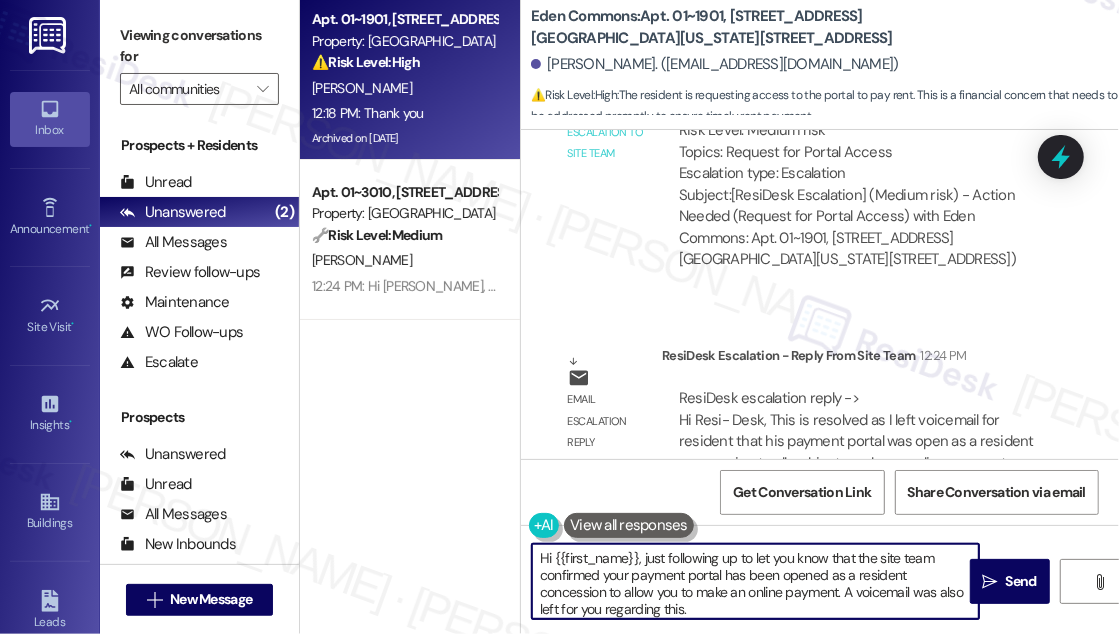 click on "Hi {{first_name}}, just following up to let you know that the site team confirmed your payment portal has been opened as a resident concession to allow you to make an online payment. A voicemail was also left for you regarding this.
Please let me know if you have any trouble accessing it or if there’s anything else you need." at bounding box center (755, 581) 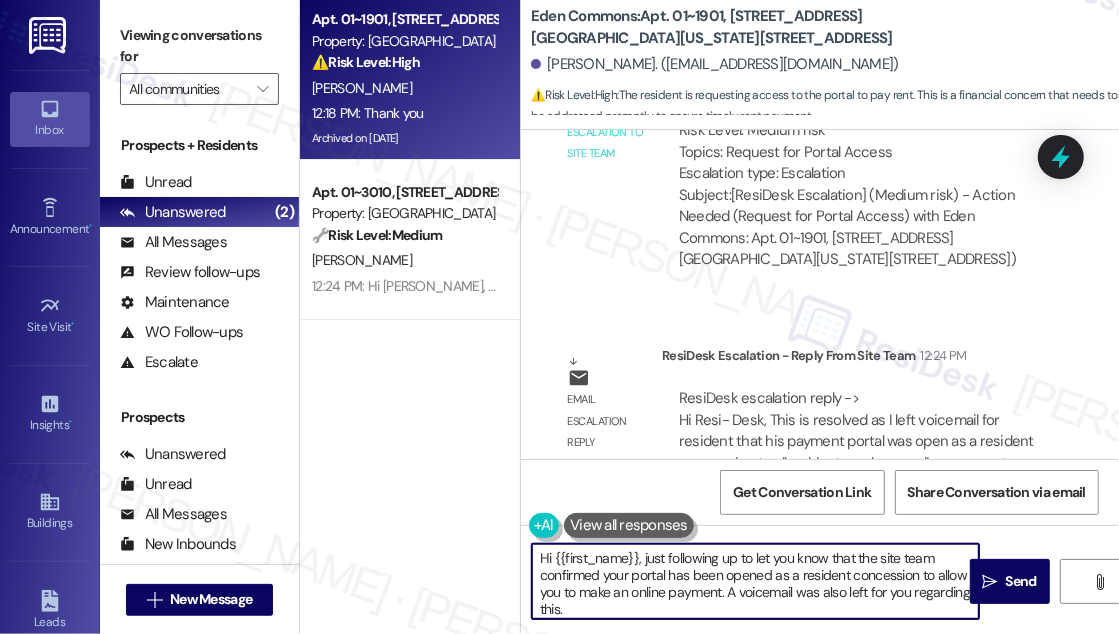 click on "Hi {{first_name}}, just following up to let you know that the site team confirmed your portal has been opened as a resident concession to allow you to make an online payment. A voicemail was also left for you regarding this.
Please let me know if you have any trouble accessing it or if there’s anything else you need." at bounding box center [755, 581] 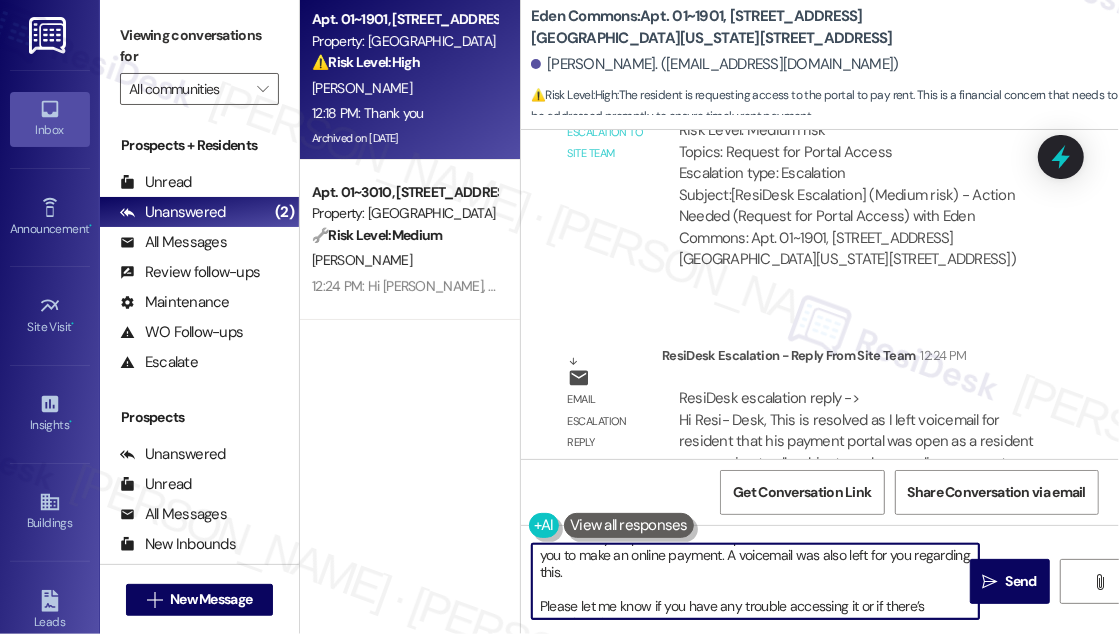 scroll, scrollTop: 56, scrollLeft: 0, axis: vertical 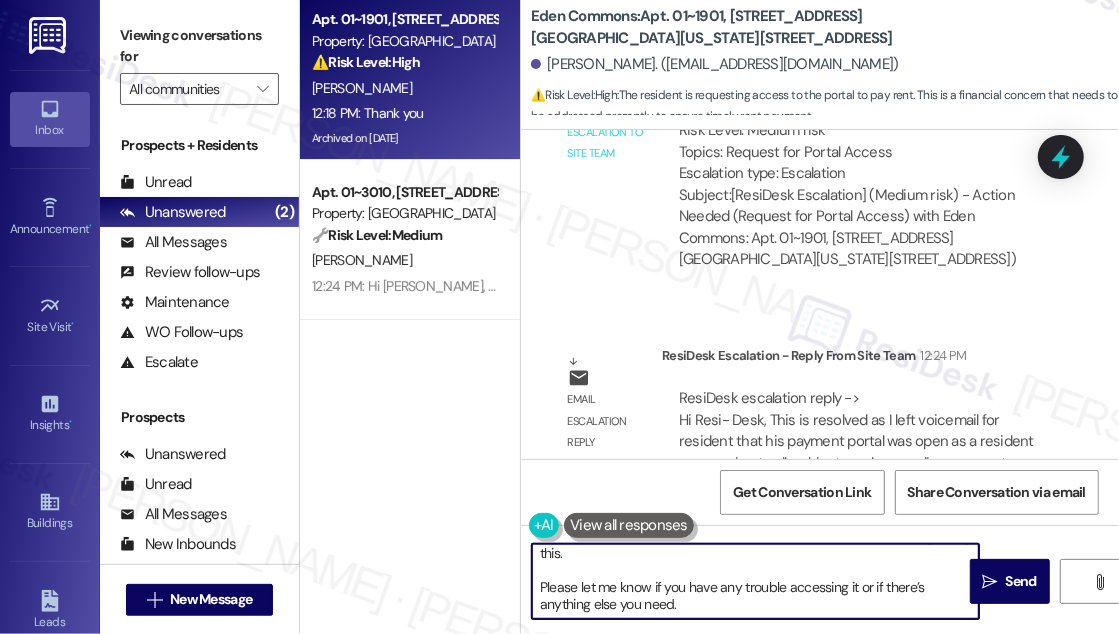 click on "Hi {{first_name}}, just following up to let you know that the site team confirmed your portal has been opened as a resident concession to allow you to make an online payment. A voicemail was also left for you regarding this.
Please let me know if you have any trouble accessing it or if there’s anything else you need." at bounding box center [755, 581] 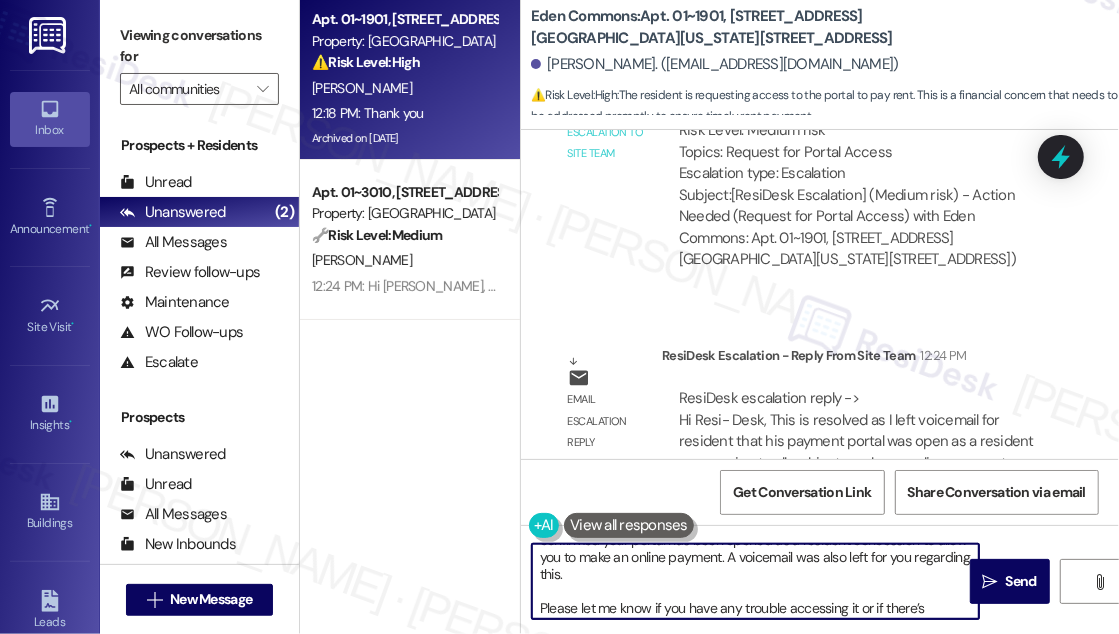 scroll, scrollTop: 56, scrollLeft: 0, axis: vertical 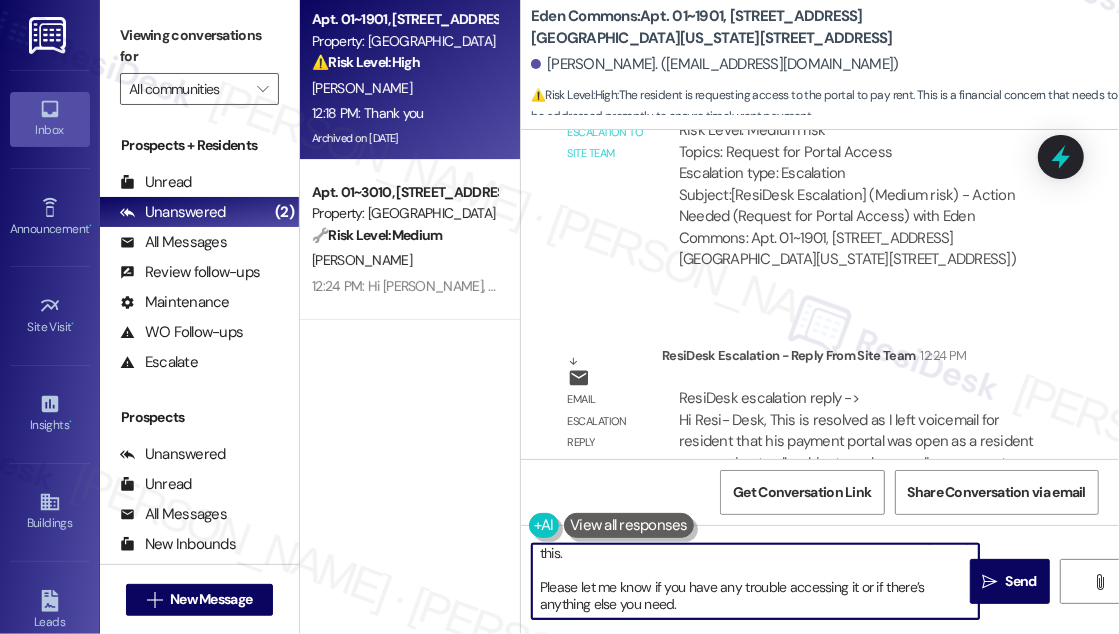 click on "Hi {{first_name}}, just following up to let you know that the site team confirmed your portal has been opened as a resident concession to allow you to make an online payment. A voicemail was also left for you regarding this.
Please let me know if you have any trouble accessing it or if there’s anything else you need." at bounding box center (755, 581) 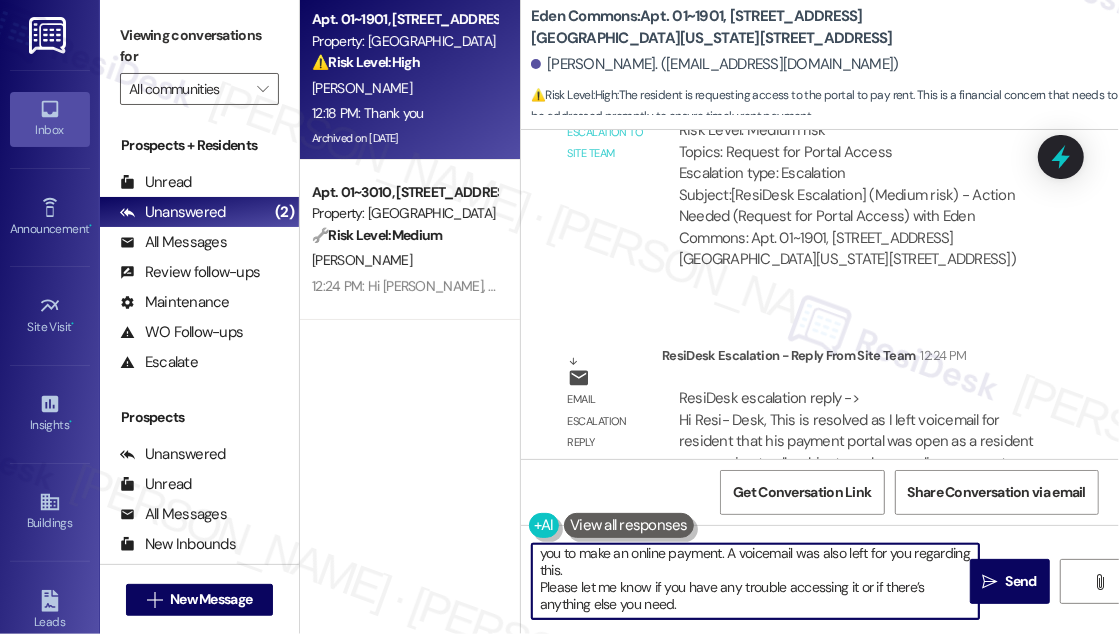 scroll, scrollTop: 21, scrollLeft: 0, axis: vertical 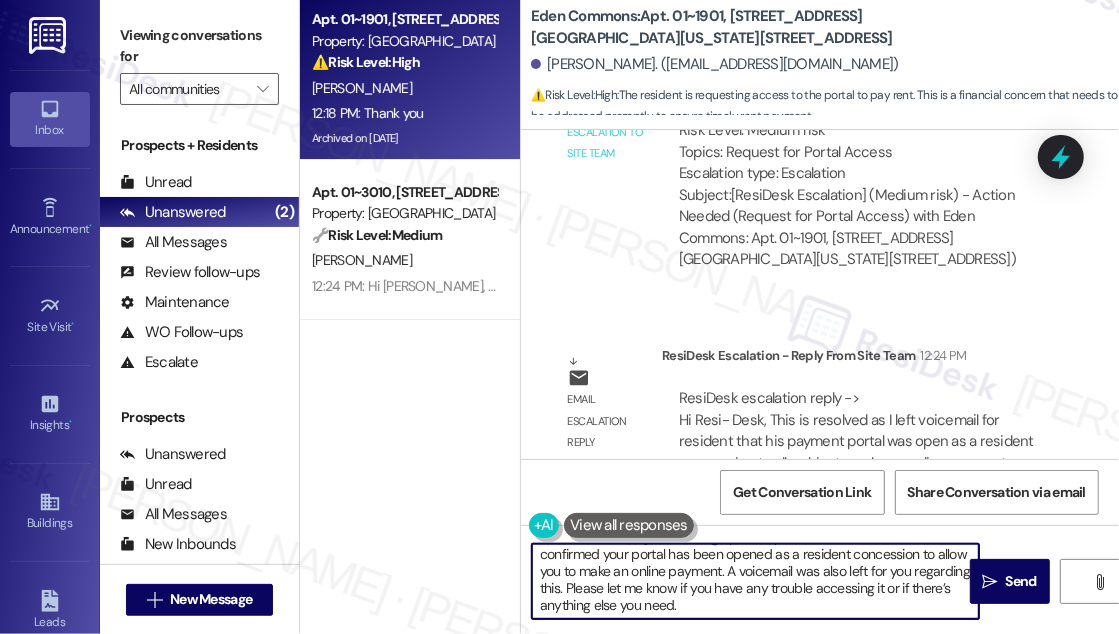 click on "Hi {{first_name}}, just following up to let you know that the site team confirmed your portal has been opened as a resident concession to allow you to make an online payment. A voicemail was also left for you regarding this. Please let me know if you have any trouble accessing it or if there’s anything else you need." at bounding box center (755, 581) 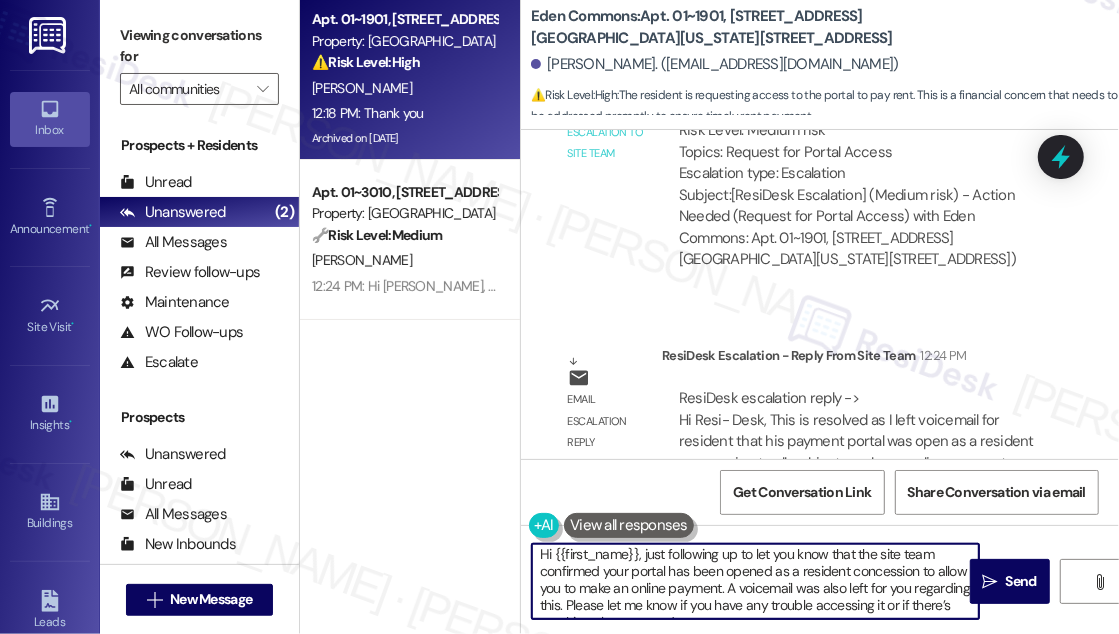 scroll, scrollTop: 0, scrollLeft: 0, axis: both 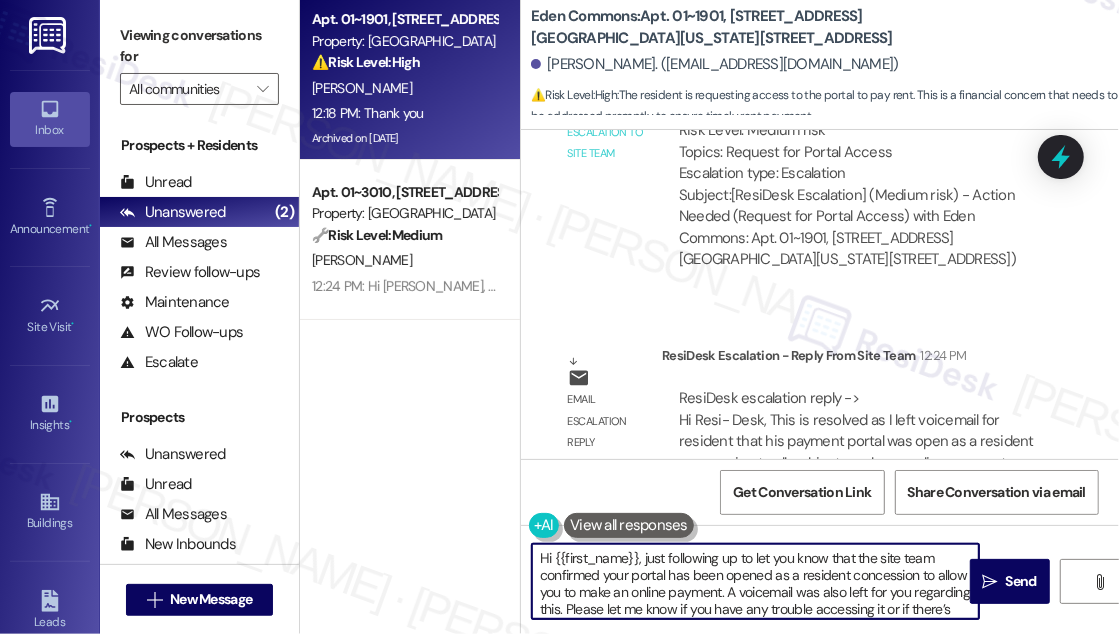 drag, startPoint x: 748, startPoint y: 557, endPoint x: 784, endPoint y: 572, distance: 39 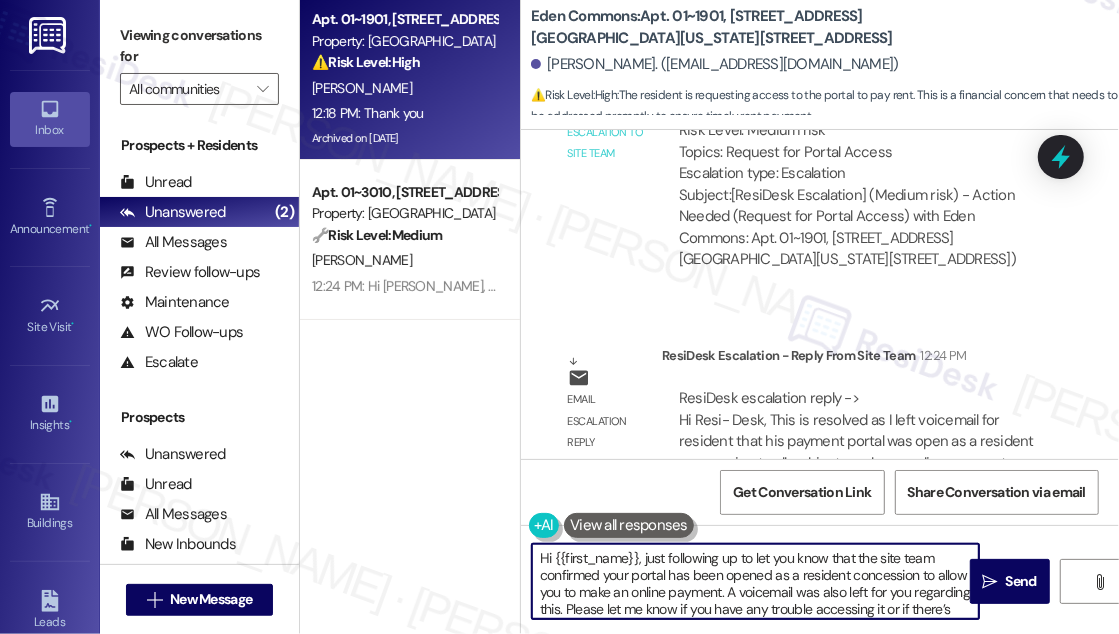scroll, scrollTop: 21, scrollLeft: 0, axis: vertical 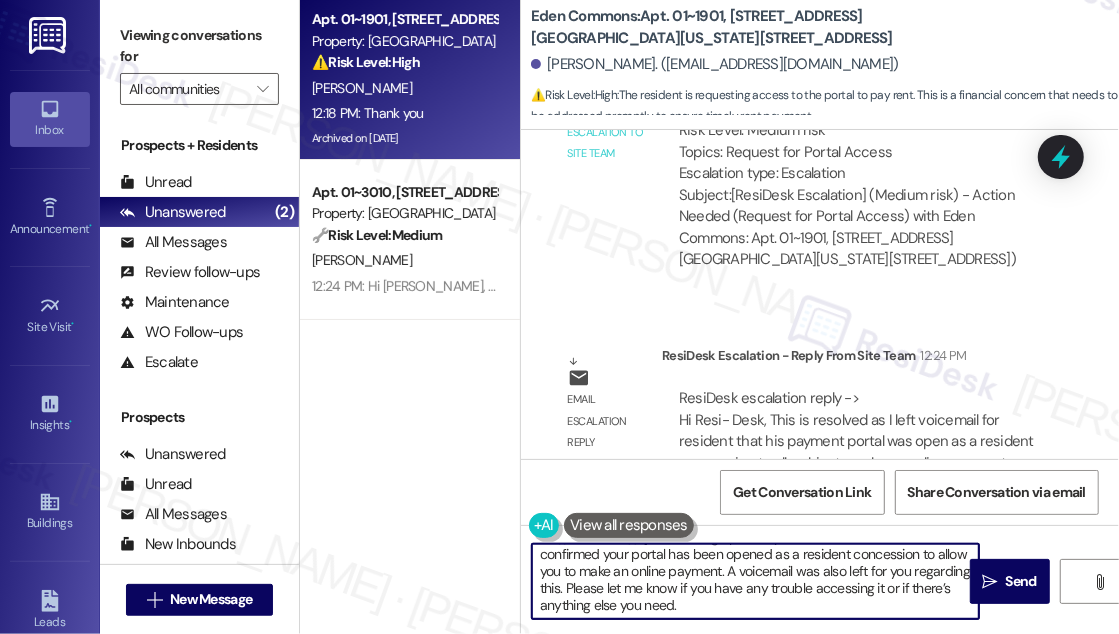click on "Hi {{first_name}}, just following up to let you know that the site team confirmed your portal has been opened as a resident concession to allow you to make an online payment. A voicemail was also left for you regarding this. Please let me know if you have any trouble accessing it or if there’s anything else you need." at bounding box center (755, 581) 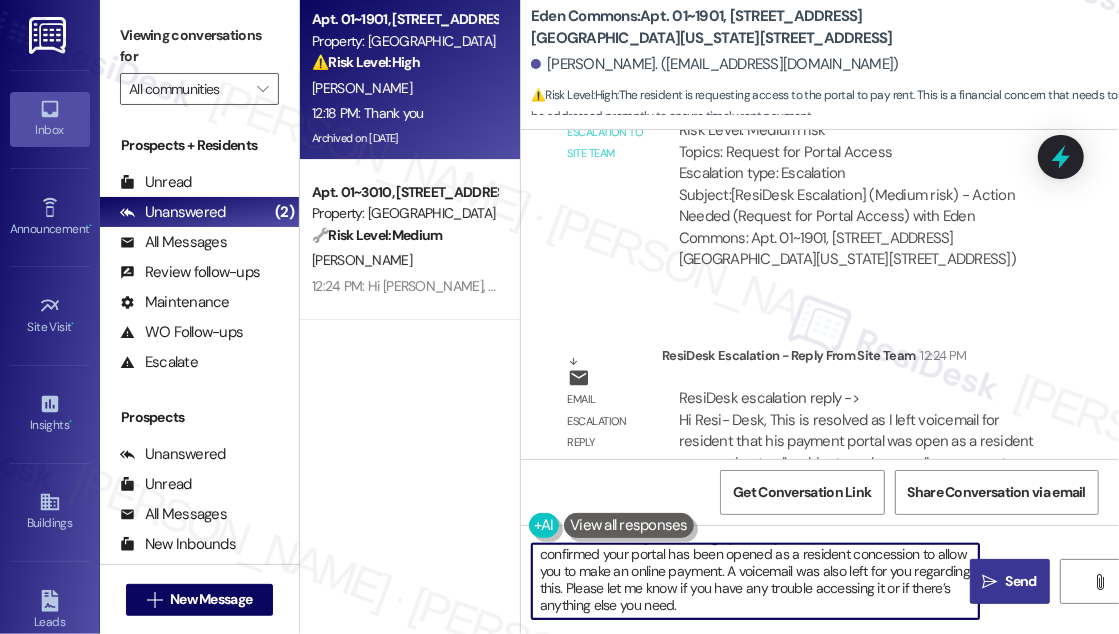 type on "Hi {{first_name}}, just following up to let you know that the site team confirmed your portal has been opened as a resident concession to allow you to make an online payment. A voicemail was also left for you regarding this. Please let me know if you have any trouble accessing it or if there’s anything else you need." 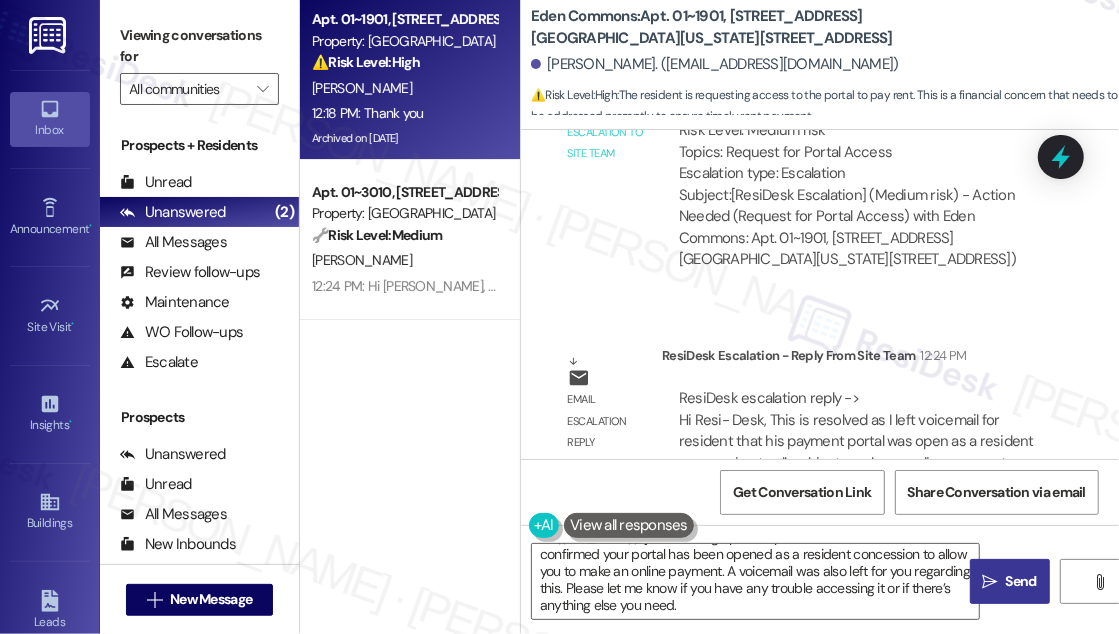 click on " Send" at bounding box center [1009, 581] 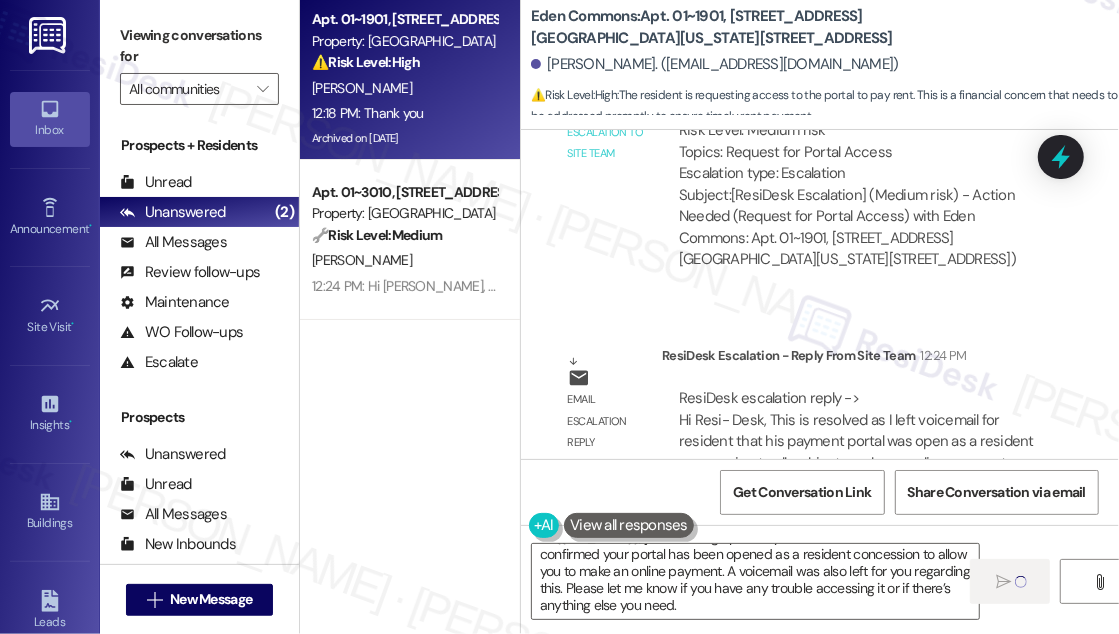 type 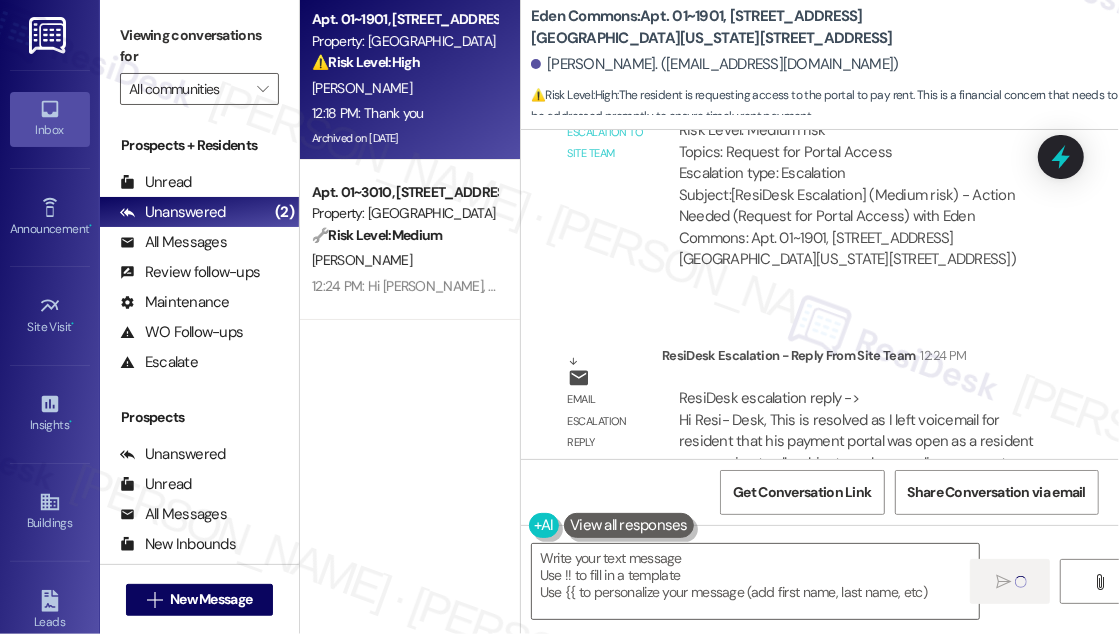 scroll, scrollTop: 8730, scrollLeft: 0, axis: vertical 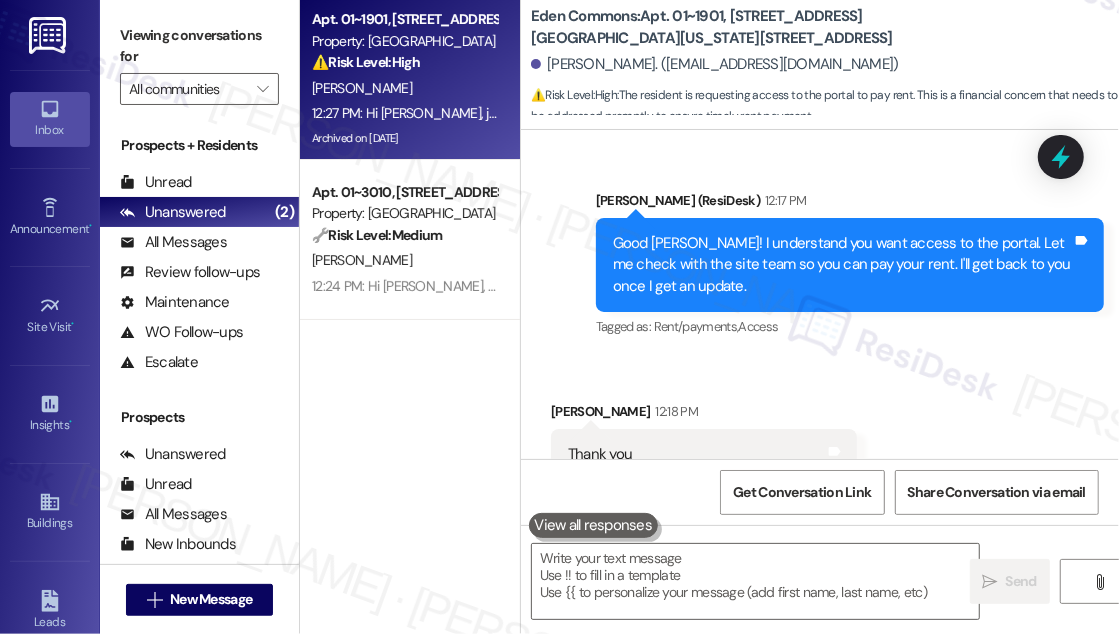 click on "Tagged as:   Rent/payments ,  Click to highlight conversations about Rent/payments Access Click to highlight conversations about Access" at bounding box center [850, 326] 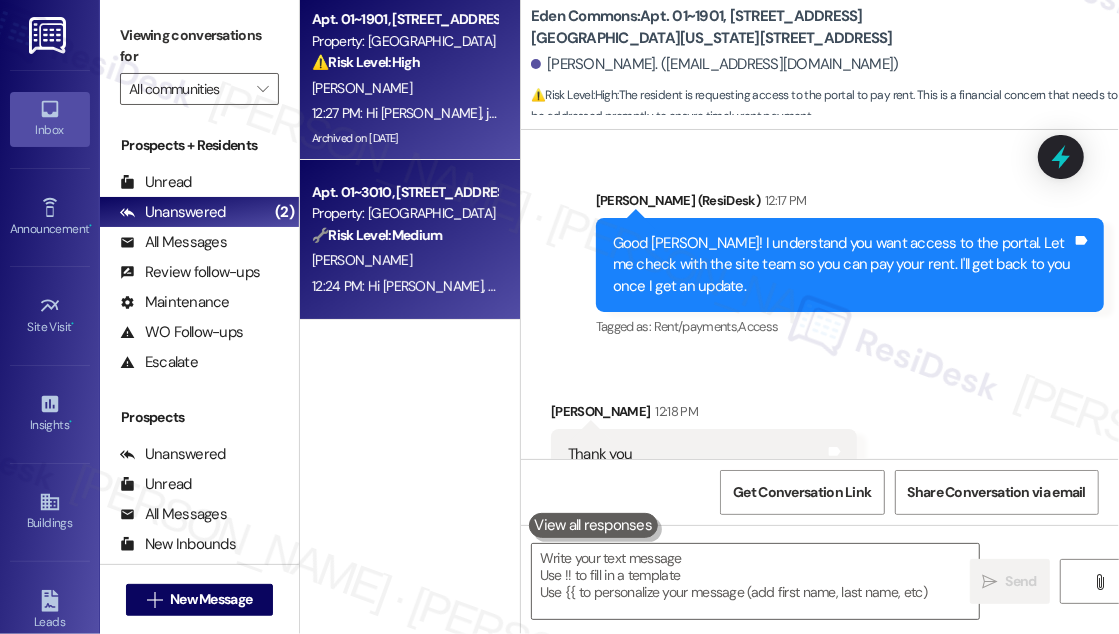 click on "12:24 PM: Hi [PERSON_NAME], I understand your concern about your packages. Please contact the Receiving Room again at [PHONE_NUMBER], as they can best assist with storage arrangements. Let me know if you still have trouble reaching them! 12:24 PM: Hi [PERSON_NAME], I understand your concern about your packages. Please contact the Receiving Room again at [PHONE_NUMBER], as they can best assist with storage arrangements. Let me know if you still have trouble reaching them!" at bounding box center (404, 286) 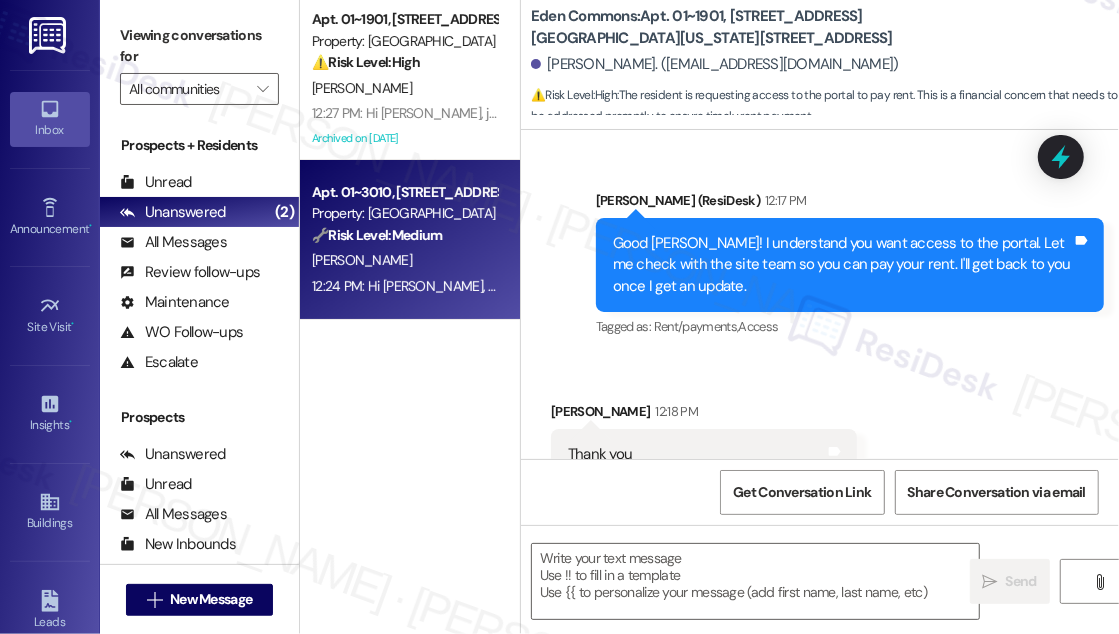type on "Fetching suggested responses. Please feel free to read through the conversation in the meantime." 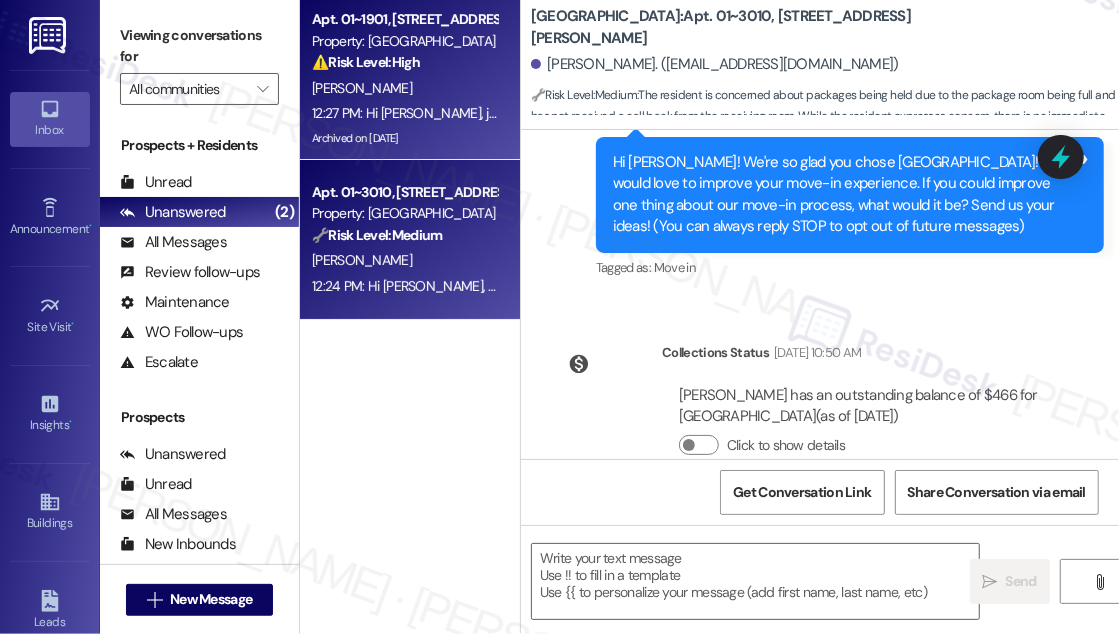 click on "12:27 PM: Hi [PERSON_NAME], just following up to let you know that the site team confirmed your portal has been opened as a resident concession to allow you to make an online payment. A voicemail was also left for you regarding this. Please let me know if you have any trouble accessing it or if there’s anything else you need. 12:27 PM: Hi [PERSON_NAME], just following up to let you know that the site team confirmed your portal has been opened as a resident concession to allow you to make an online payment. A voicemail was also left for you regarding this. Please let me know if you have any trouble accessing it or if there’s anything else you need." at bounding box center [404, 113] 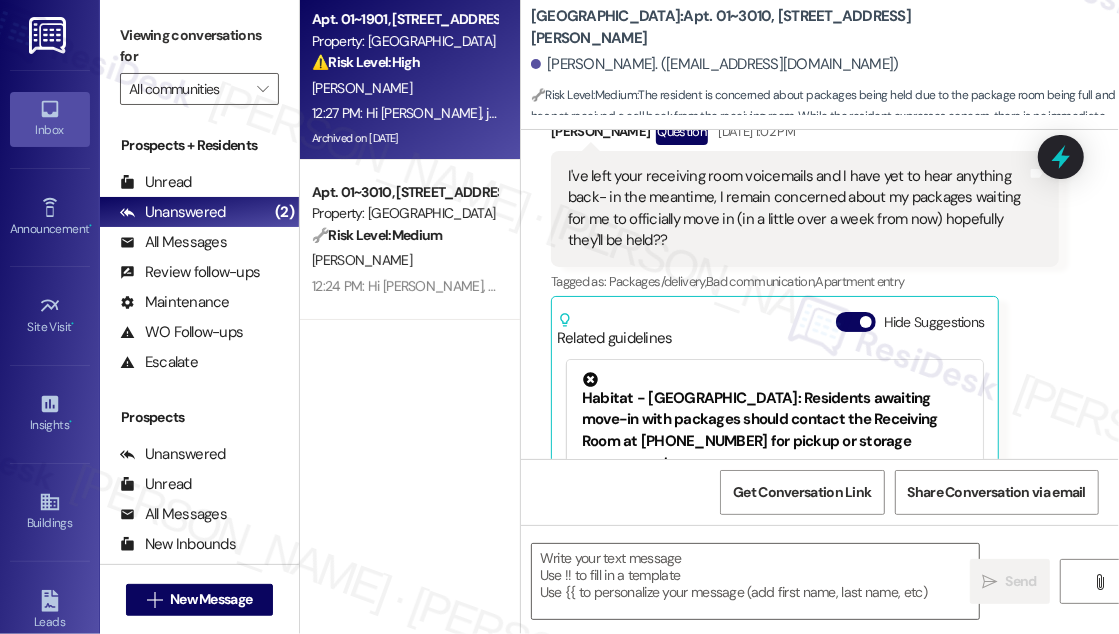 scroll, scrollTop: 3531, scrollLeft: 0, axis: vertical 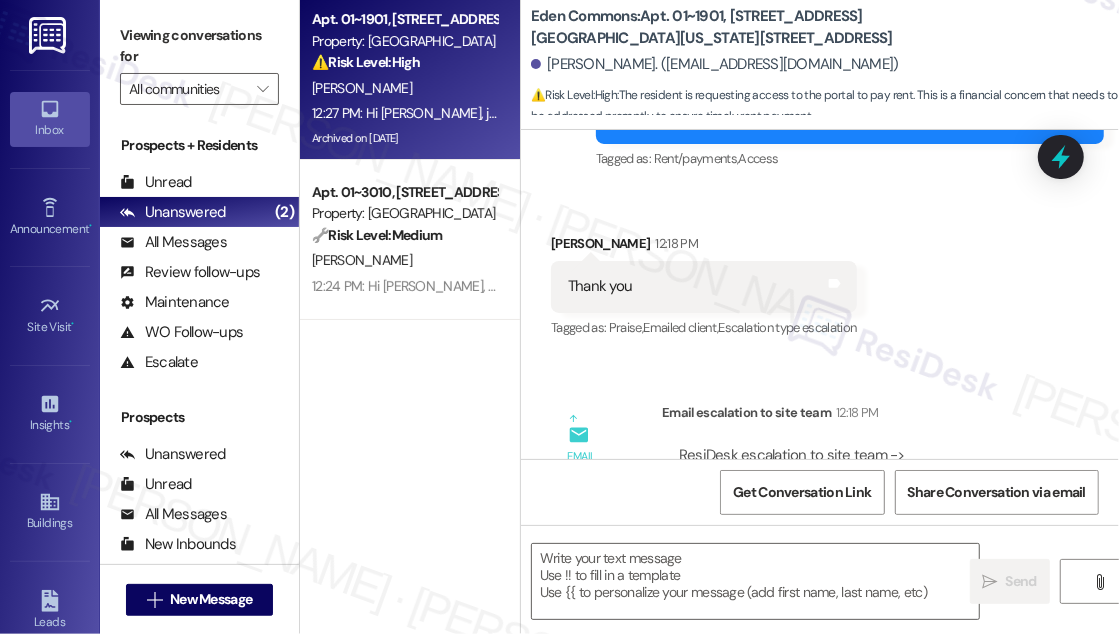 type on "Fetching suggested responses. Please feel free to read through the conversation in the meantime." 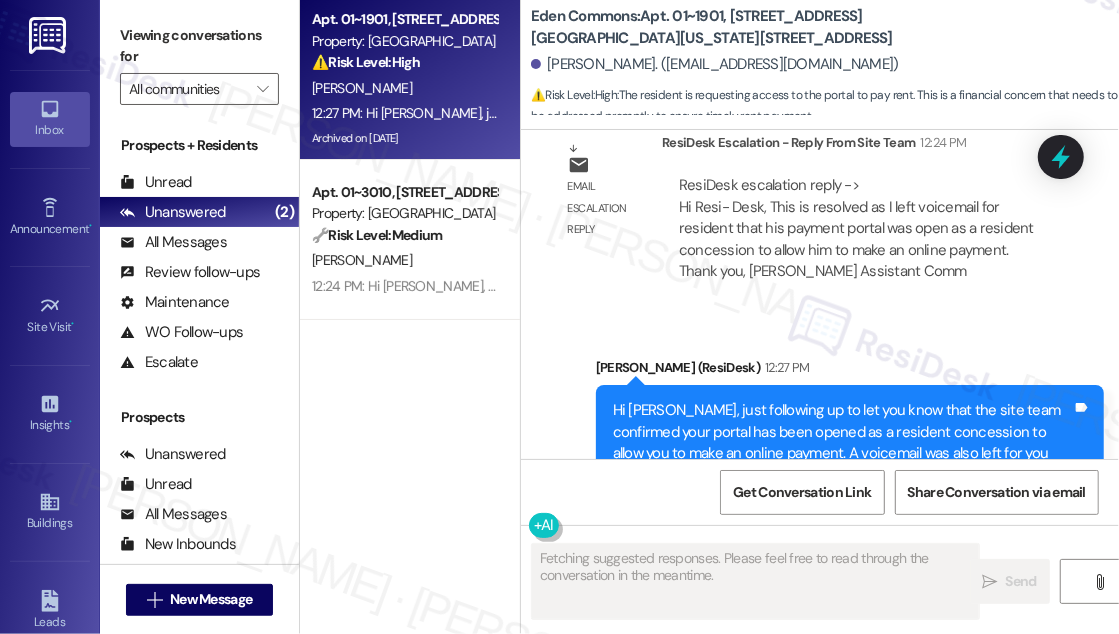scroll, scrollTop: 9081, scrollLeft: 0, axis: vertical 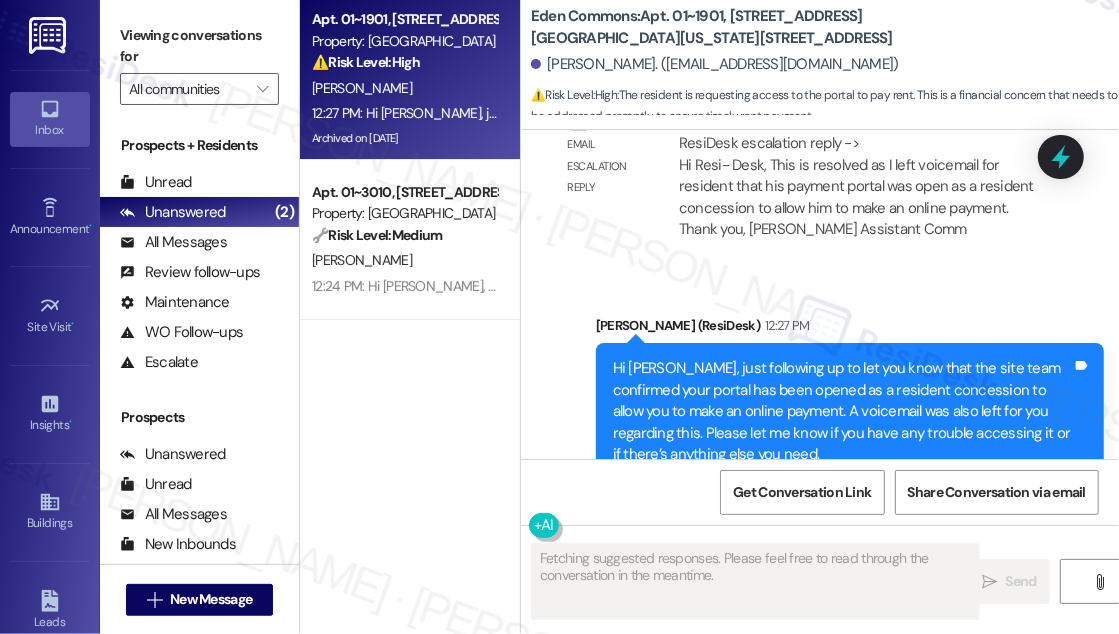click on "[PERSON_NAME]" at bounding box center [404, 260] 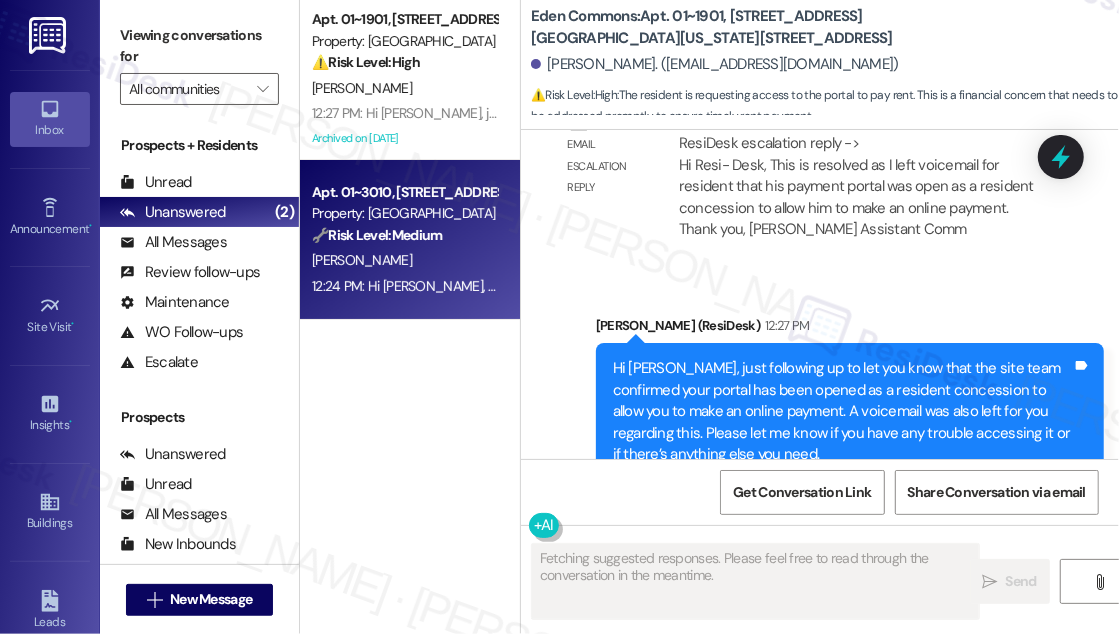 scroll, scrollTop: 3765, scrollLeft: 0, axis: vertical 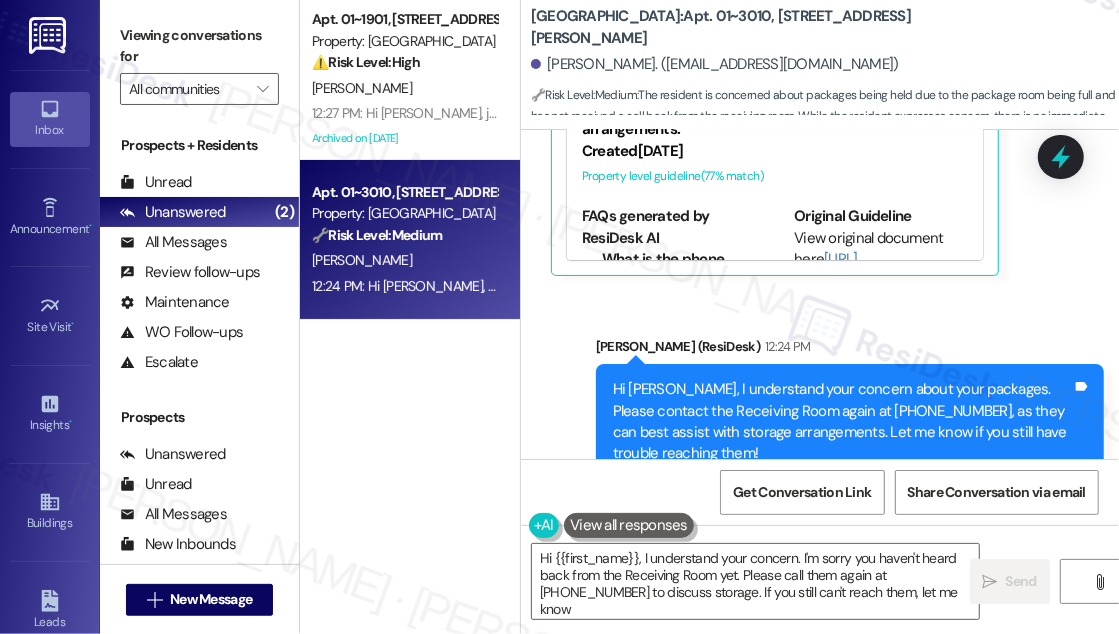 type on "Hi {{first_name}}, I understand your concern. I'm sorry you haven't heard back from the Receiving Room yet. Please call them again at [PHONE_NUMBER] to discuss storage. If you still can't reach them, let me know!" 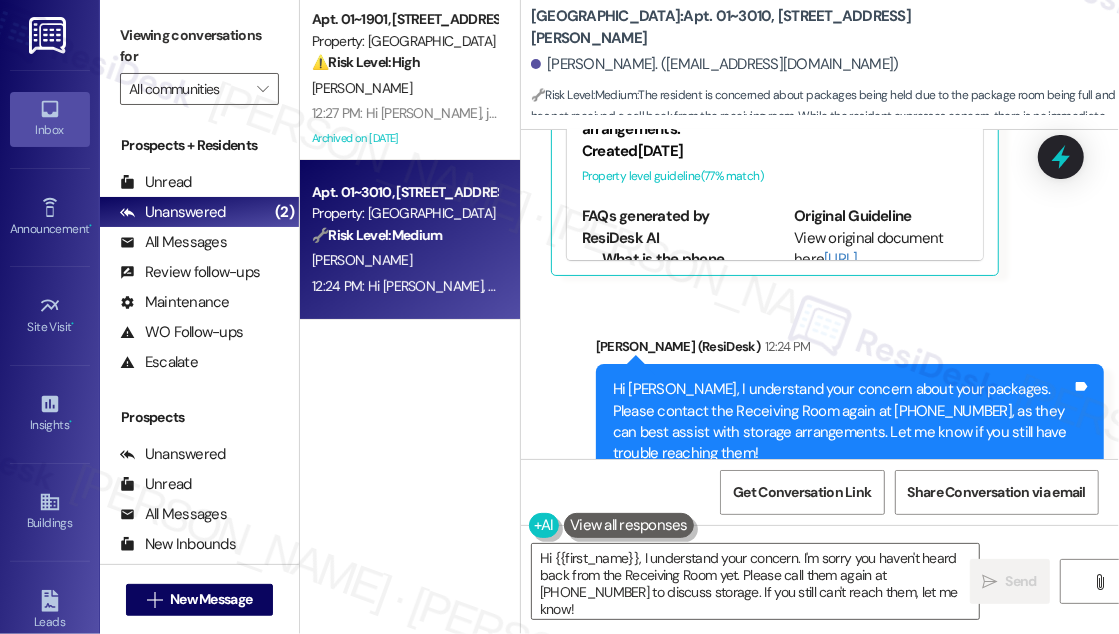 click on "🔧  Risk Level:  Medium :  The resident is concerned about packages being held due to the package room being full and has not received a call back from the receiving room. While the resident expresses concern, there is no immediate threat to property or safety, and the move-in date is over a week away. This is a non-urgent quality-of-life concern that requires site team intervention." at bounding box center (825, 128) 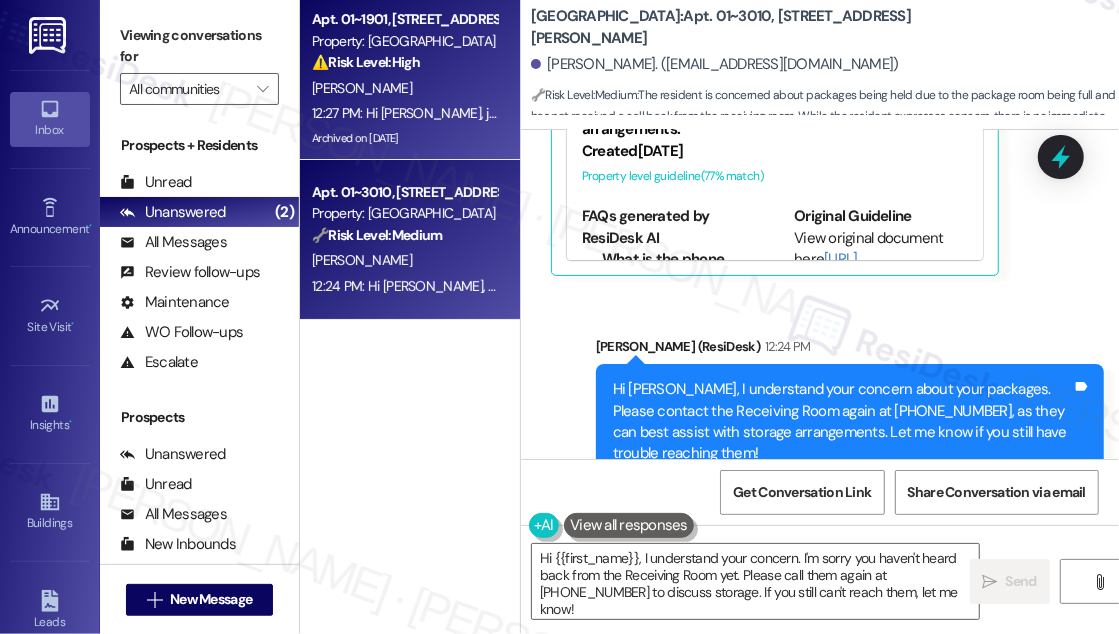 click on "[PERSON_NAME]" at bounding box center (404, 88) 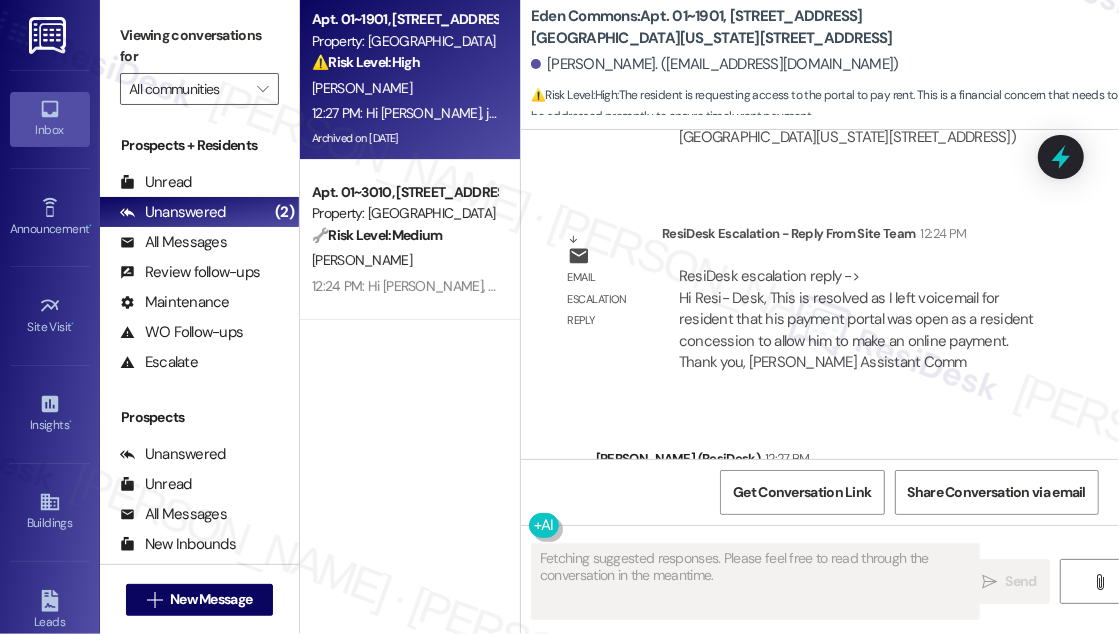 scroll, scrollTop: 9081, scrollLeft: 0, axis: vertical 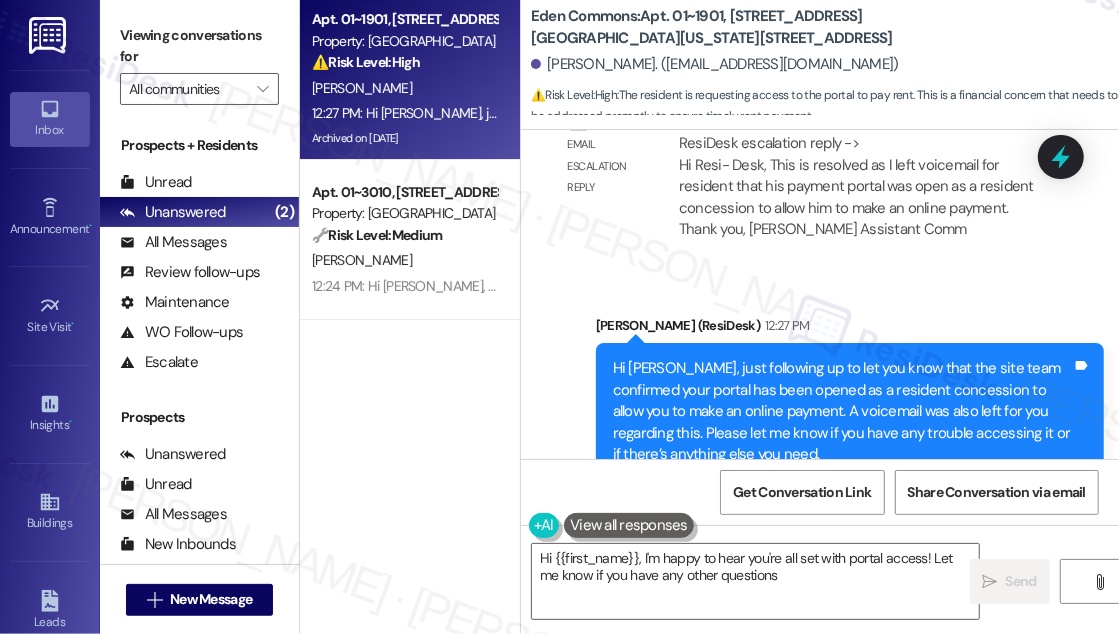type on "Hi {{first_name}}, I'm happy to hear you're all set with portal access! Let me know if you have any other questions!" 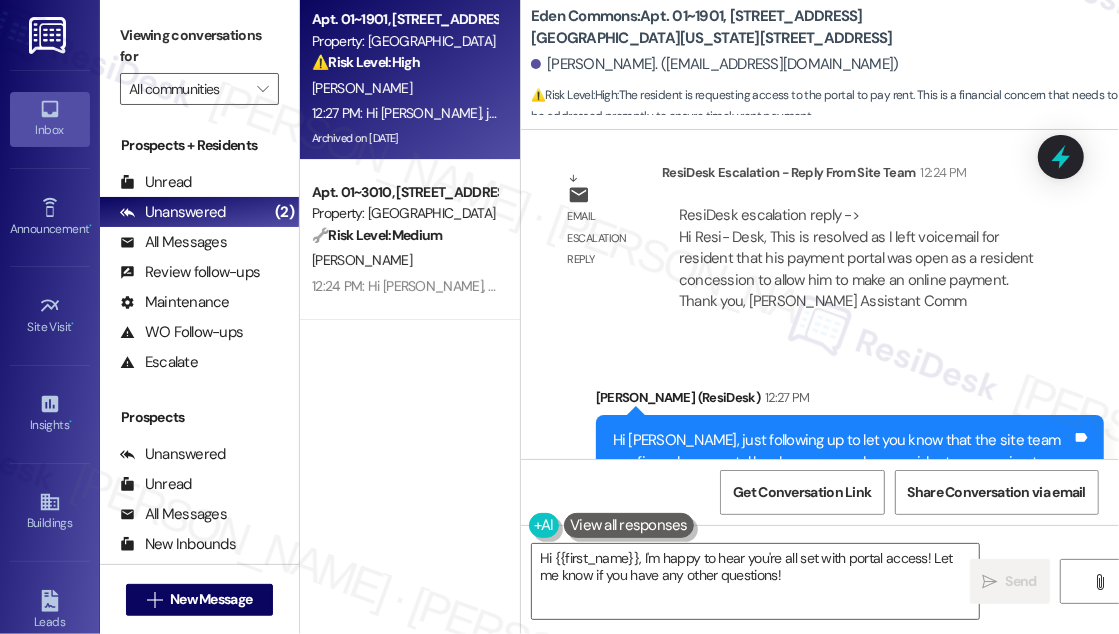scroll, scrollTop: 9081, scrollLeft: 0, axis: vertical 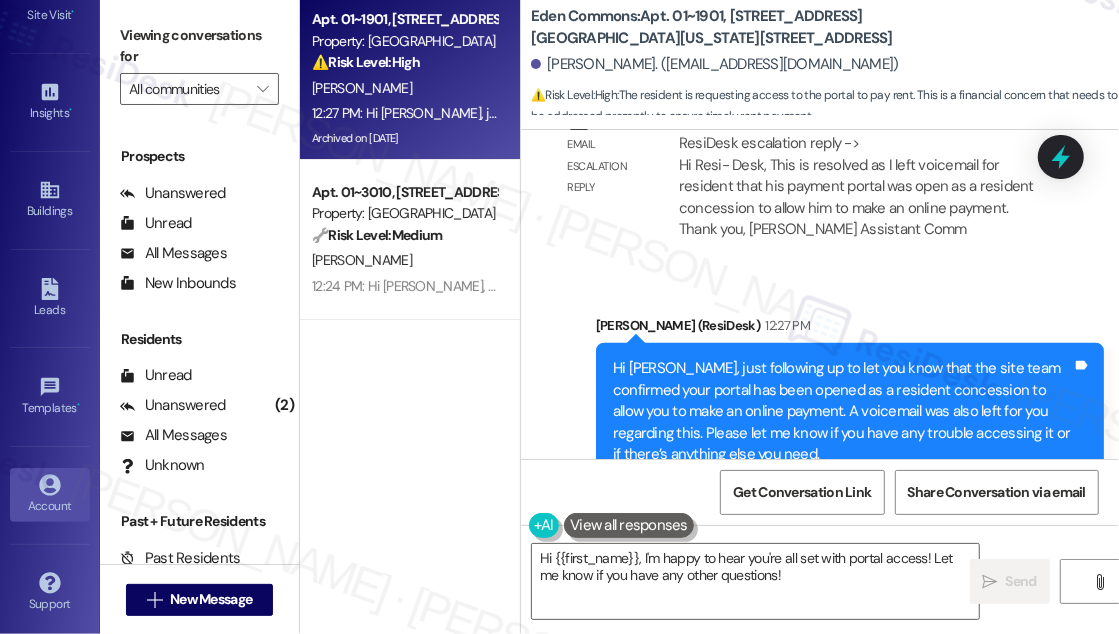 click 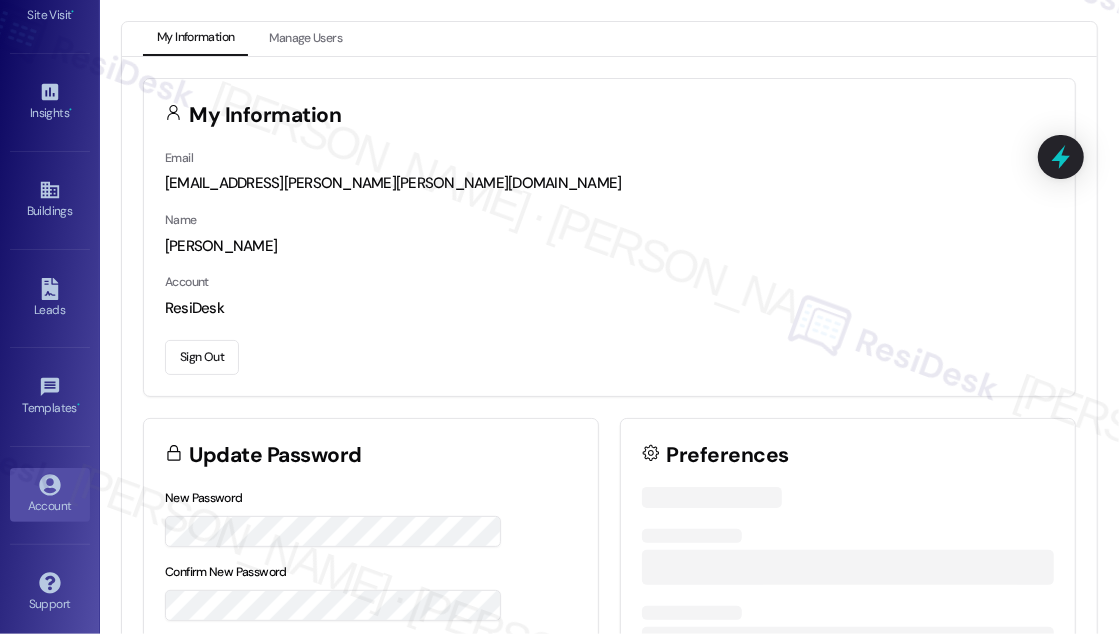 click on "Sign Out" at bounding box center [202, 357] 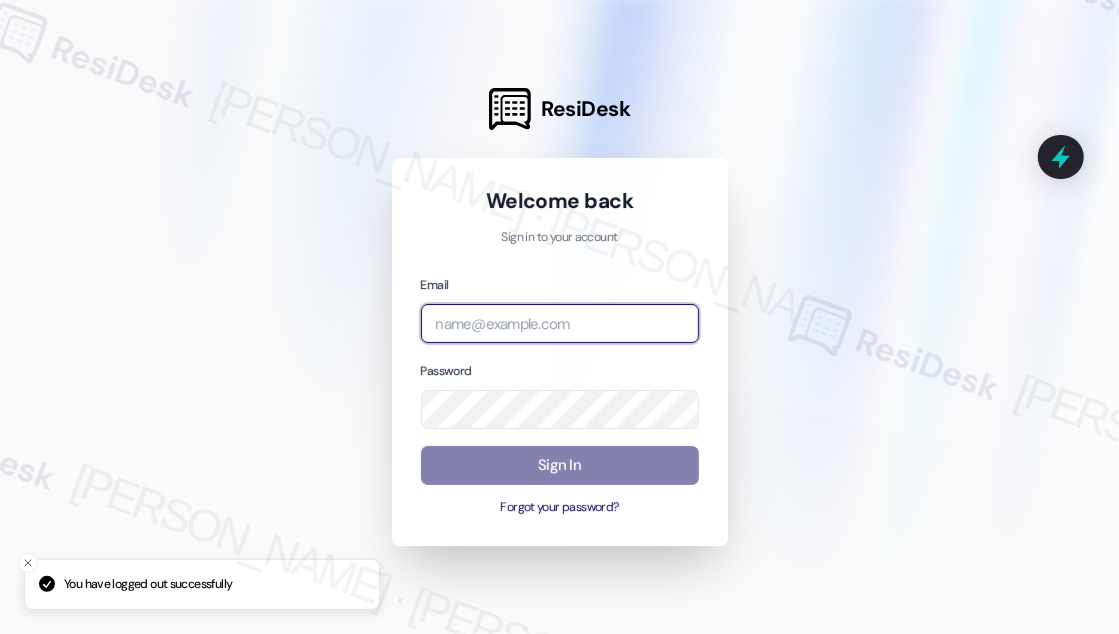 click at bounding box center (560, 323) 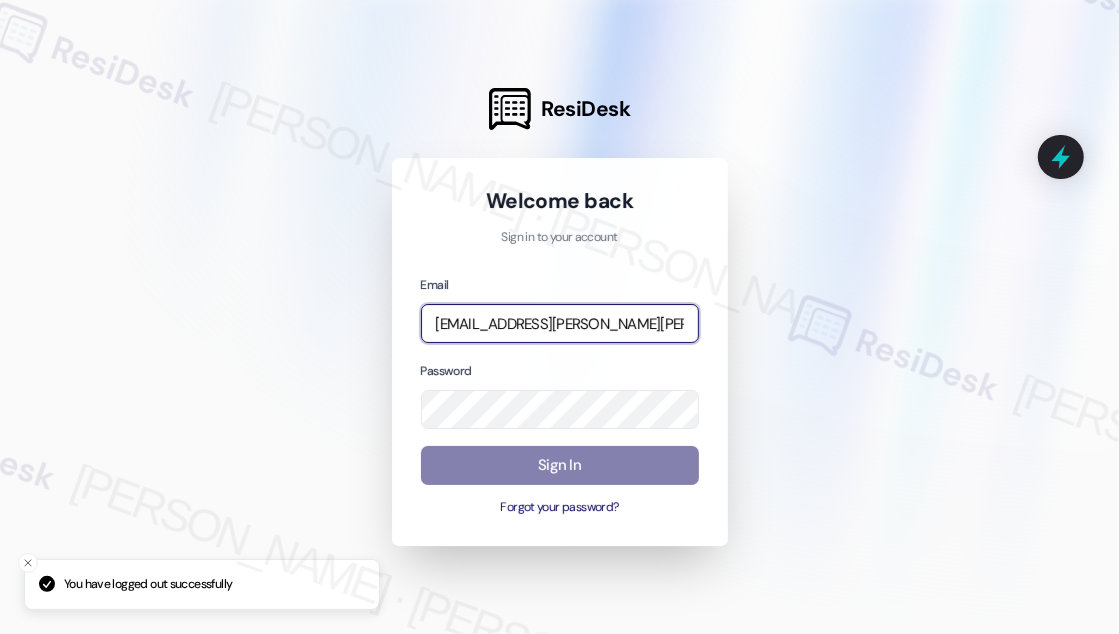 type on "[EMAIL_ADDRESS][PERSON_NAME][PERSON_NAME][DOMAIN_NAME]" 